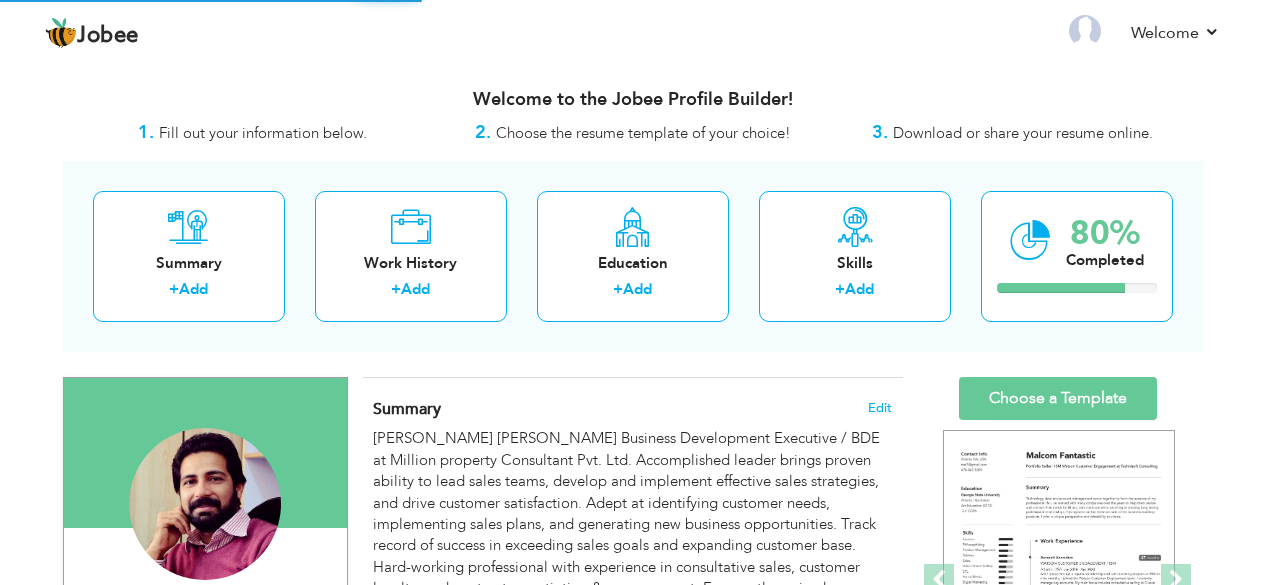 scroll, scrollTop: 0, scrollLeft: 0, axis: both 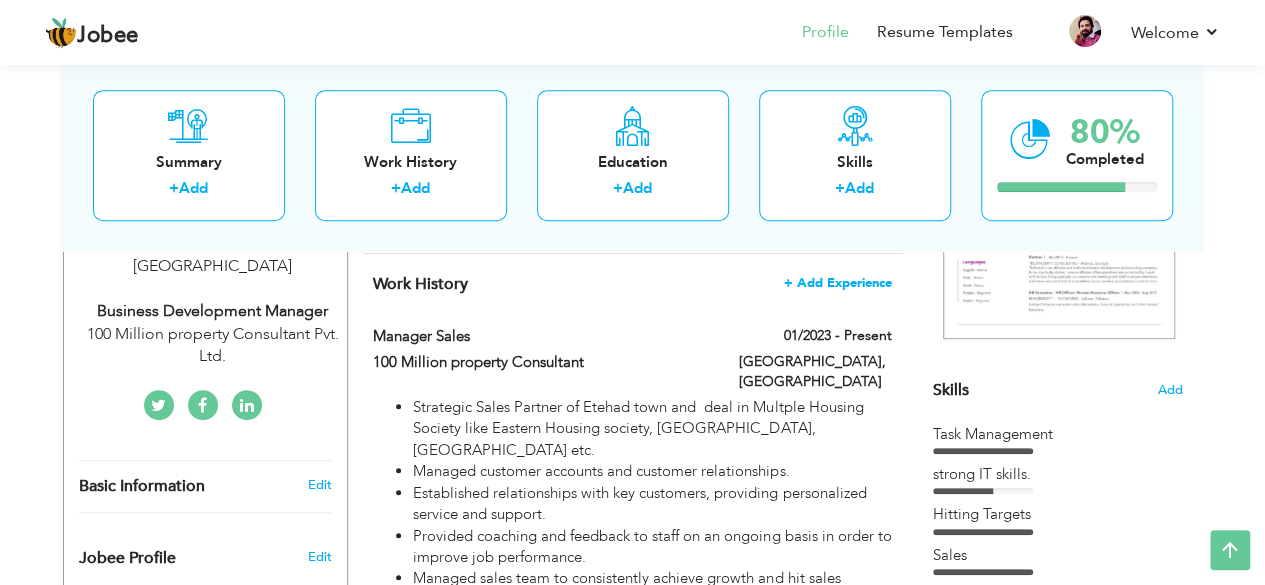 click on "+ Add Experience" at bounding box center (838, 283) 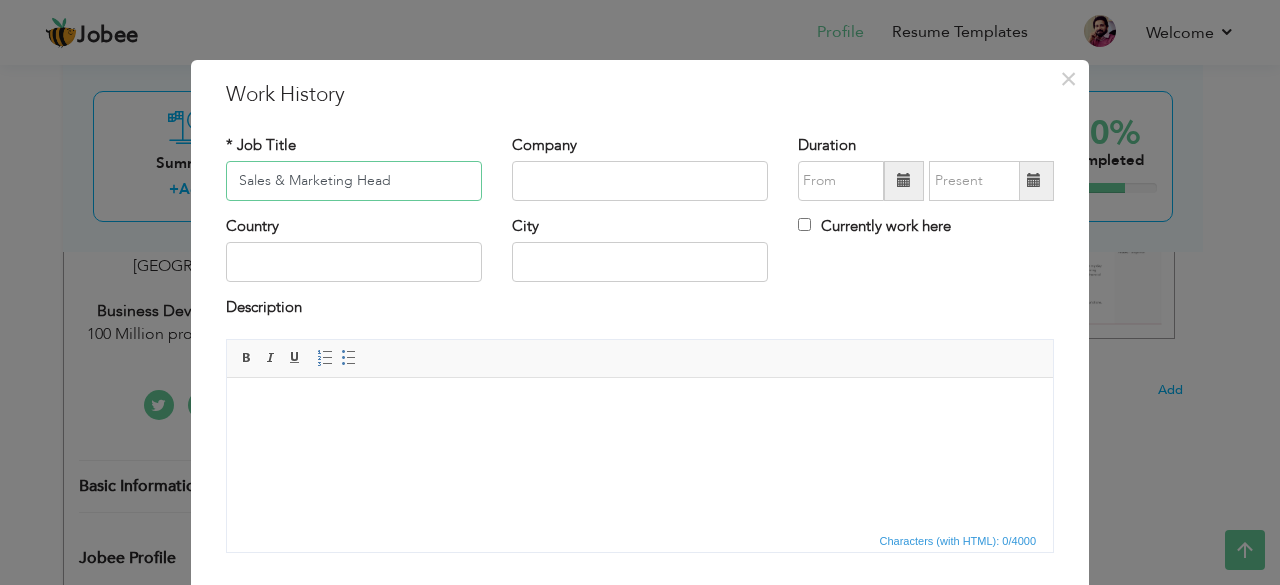 type on "Sales & Marketing Head" 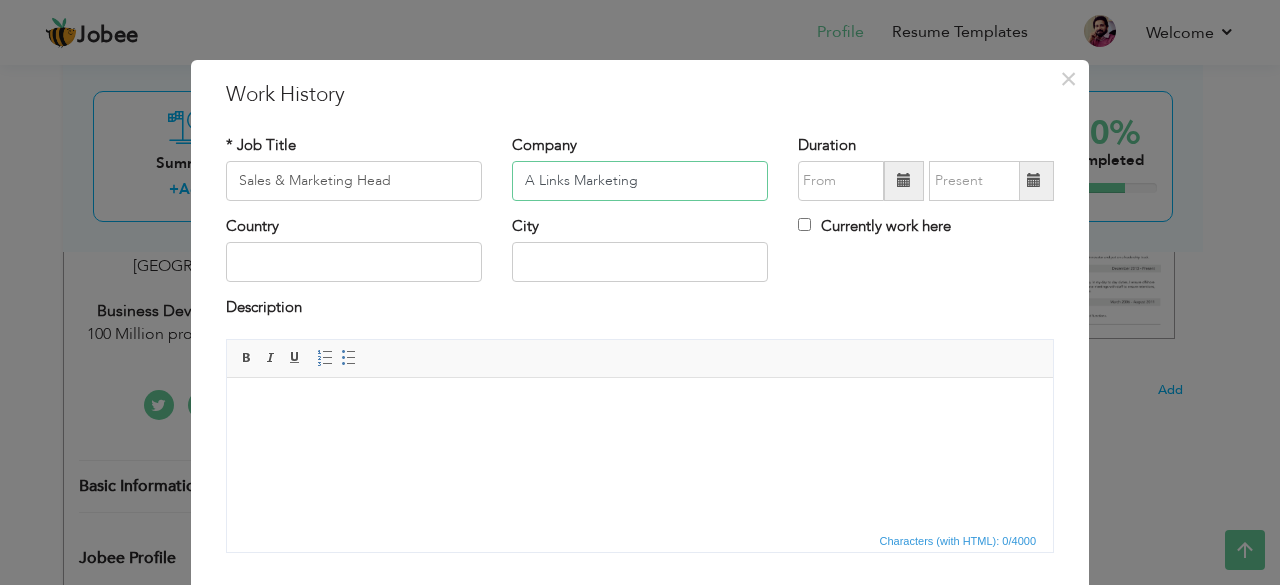 type on "A Links Marketing" 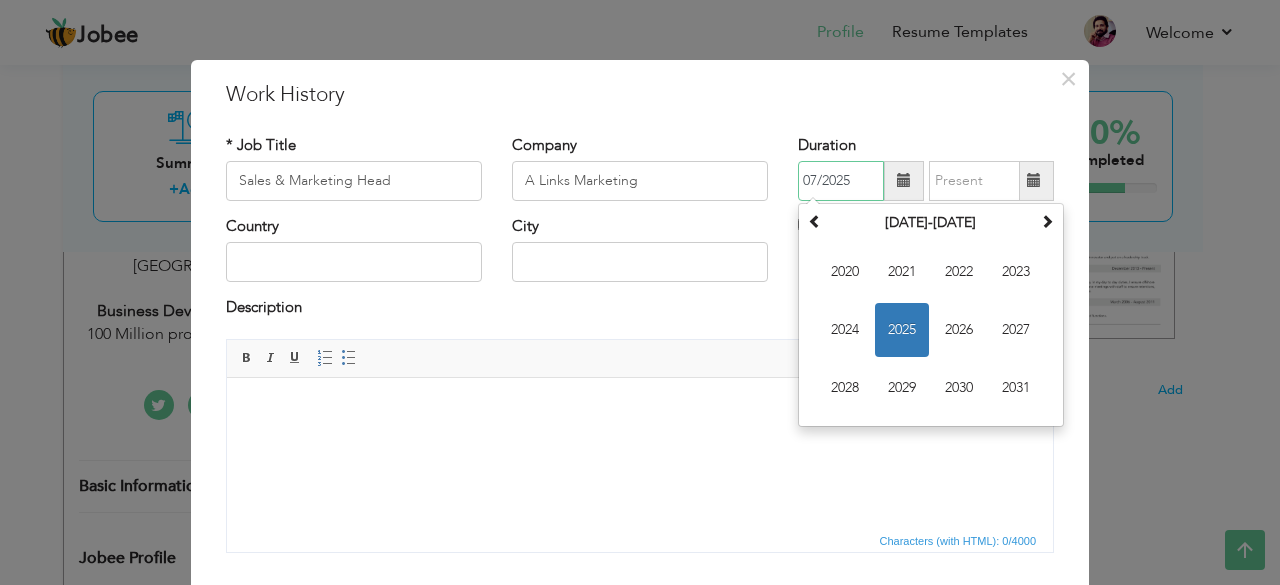 click on "07/2025" at bounding box center (841, 181) 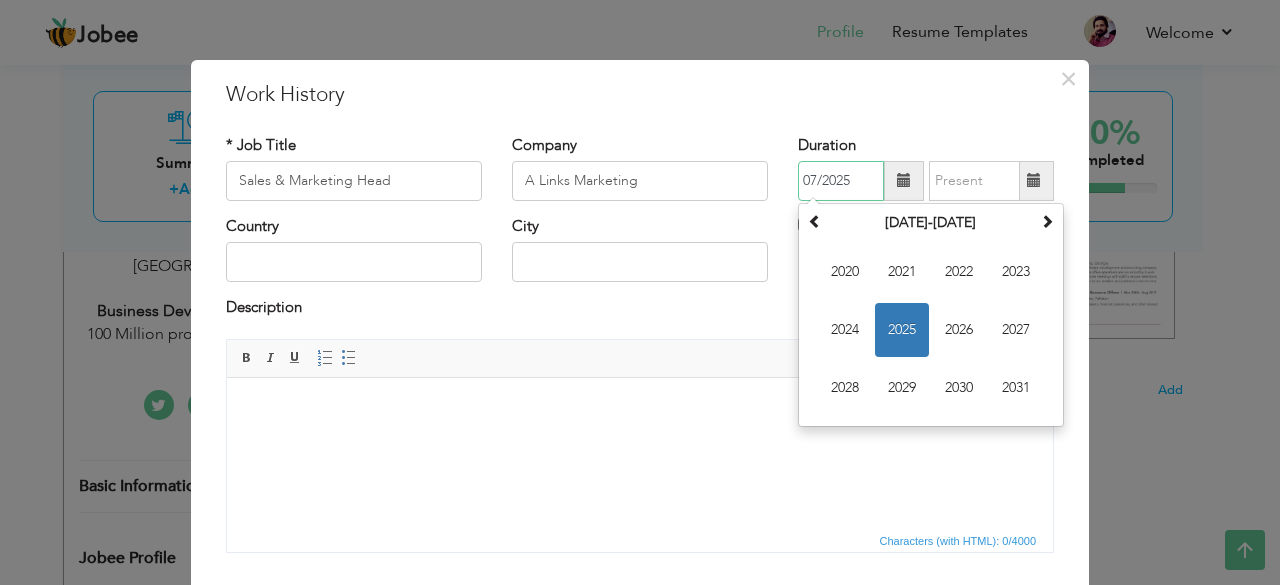click on "2025" at bounding box center [902, 330] 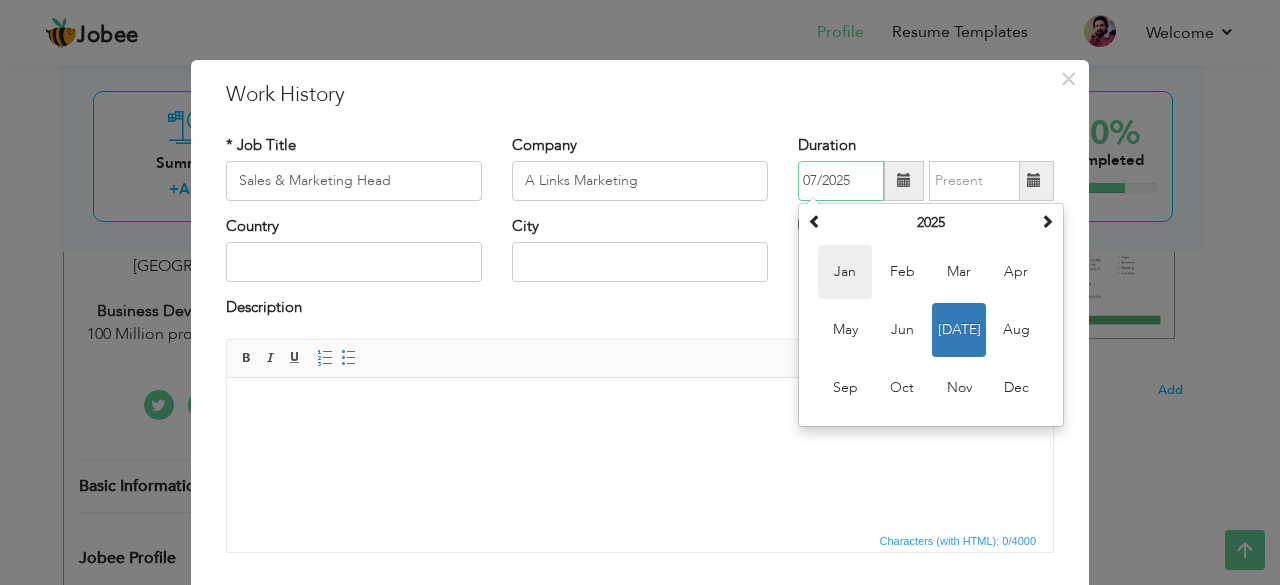 click on "Jan" at bounding box center (845, 272) 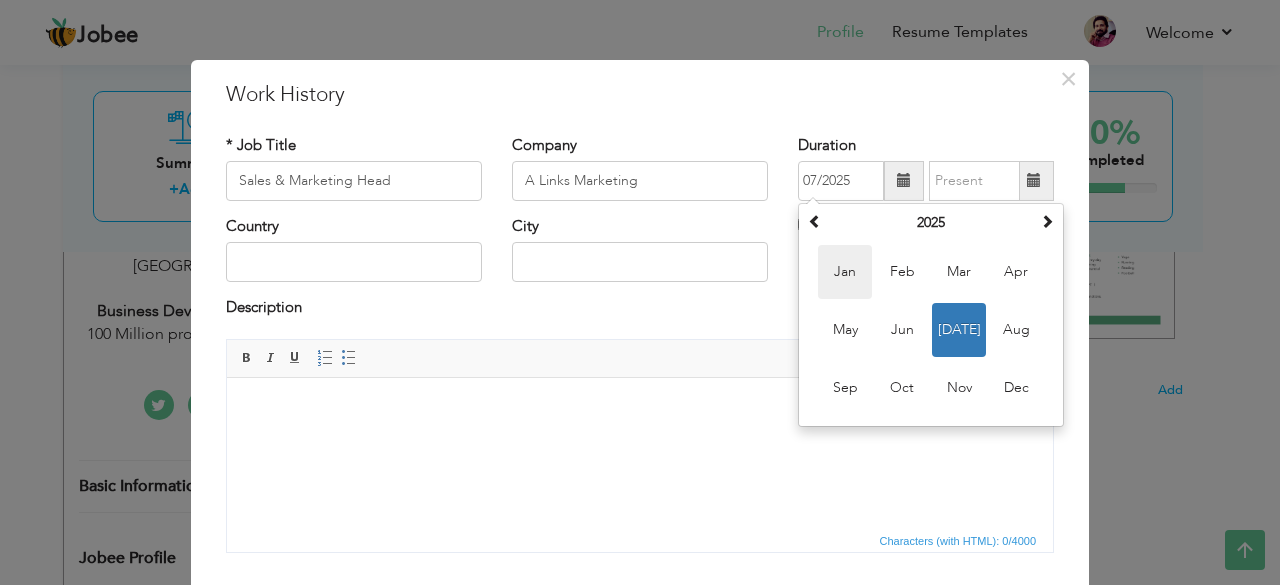 type on "01/2025" 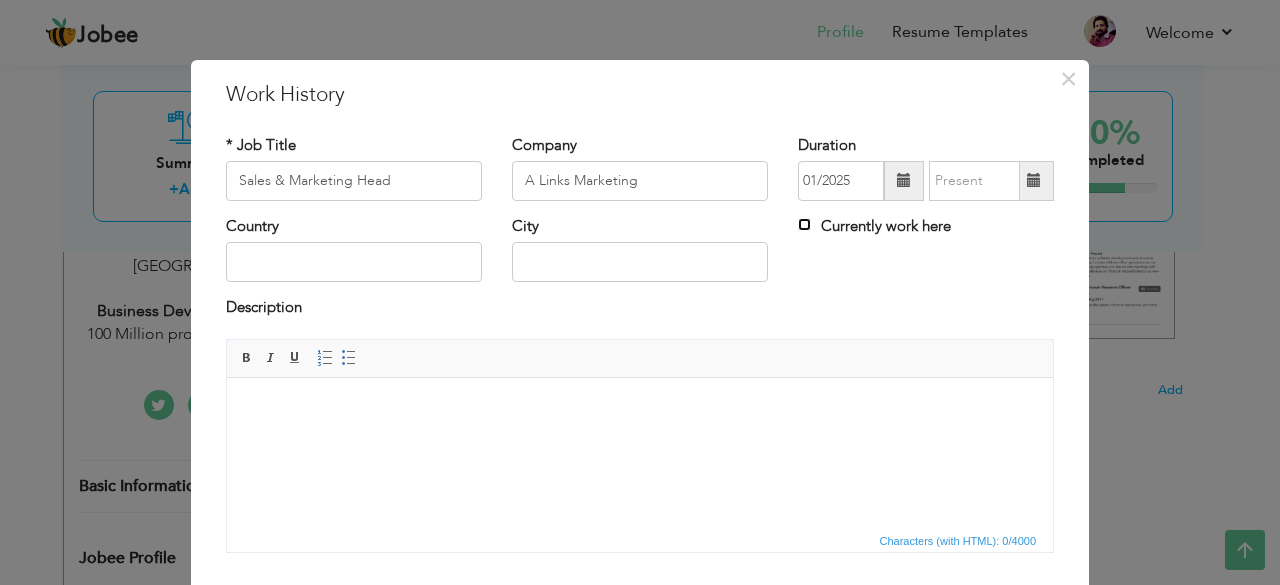click on "Currently work here" at bounding box center (804, 224) 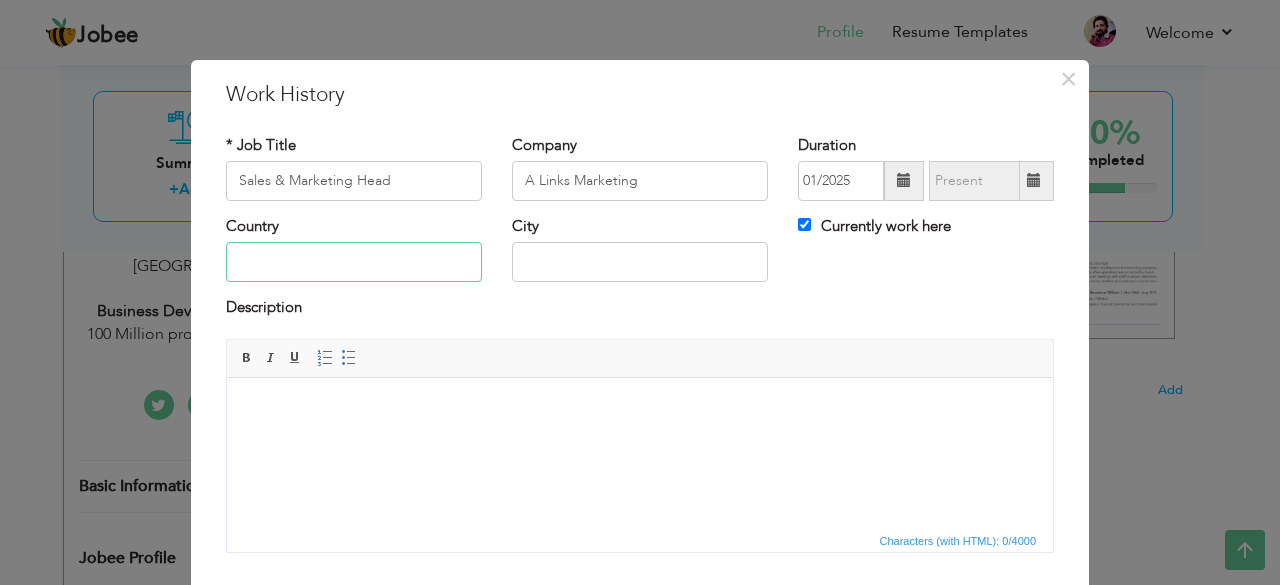 click at bounding box center [354, 262] 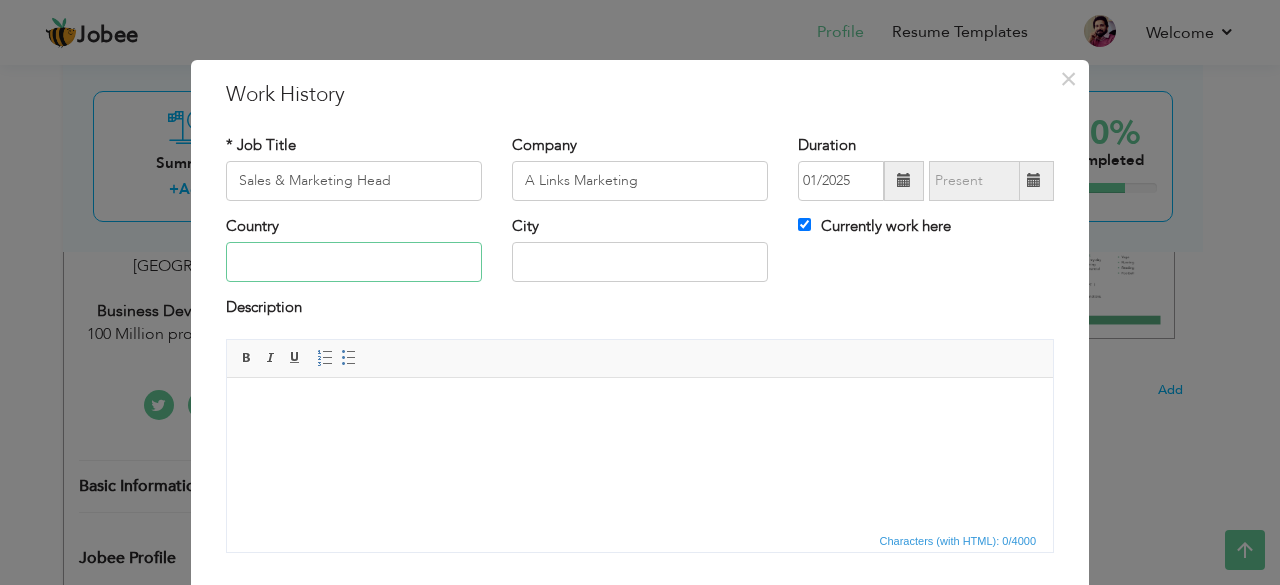type on "[GEOGRAPHIC_DATA]" 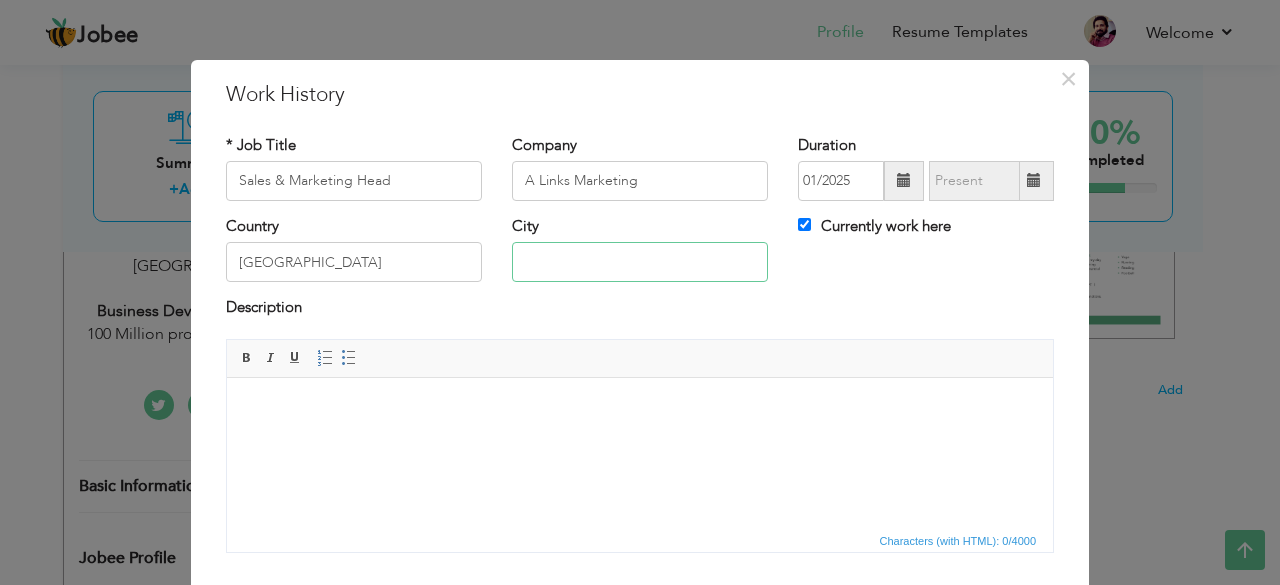 type on "[GEOGRAPHIC_DATA], [GEOGRAPHIC_DATA]" 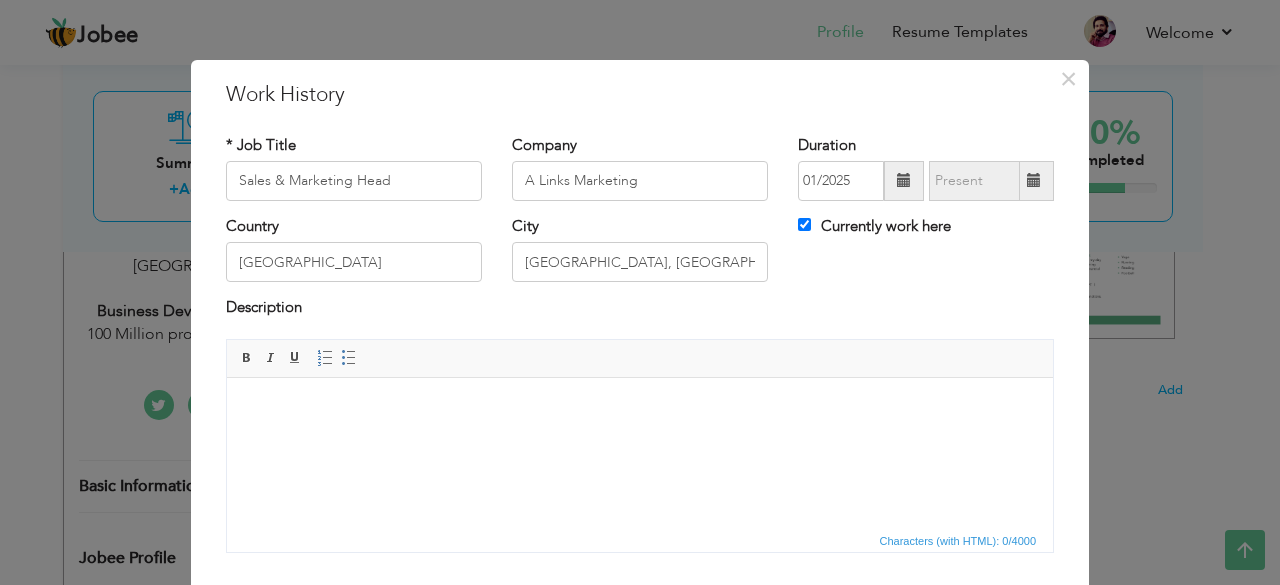 click at bounding box center [640, 407] 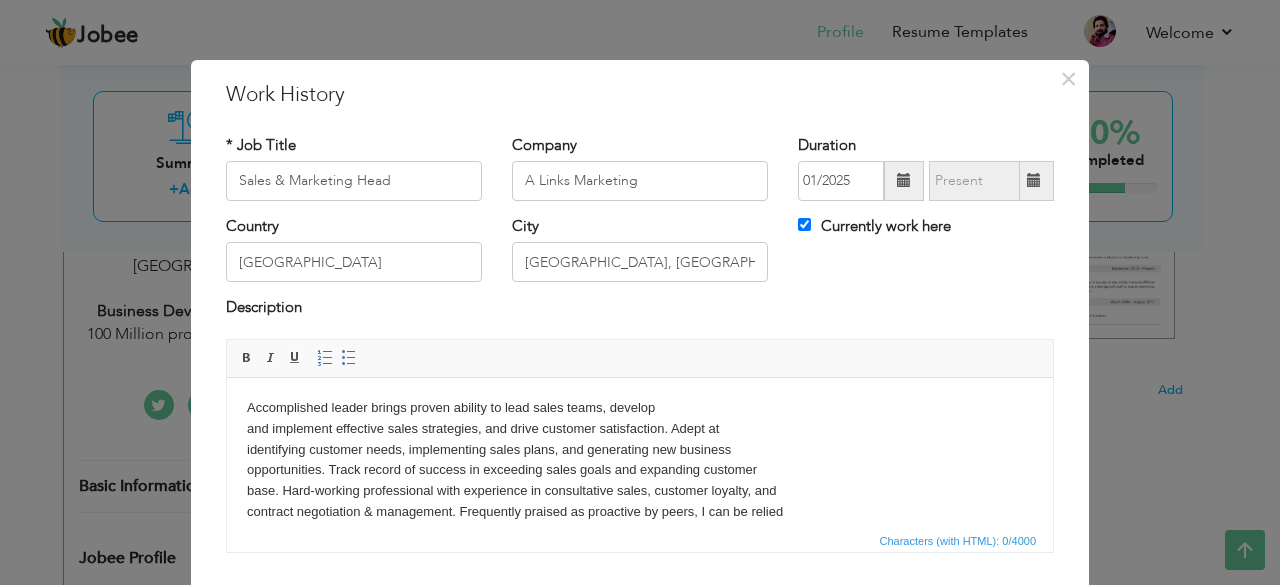 scroll, scrollTop: 12, scrollLeft: 0, axis: vertical 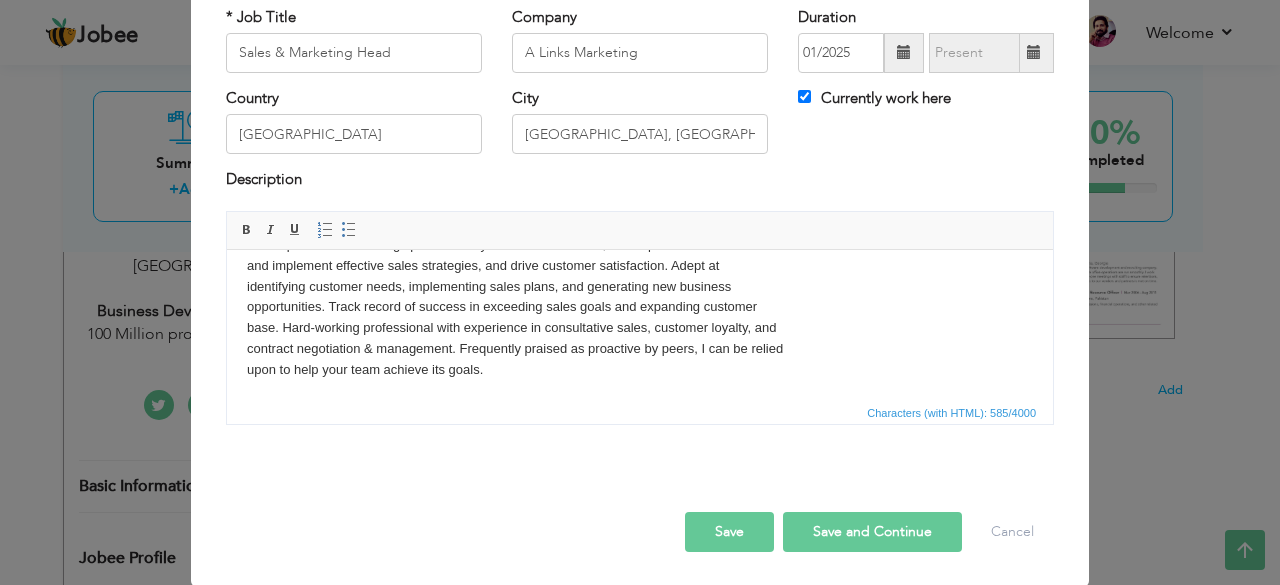 click on "Save and Continue" at bounding box center [872, 532] 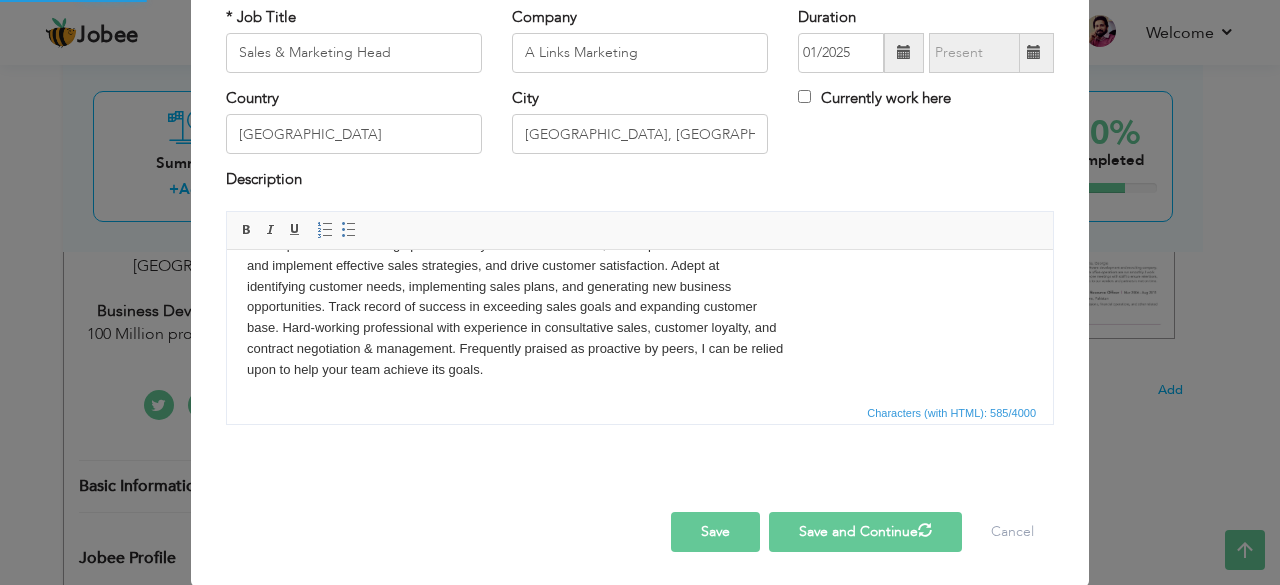 type 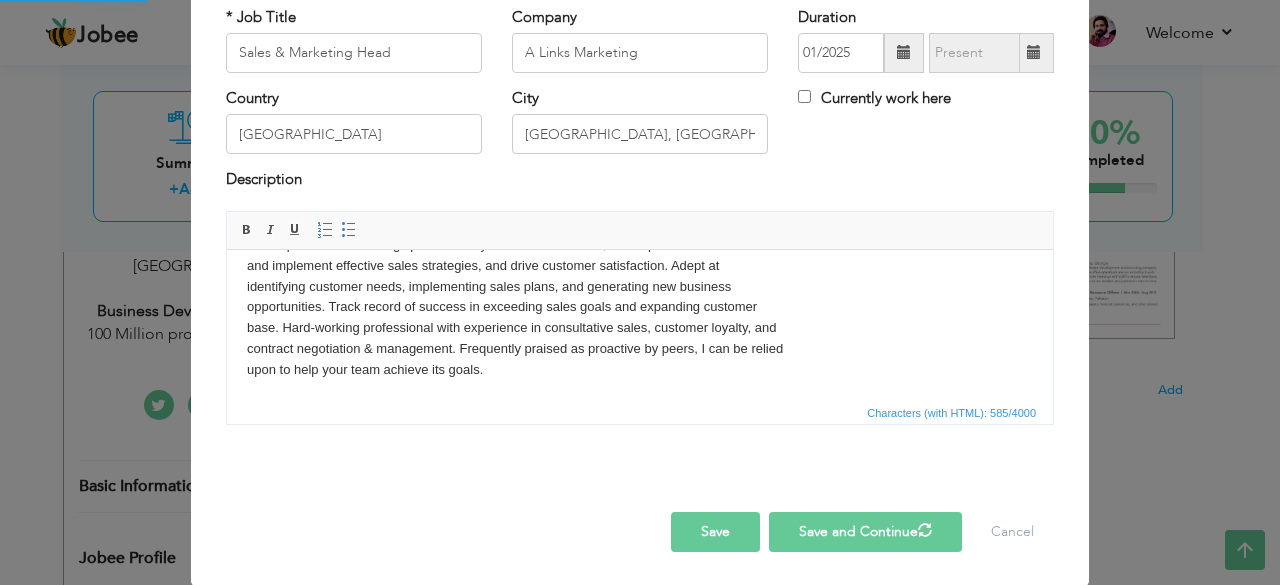 type 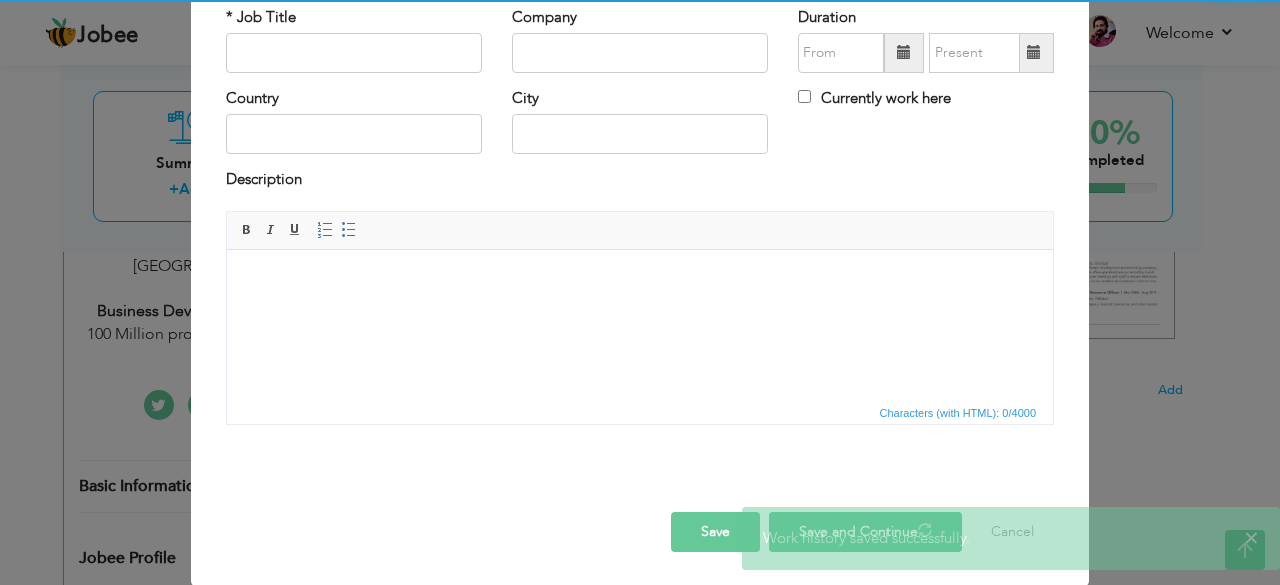 scroll, scrollTop: 0, scrollLeft: 0, axis: both 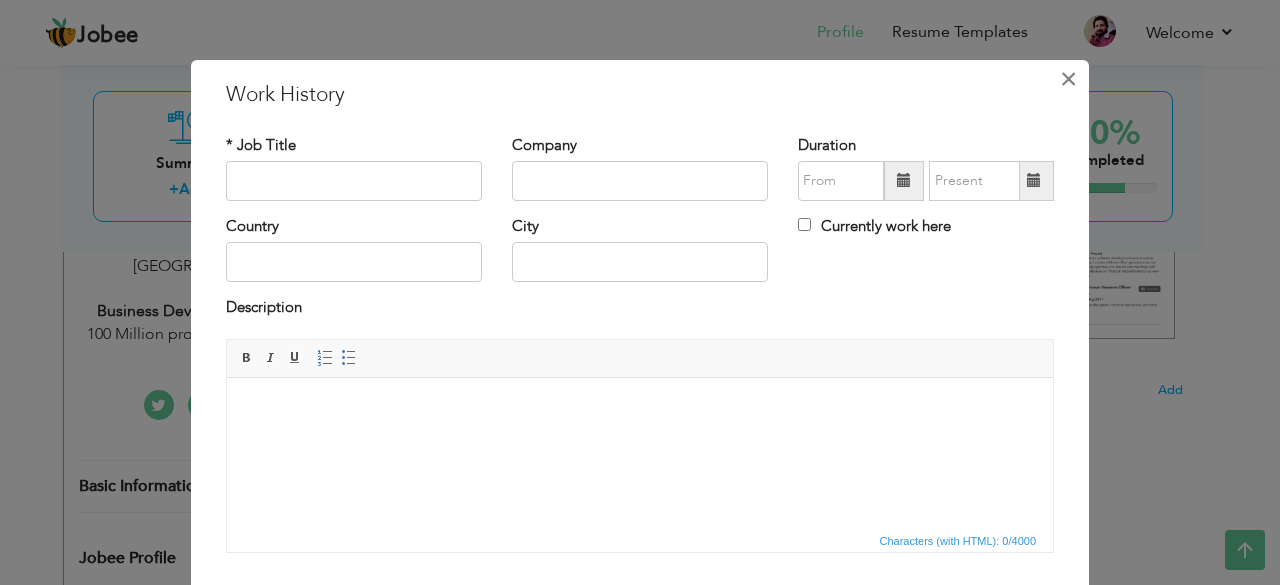 click on "×" at bounding box center [1068, 79] 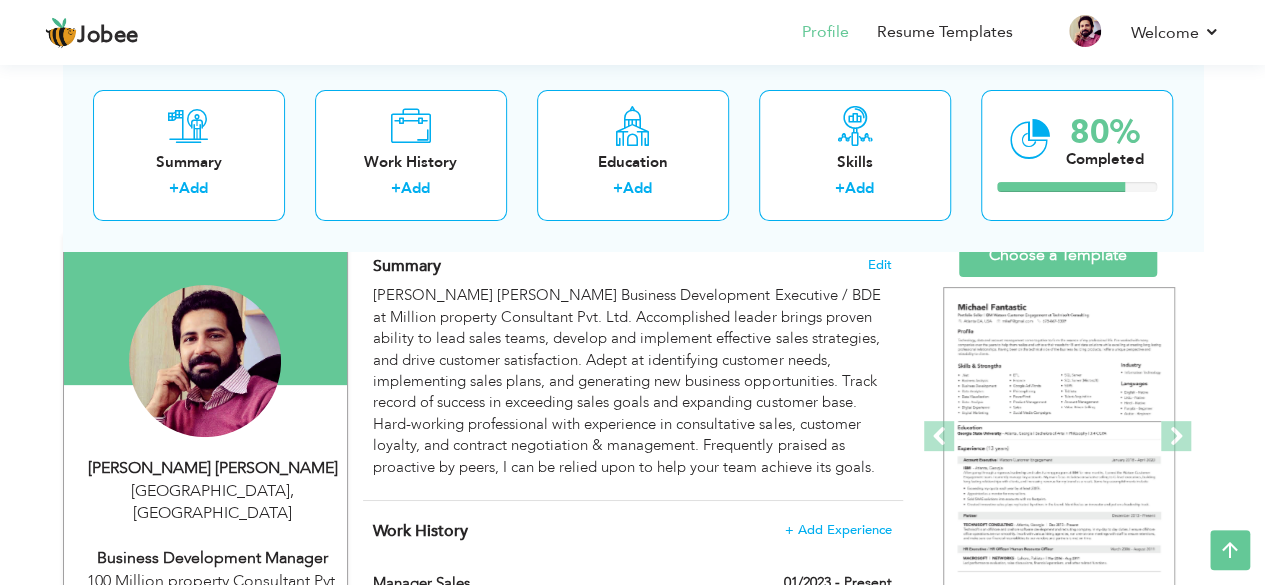 scroll, scrollTop: 0, scrollLeft: 0, axis: both 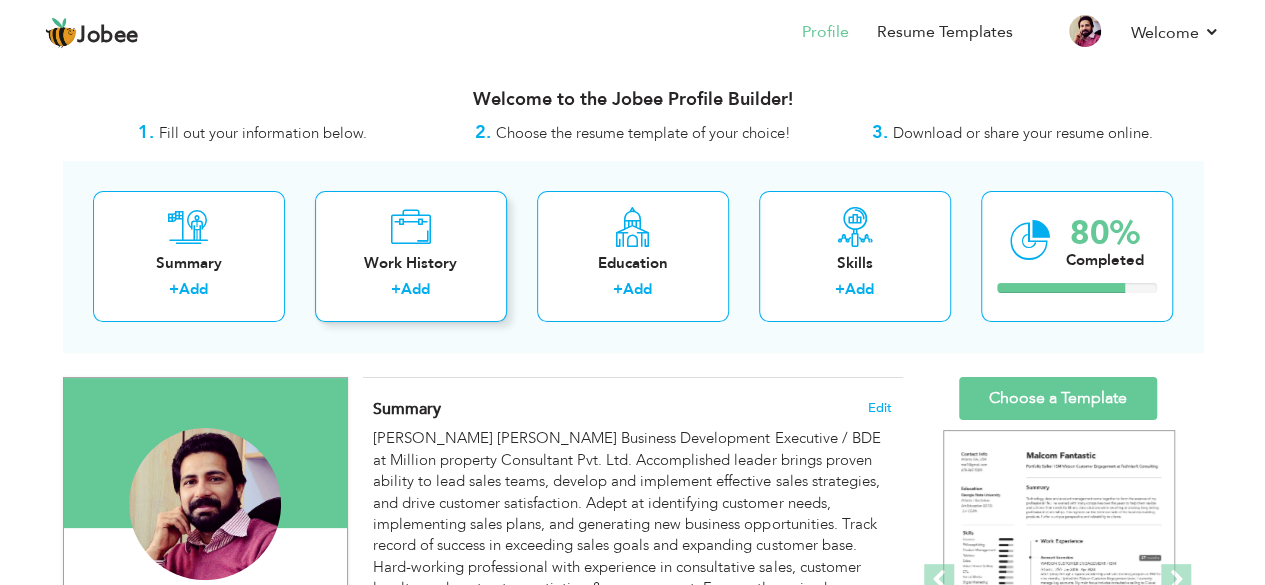 click on "Work History" at bounding box center (411, 263) 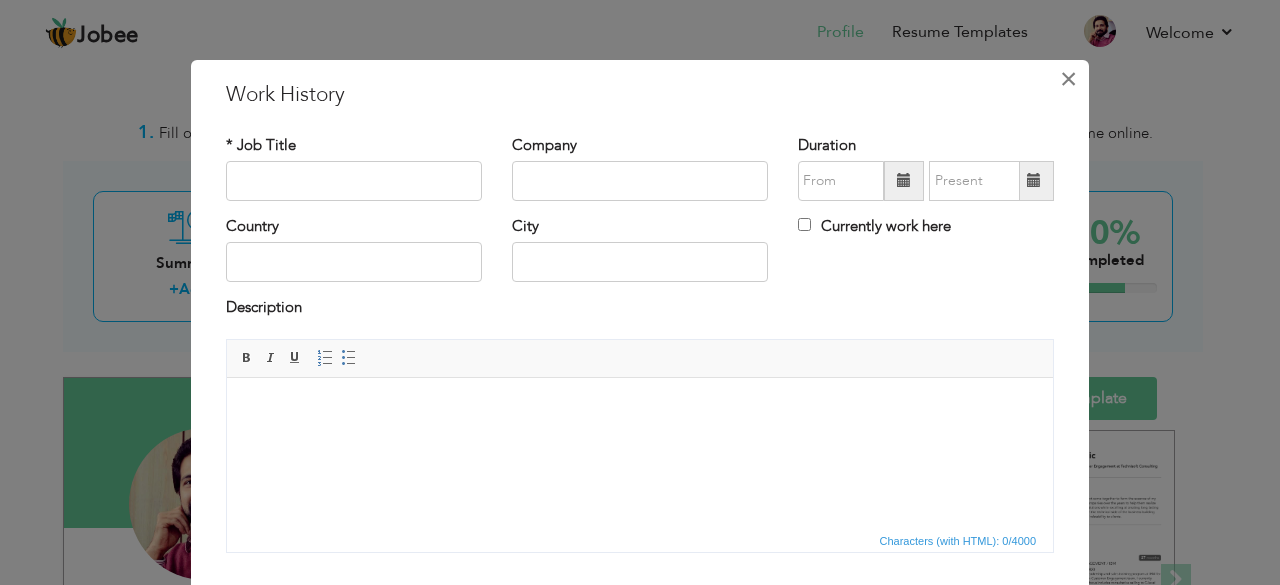 click on "×" at bounding box center [1068, 79] 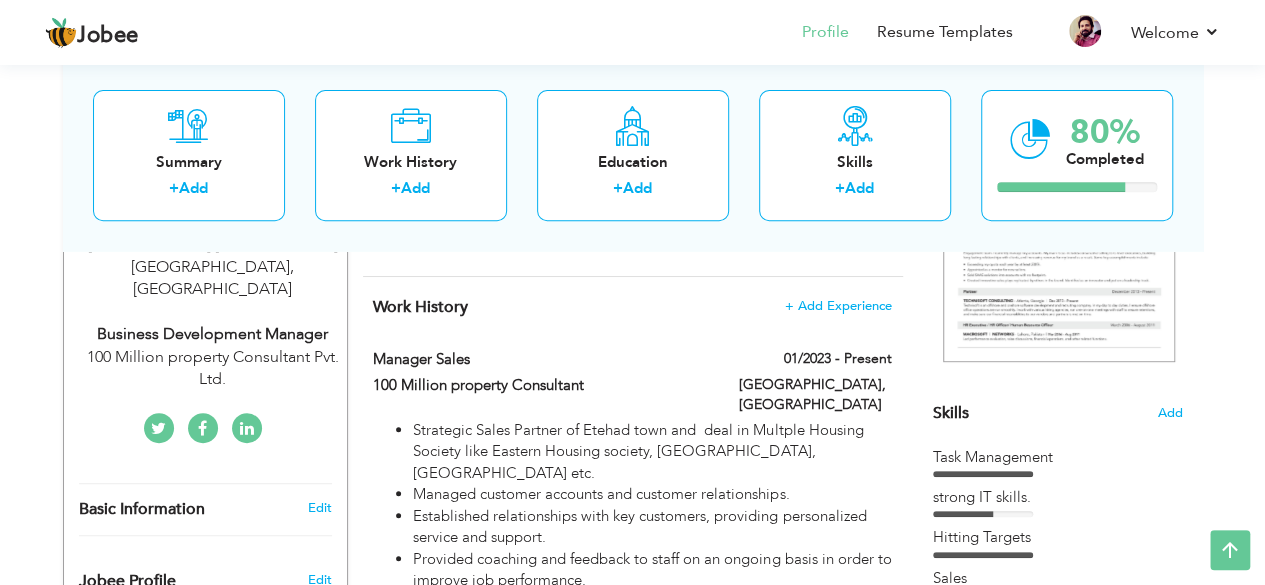 scroll, scrollTop: 363, scrollLeft: 0, axis: vertical 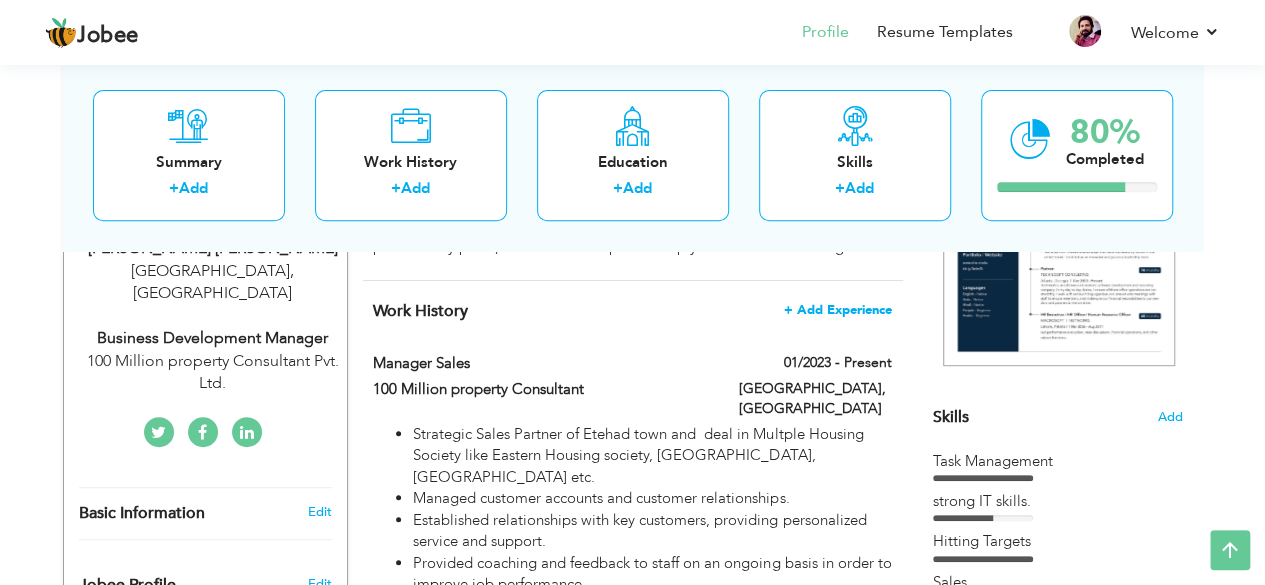 click on "+ Add Experience" at bounding box center [838, 310] 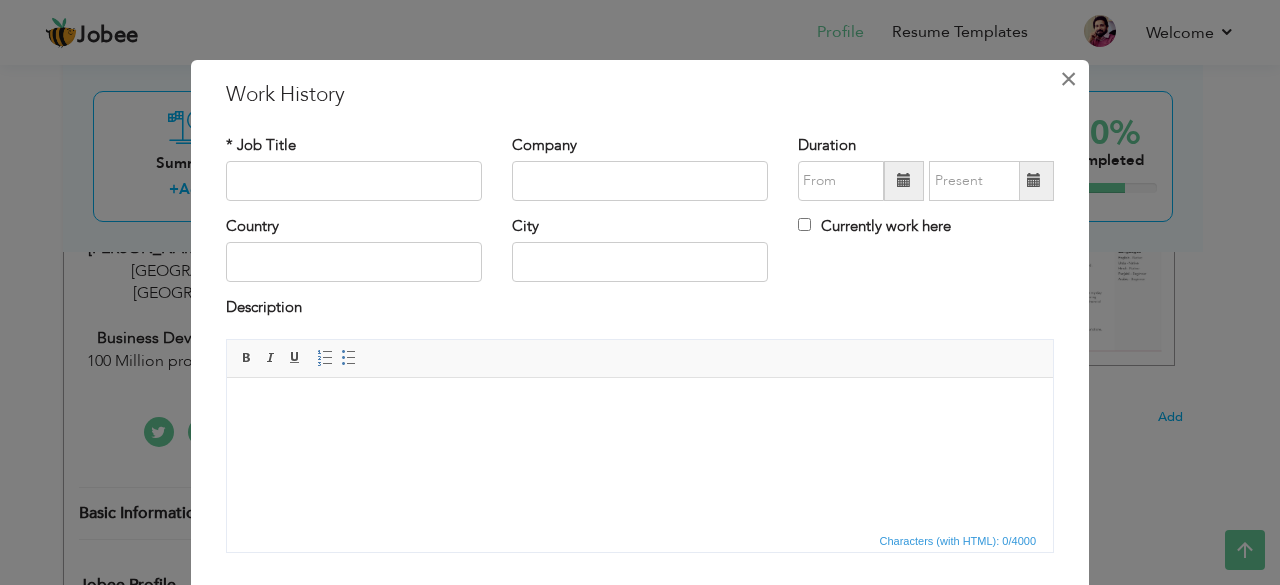 click on "×" at bounding box center [1068, 79] 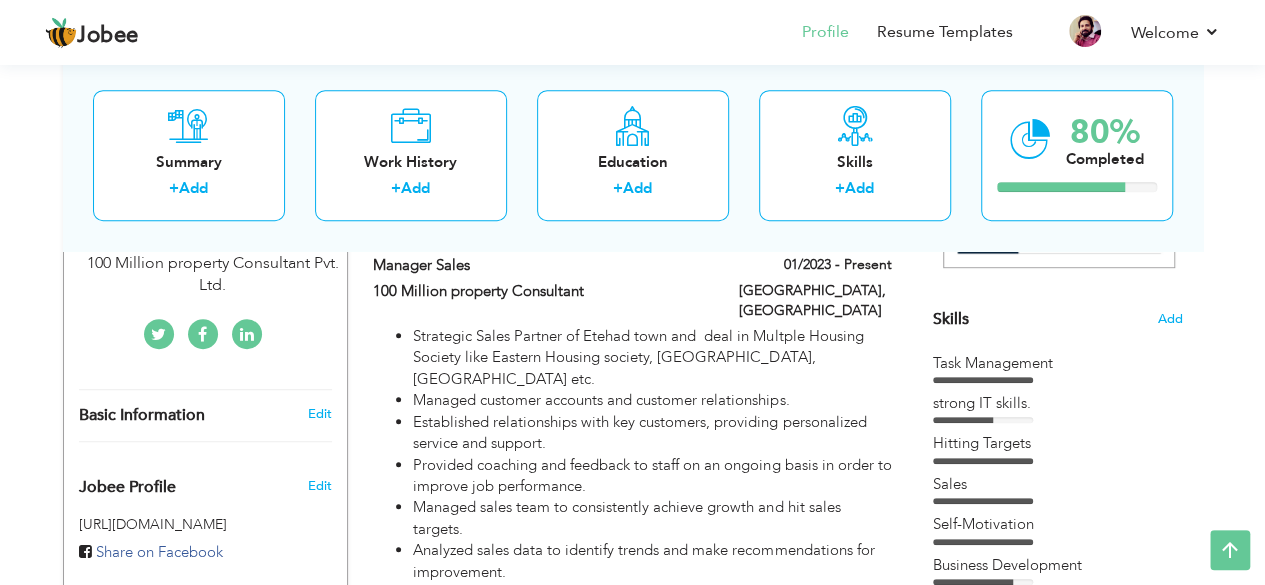 scroll, scrollTop: 480, scrollLeft: 0, axis: vertical 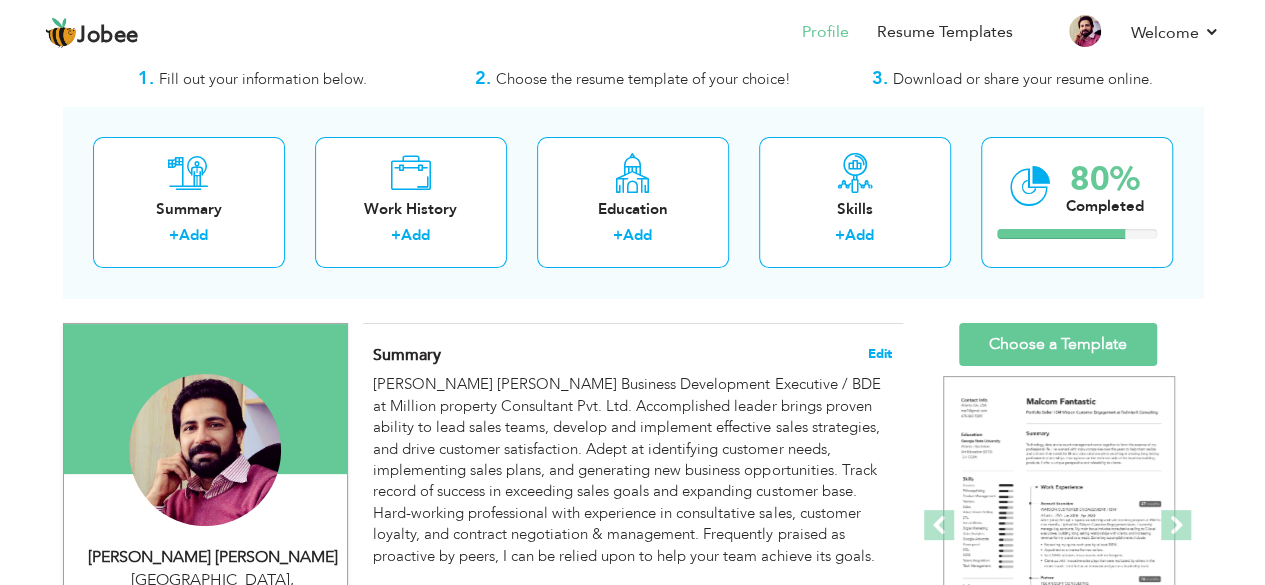 click on "Edit" at bounding box center (880, 354) 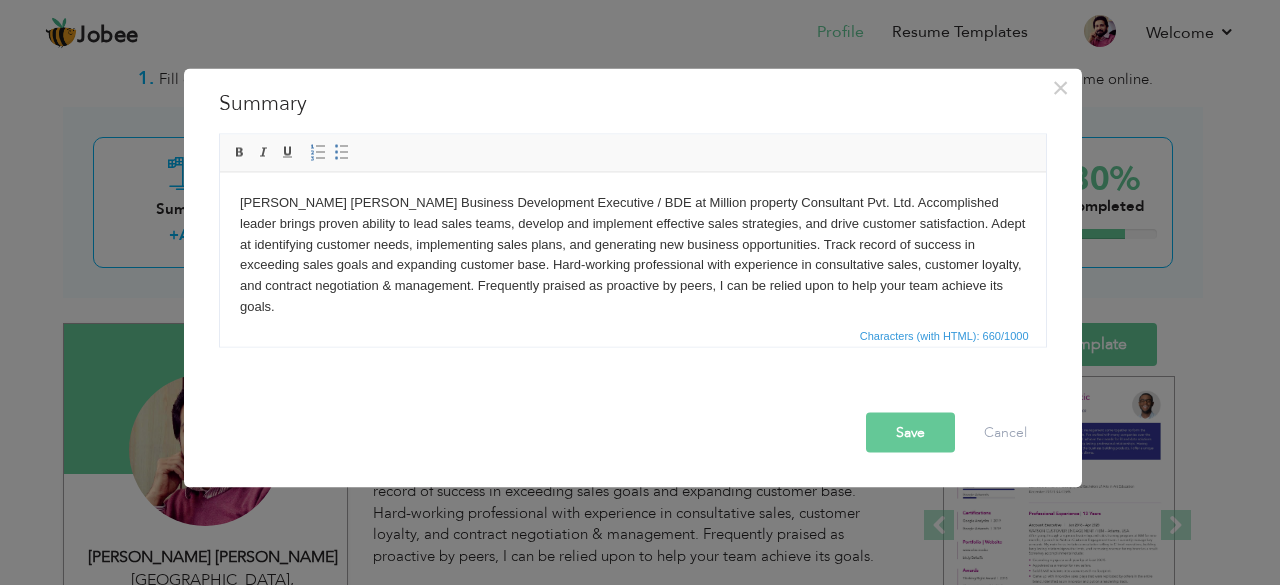 click on "Syed Usman Hussain Gillani Business Development Executive / BDE at Million property Consultant Pvt. Ltd. Accomplished leader brings proven ability to lead sales teams, develop and implement effective sales strategies, and drive customer satisfaction. Adept at identifying customer needs, implementing sales plans, and generating new business opportunities. Track record of success in exceeding sales goals and expanding customer base. Hard-working professional with experience in consultative sales, customer loyalty, and contract negotiation & management. Frequently praised as proactive by peers, I can be relied upon to help your team achieve its goals." at bounding box center [632, 254] 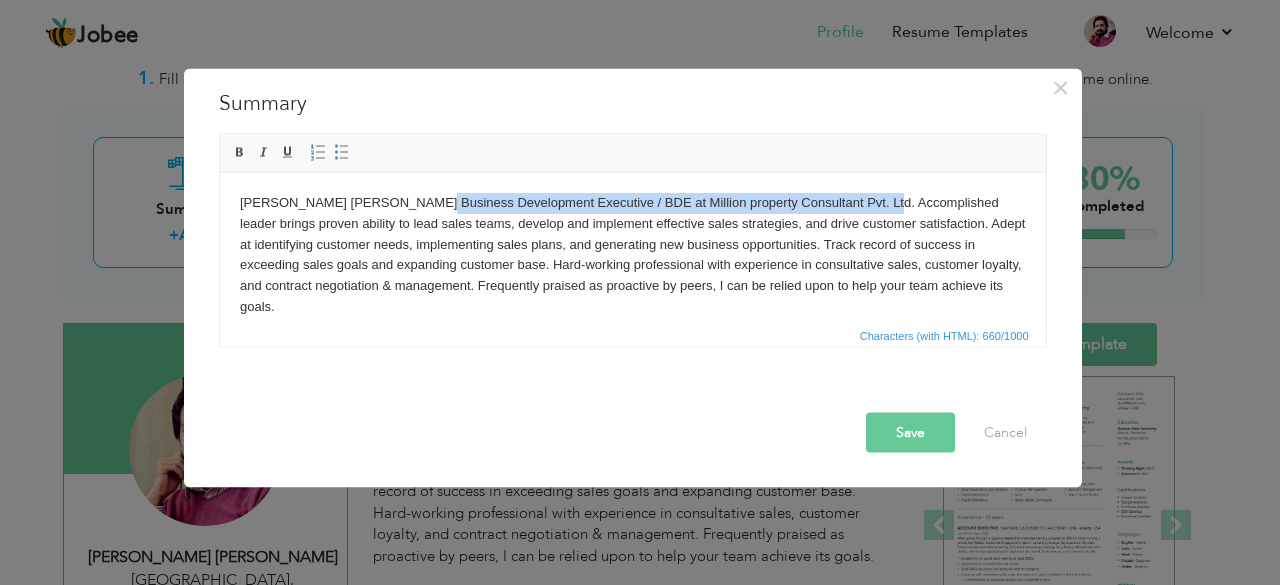 drag, startPoint x: 408, startPoint y: 201, endPoint x: 858, endPoint y: 195, distance: 450.04 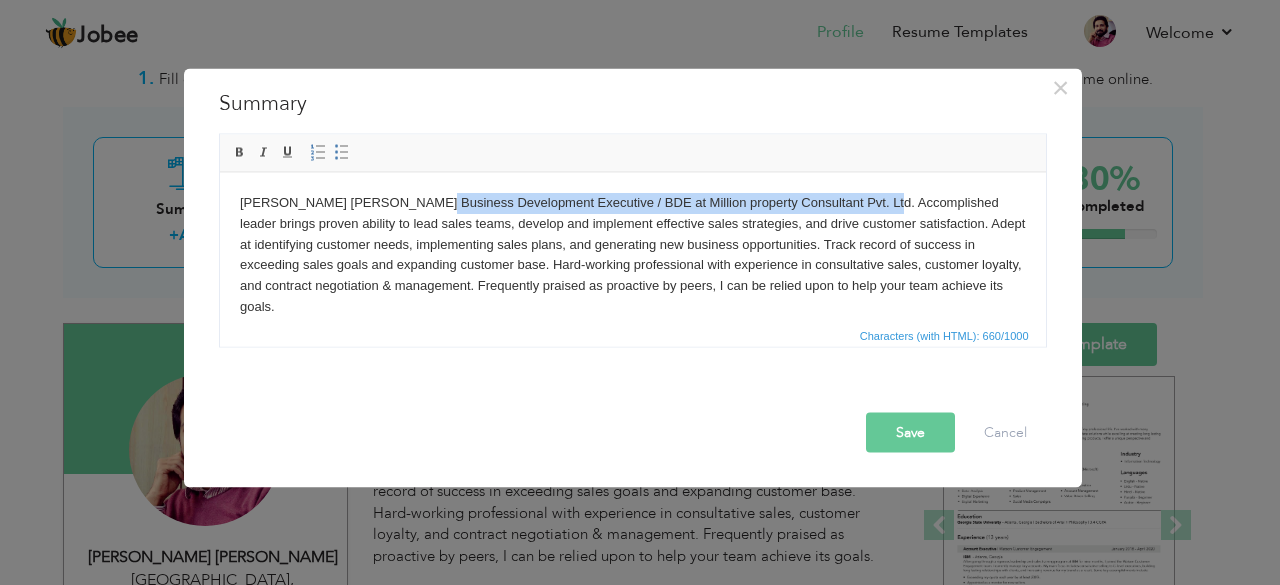 type 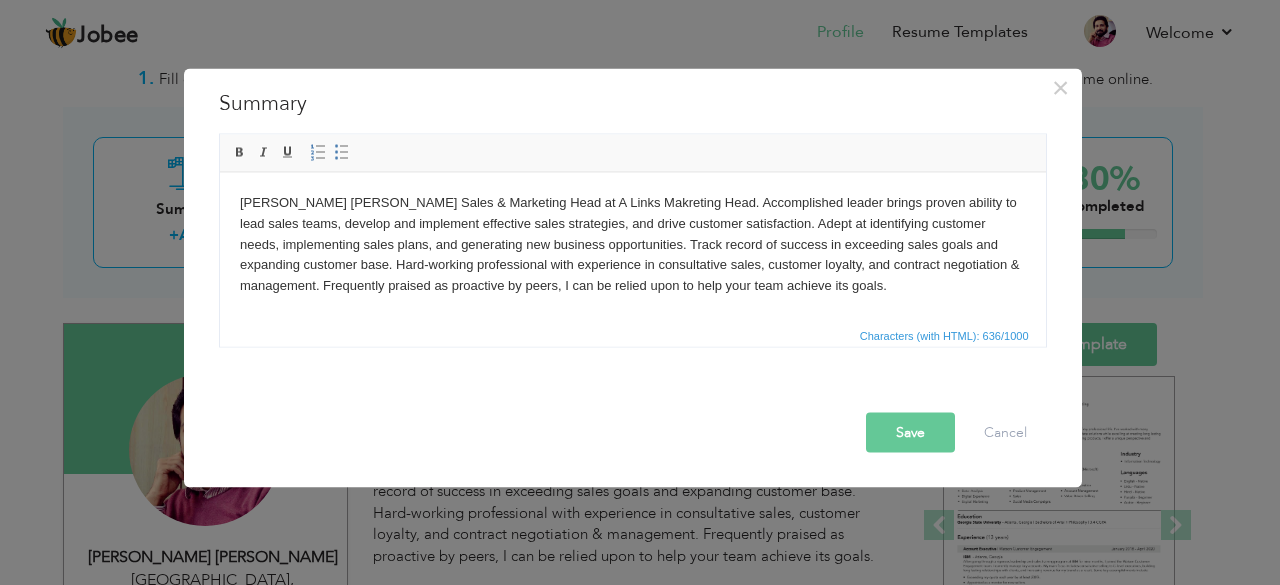 click on "Save" at bounding box center [910, 432] 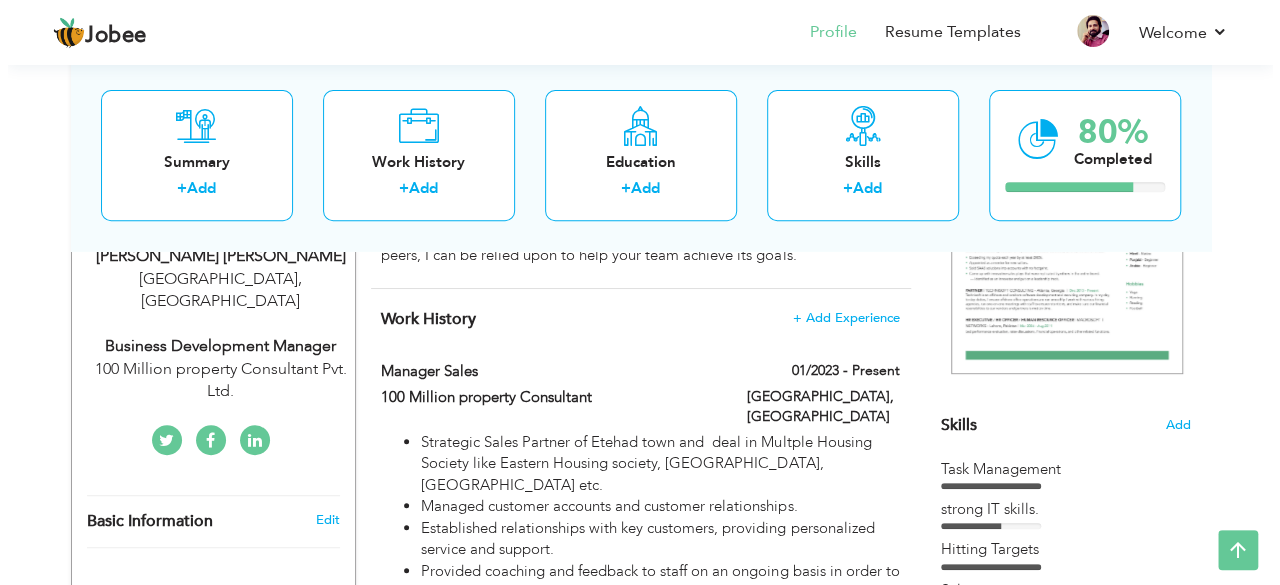 scroll, scrollTop: 348, scrollLeft: 0, axis: vertical 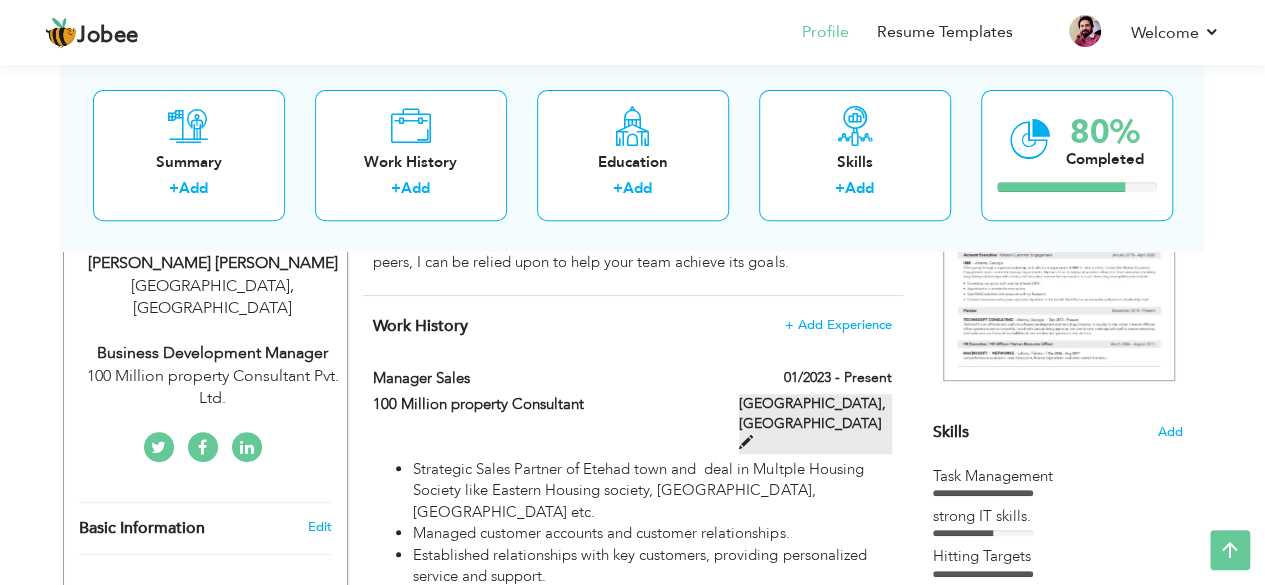 click at bounding box center (746, 442) 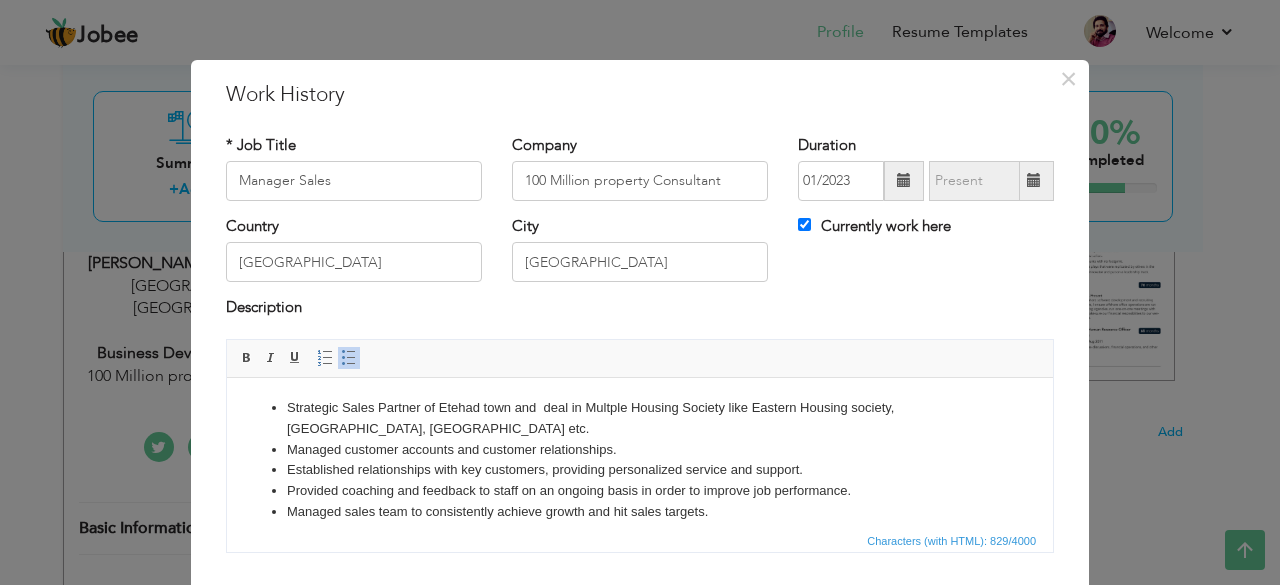 click on "Strategic Sales Partner of Etehad town and  deal in Multple Housing Society like Eastern Housing society, Rehan Garden, Safari Garden etc." at bounding box center [640, 418] 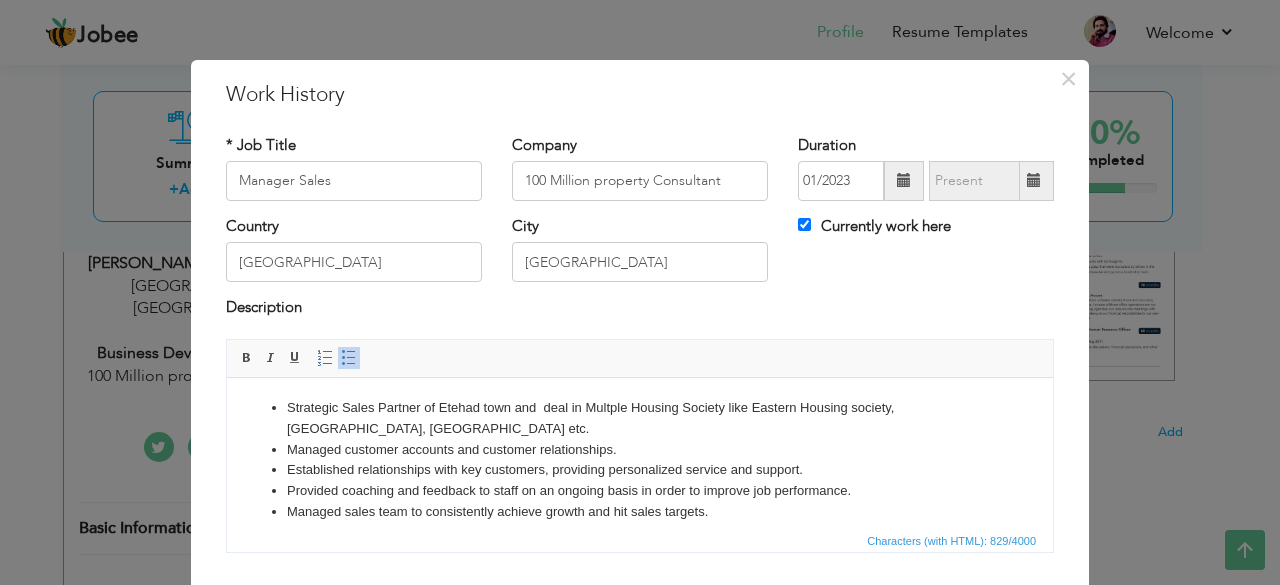 type 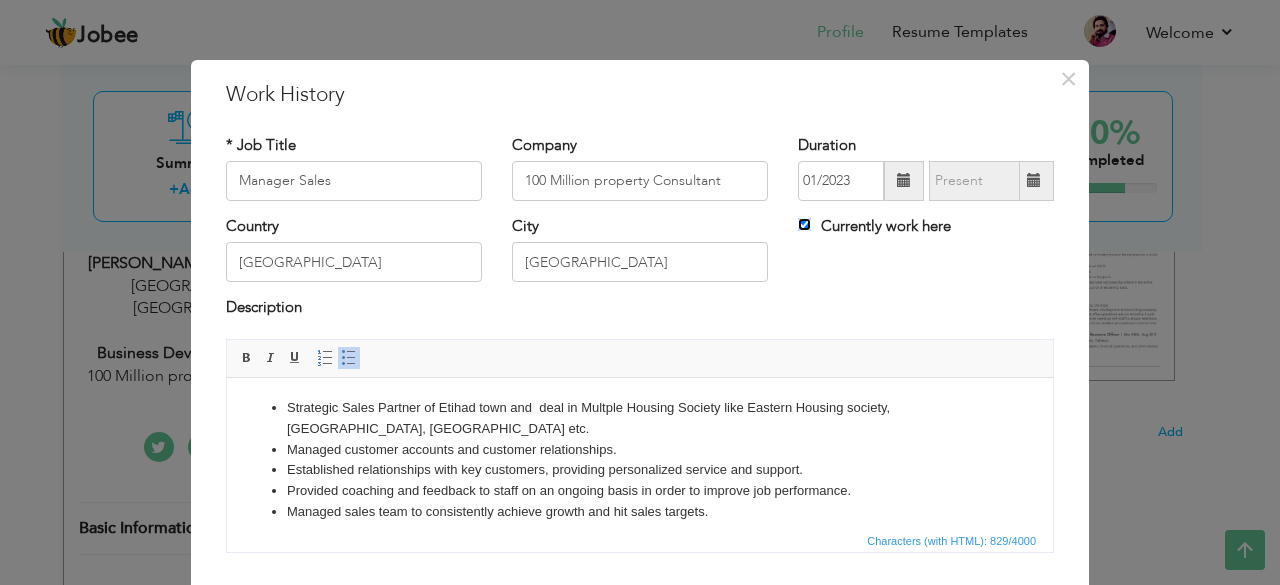 click on "Currently work here" at bounding box center [804, 224] 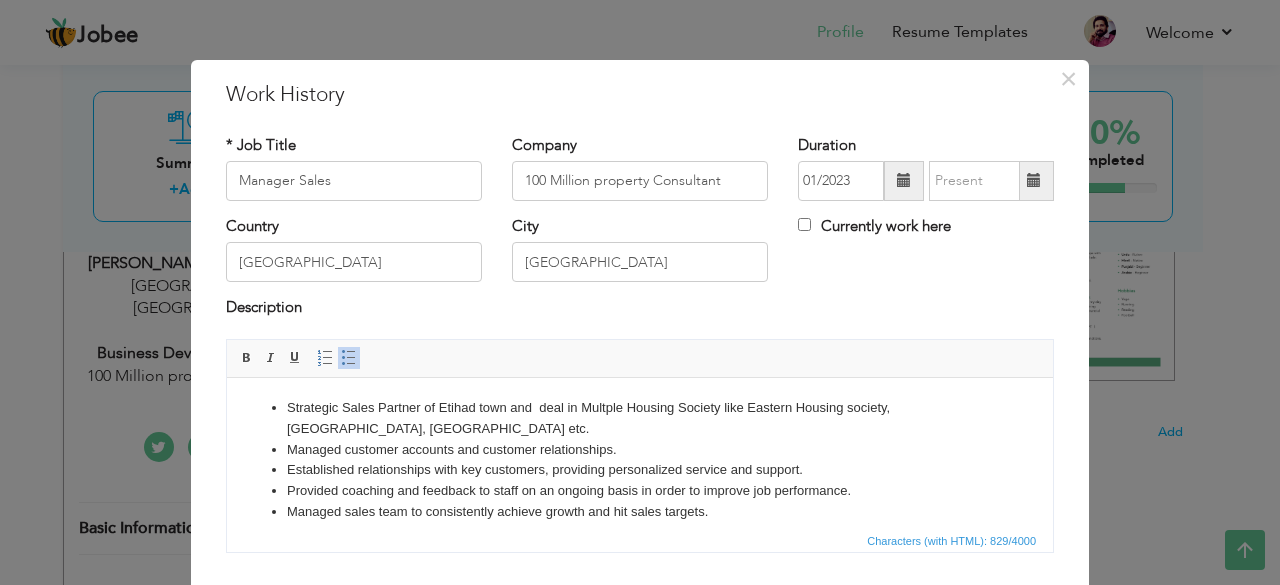 click at bounding box center [1034, 181] 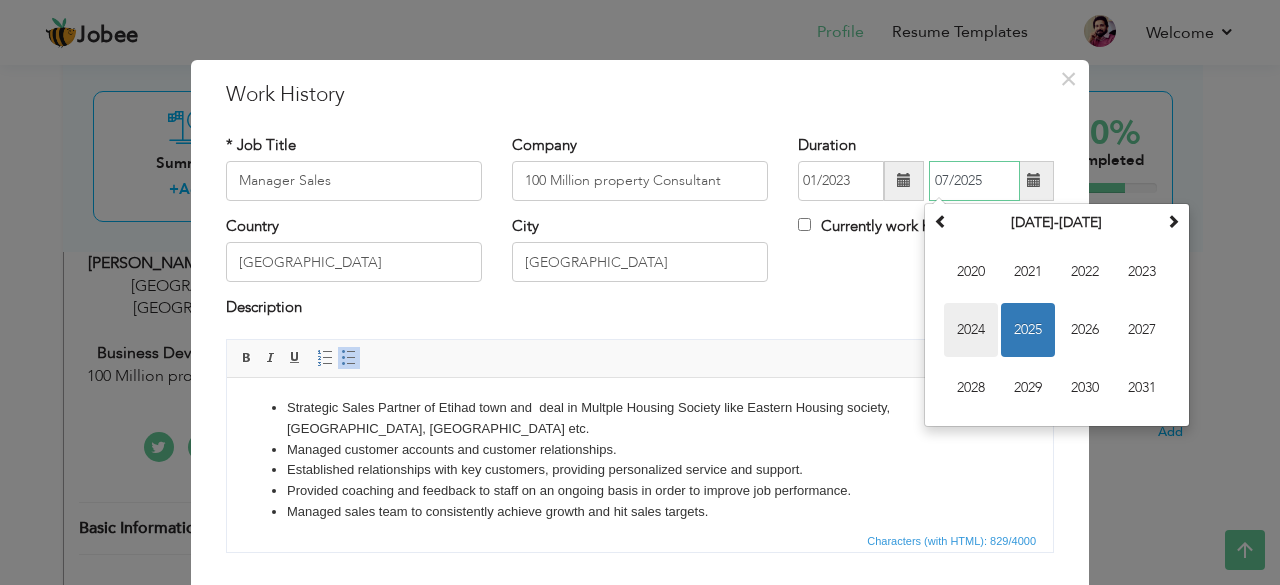 click on "2024" at bounding box center [971, 330] 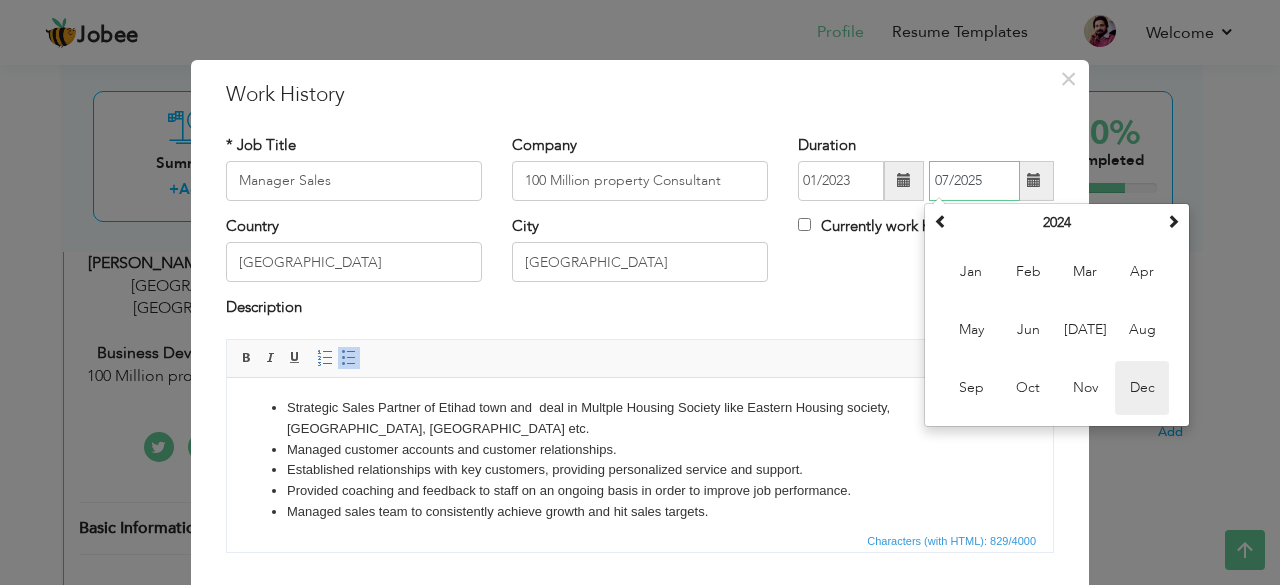 click on "Dec" at bounding box center [1142, 388] 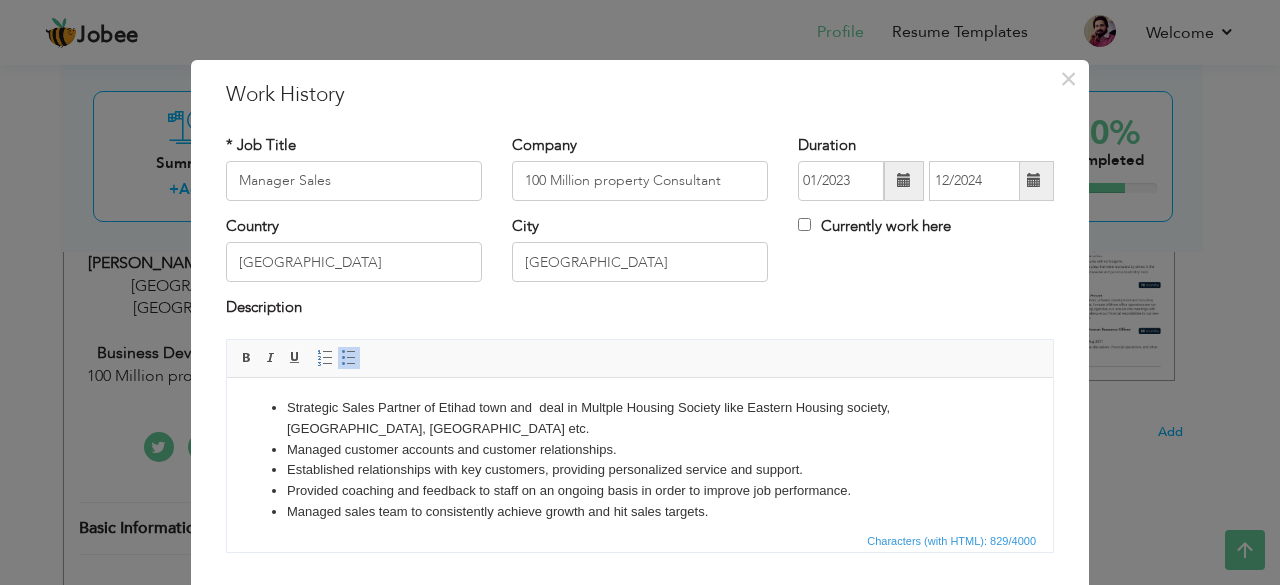 click at bounding box center [1034, 180] 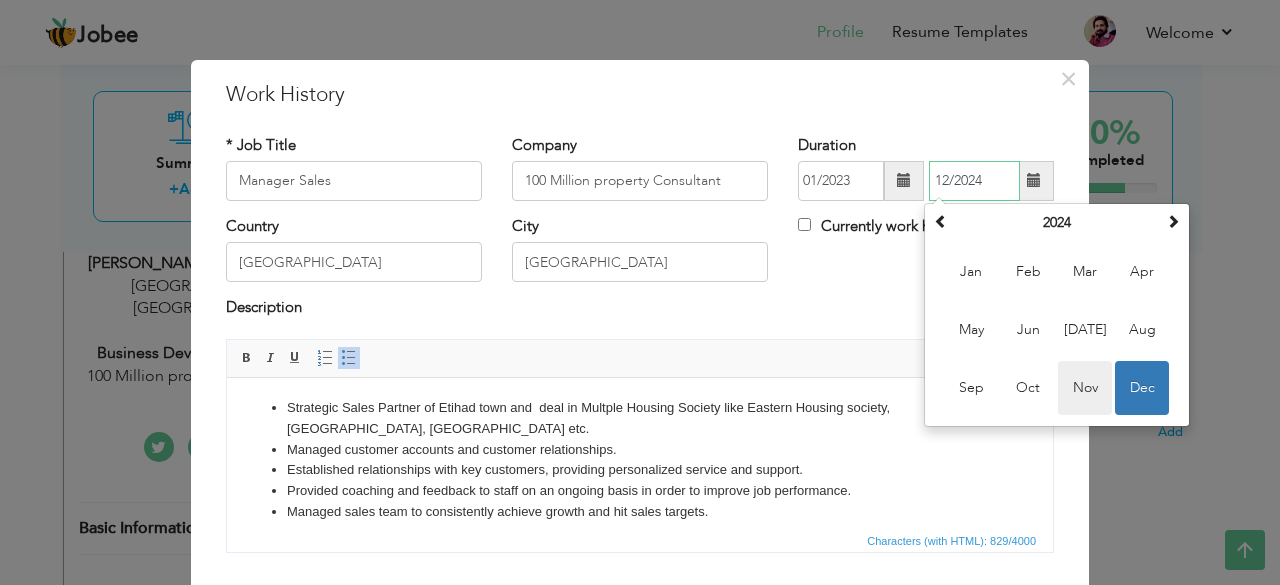 click on "Nov" at bounding box center (1085, 388) 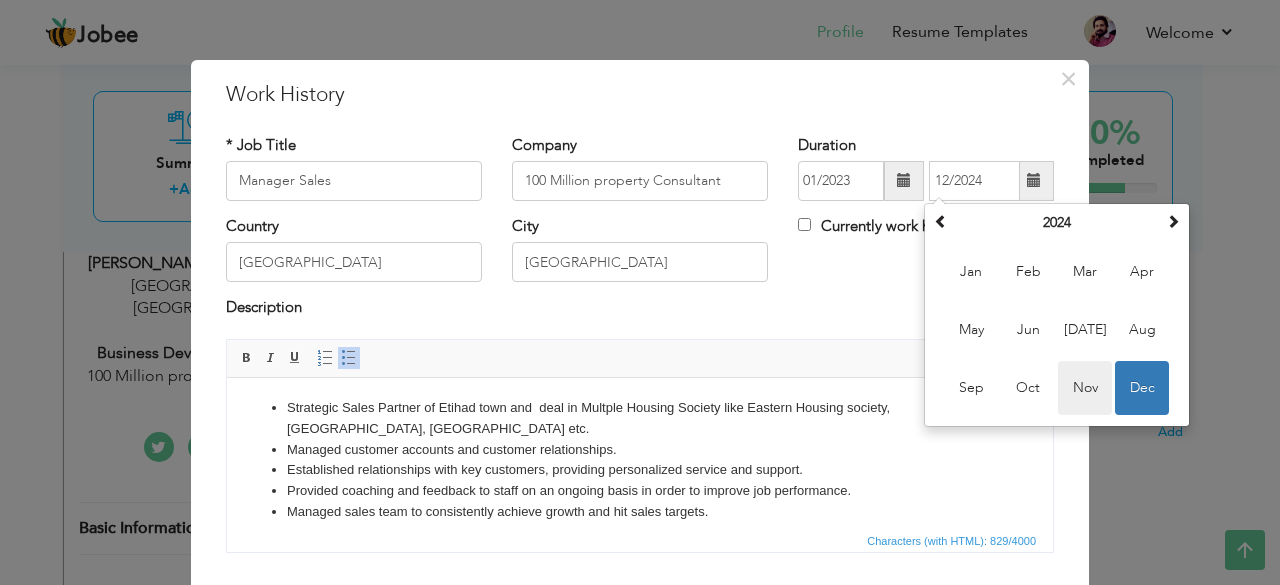 type on "11/2024" 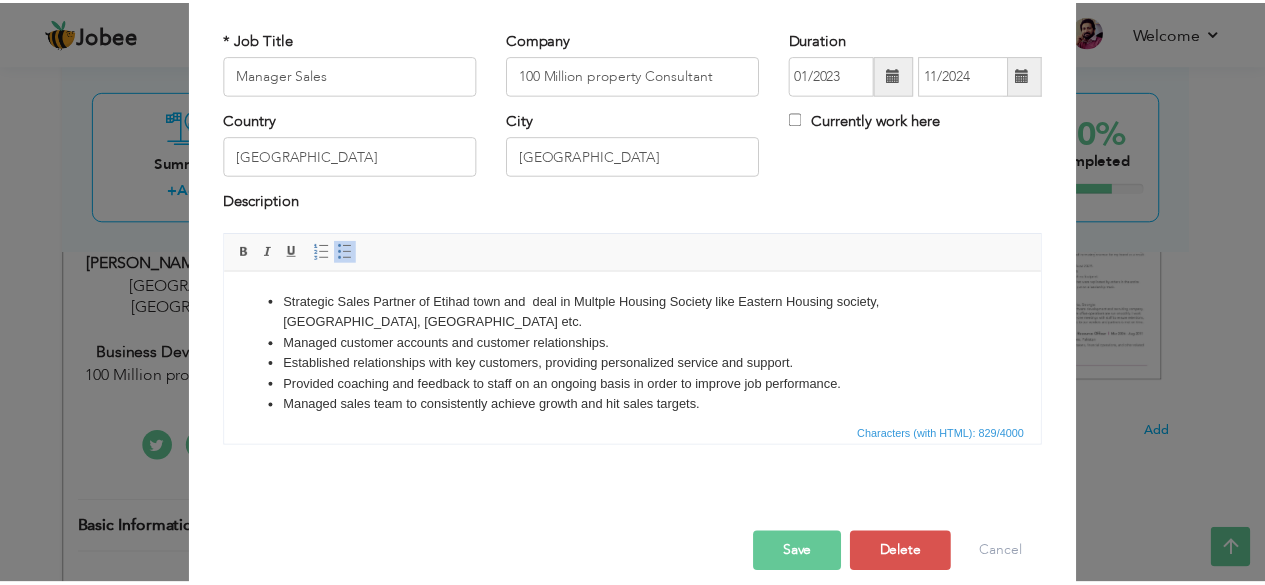 scroll, scrollTop: 128, scrollLeft: 0, axis: vertical 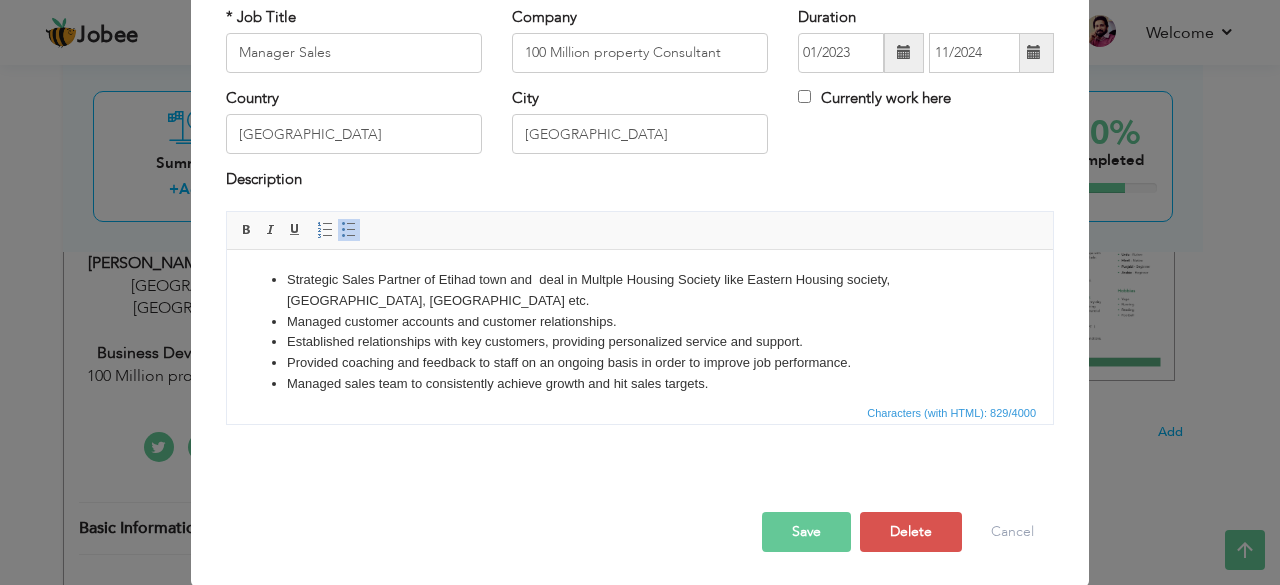 click on "Save" at bounding box center (806, 532) 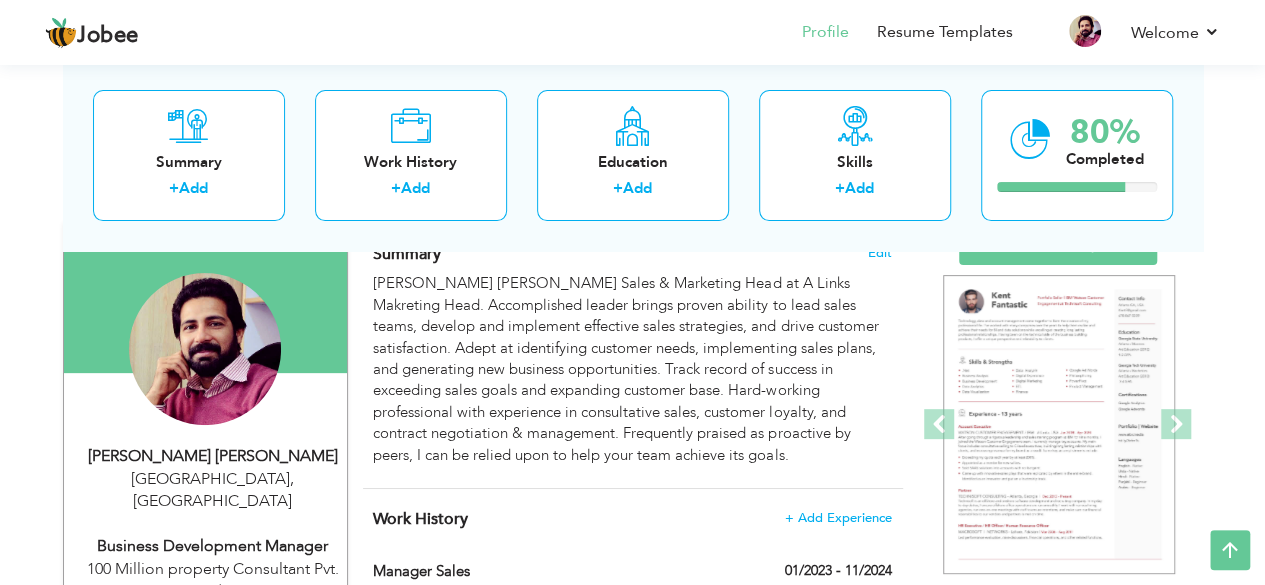 scroll, scrollTop: 144, scrollLeft: 0, axis: vertical 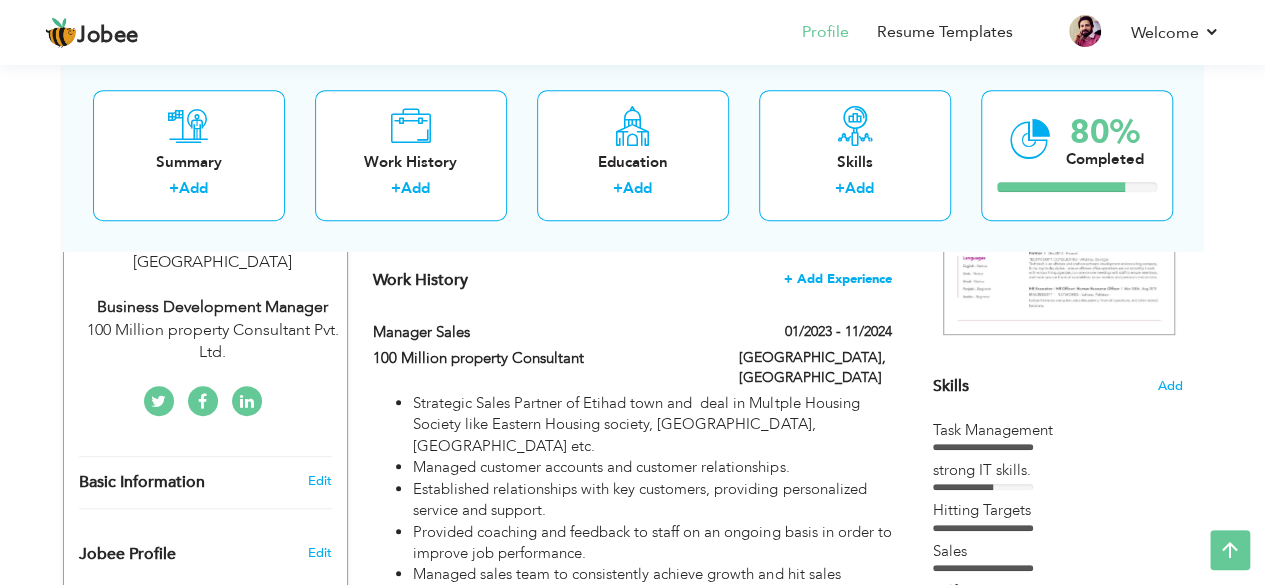 click on "+ Add Experience" at bounding box center [838, 279] 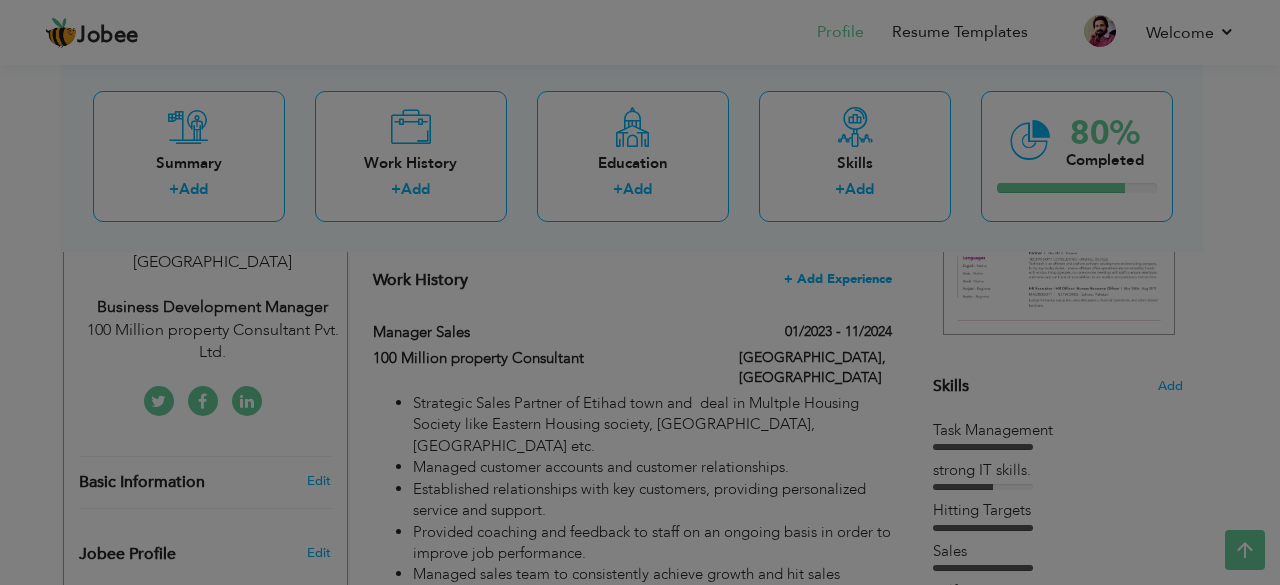 scroll, scrollTop: 0, scrollLeft: 0, axis: both 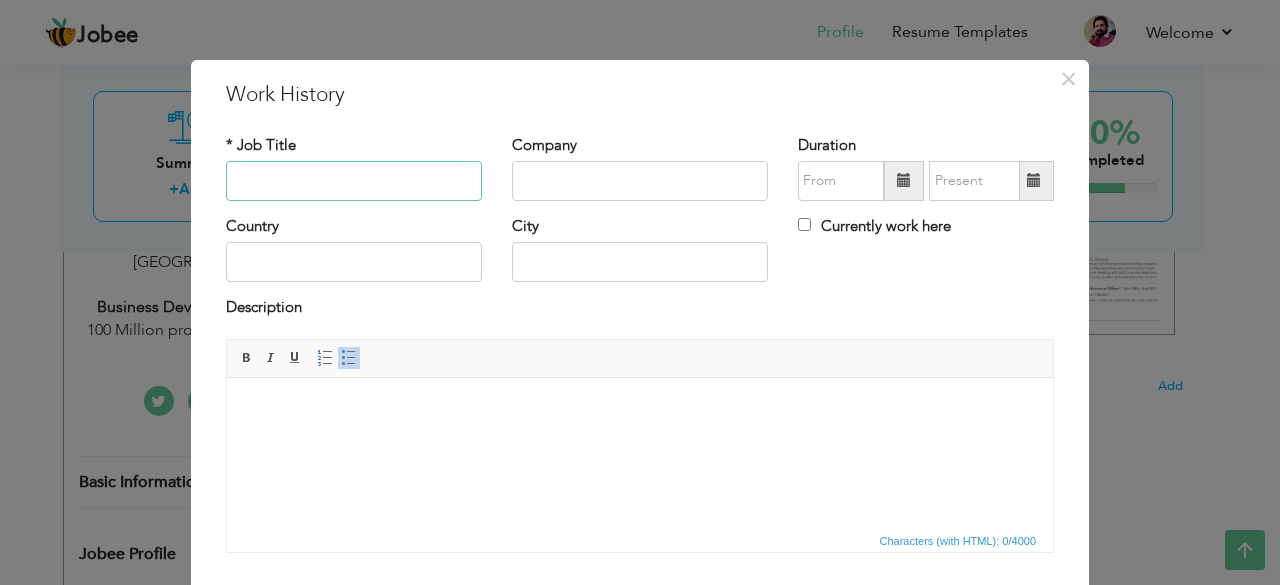 click at bounding box center [354, 181] 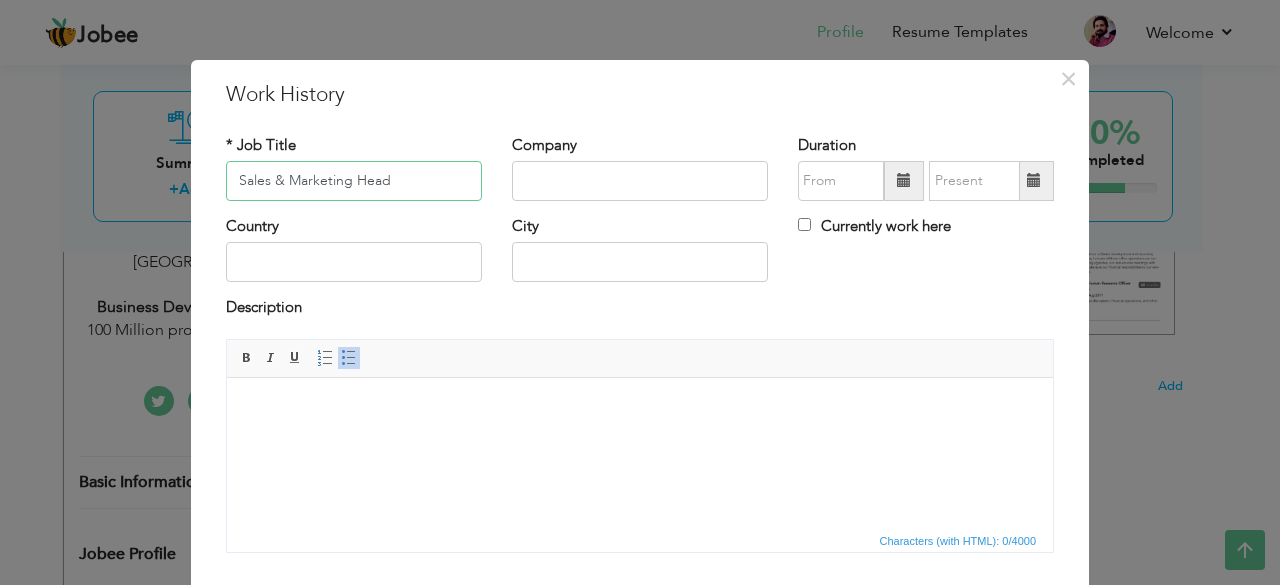 type on "Sales & Marketing Head" 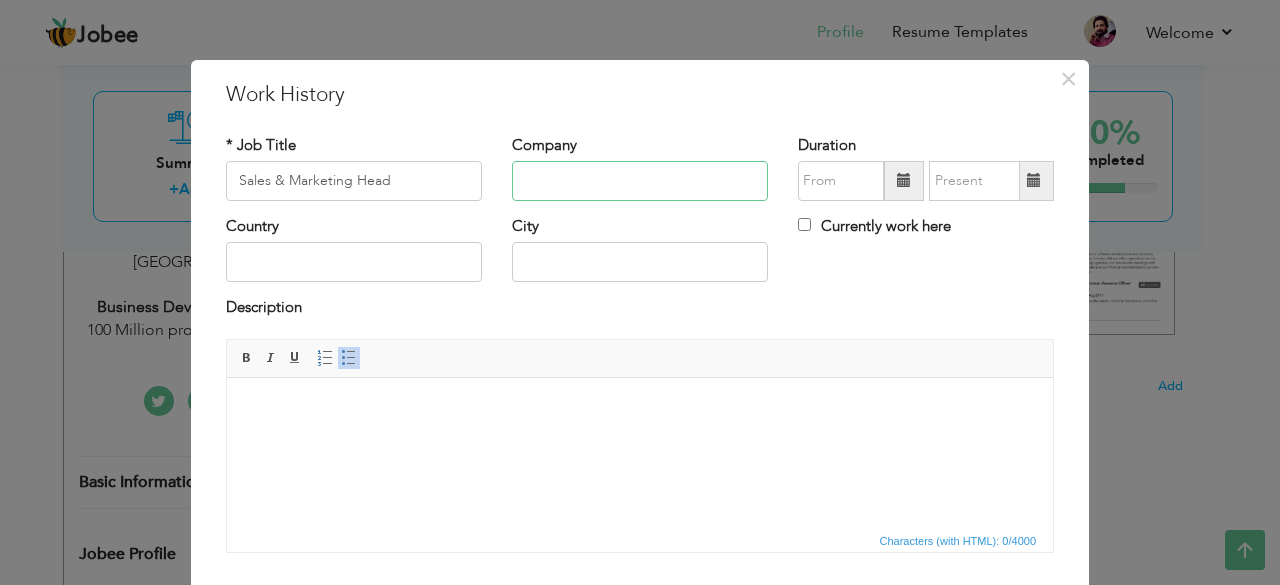 click at bounding box center [640, 181] 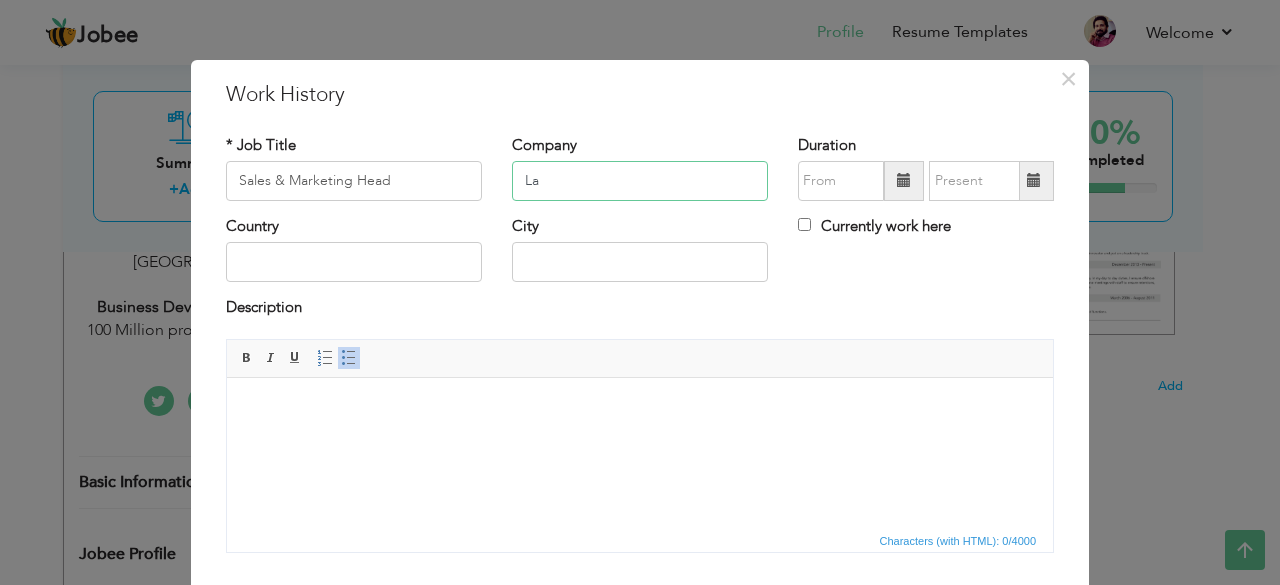 type on "L" 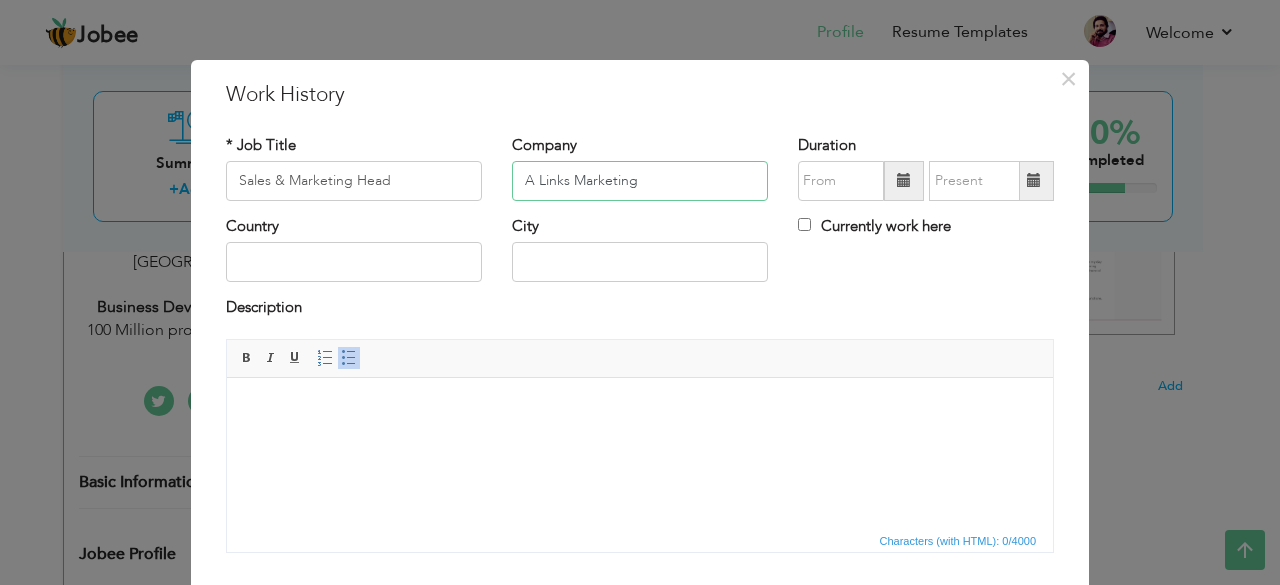 type on "A Links Marketing" 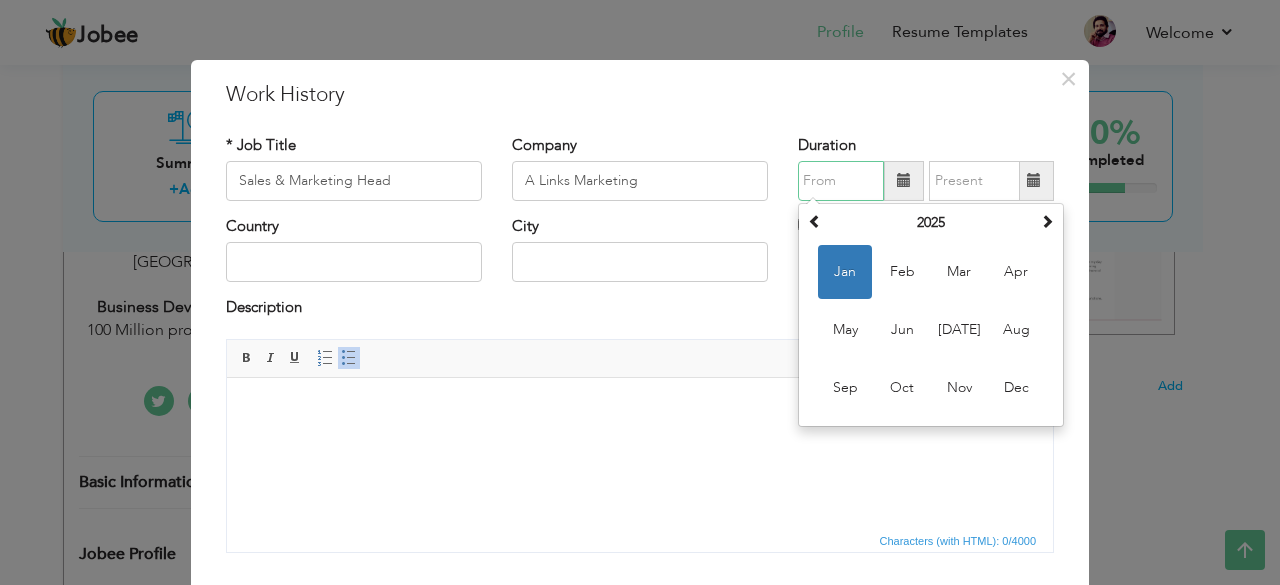 click at bounding box center (841, 181) 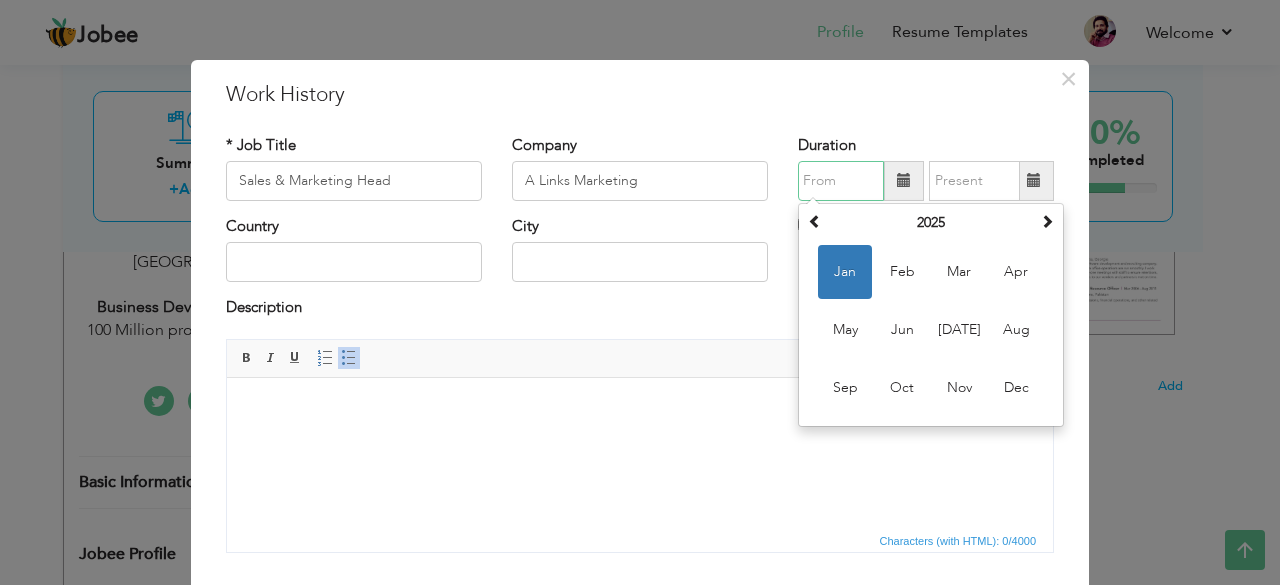 click on "Jan" at bounding box center (845, 272) 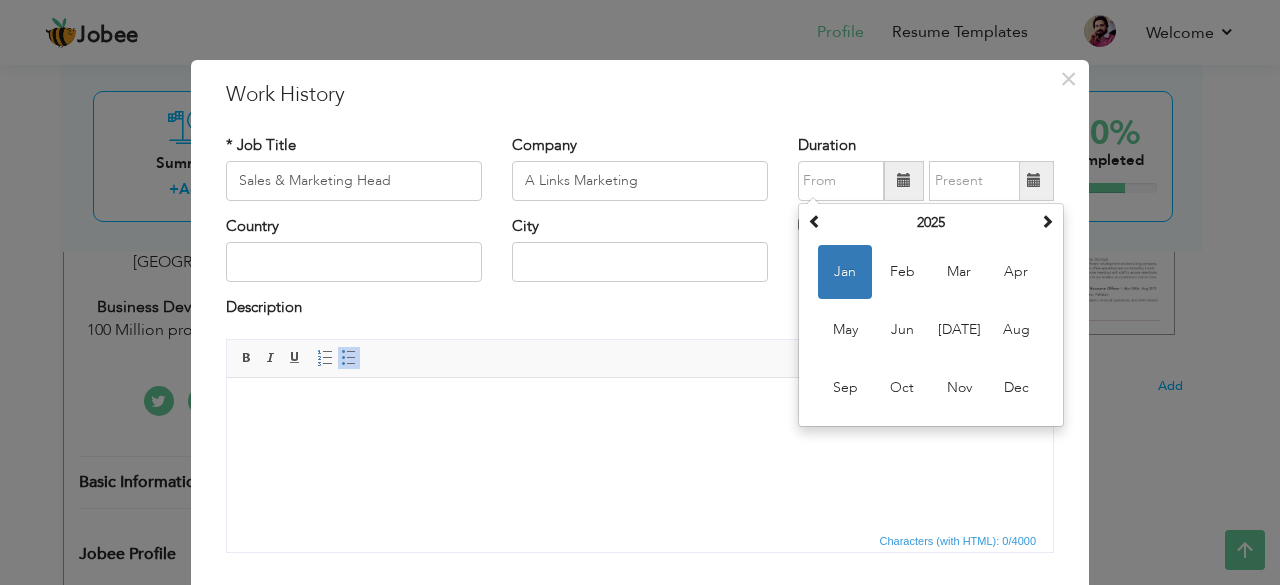 type on "01/2025" 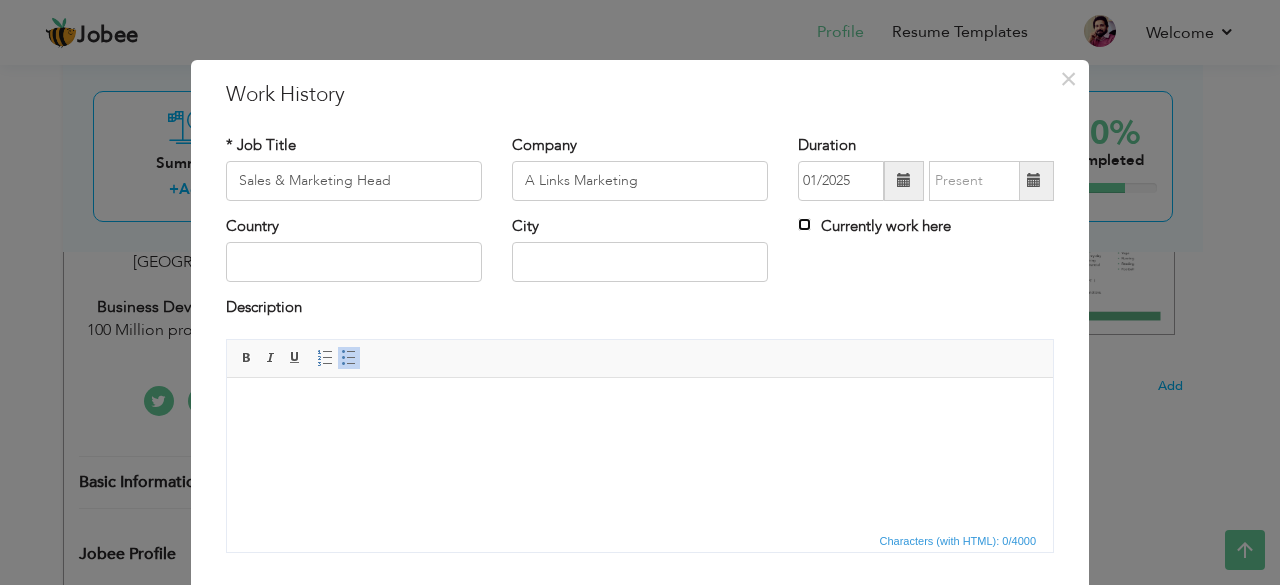 click on "Currently work here" at bounding box center (804, 224) 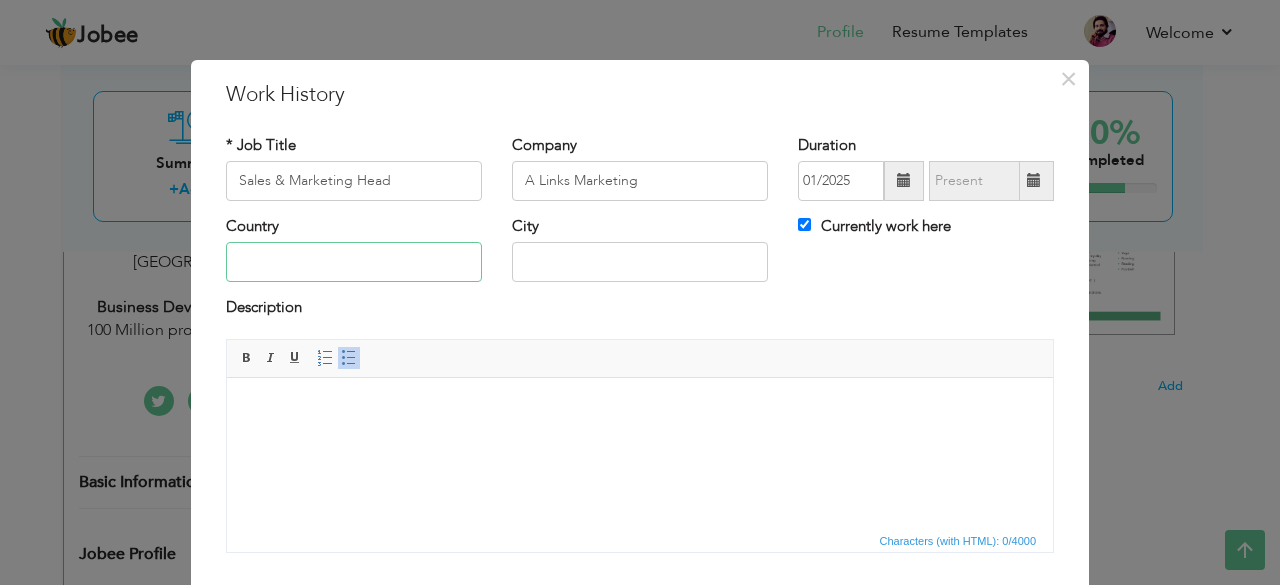 click at bounding box center (354, 262) 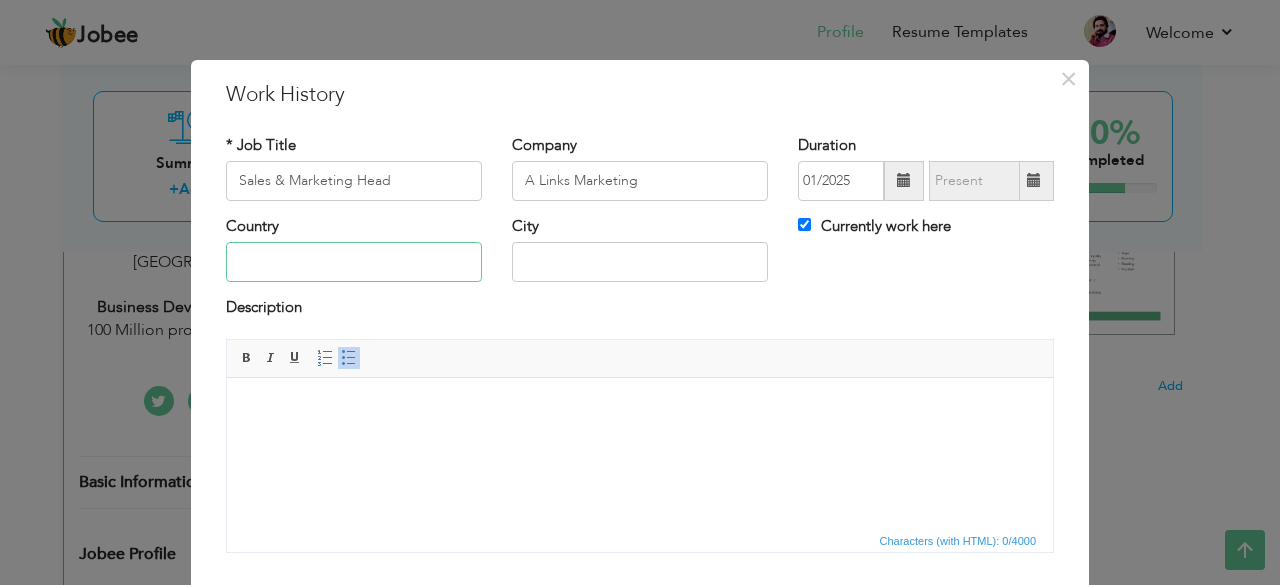 type on "[GEOGRAPHIC_DATA]" 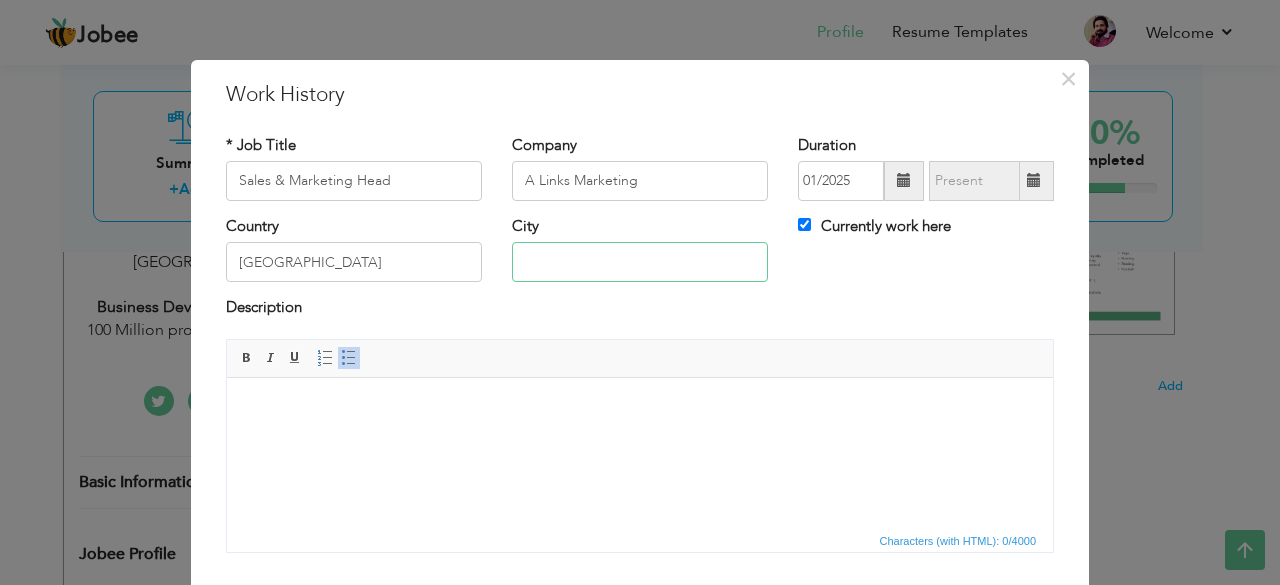 type on "[GEOGRAPHIC_DATA], [GEOGRAPHIC_DATA]" 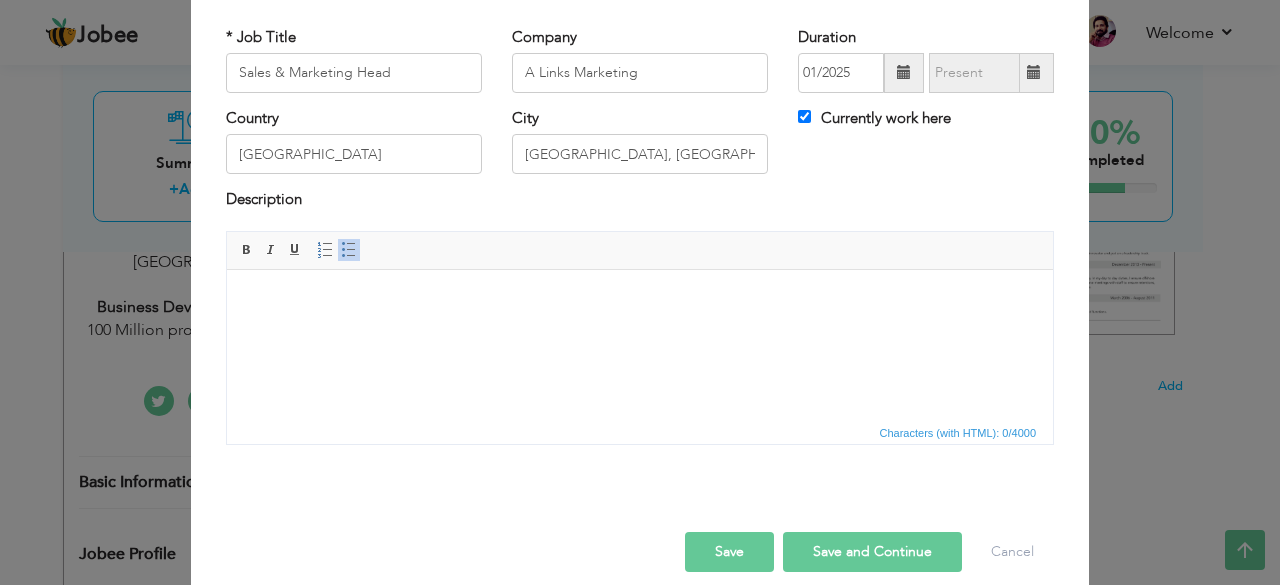 scroll, scrollTop: 128, scrollLeft: 0, axis: vertical 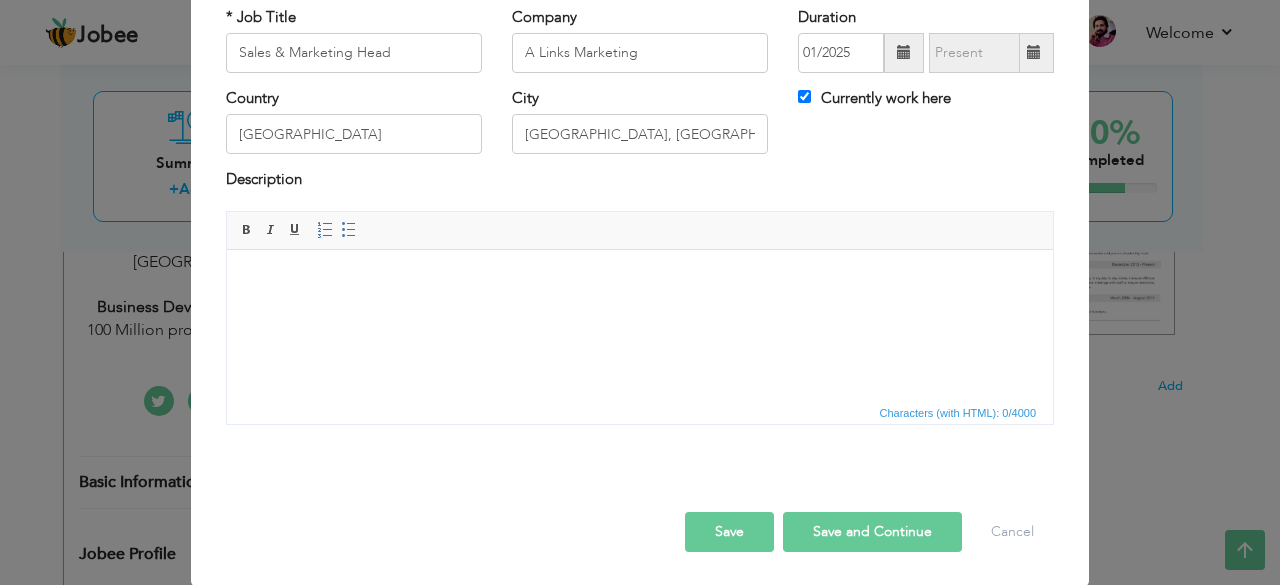 click at bounding box center [640, 279] 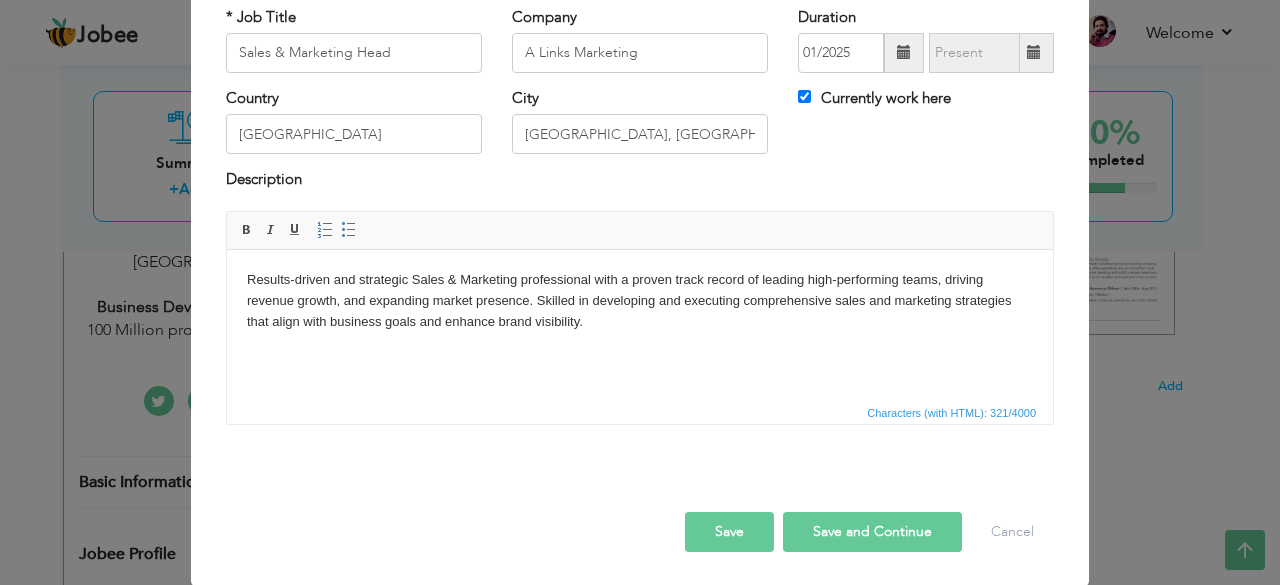 click on "Save and Continue" at bounding box center [872, 532] 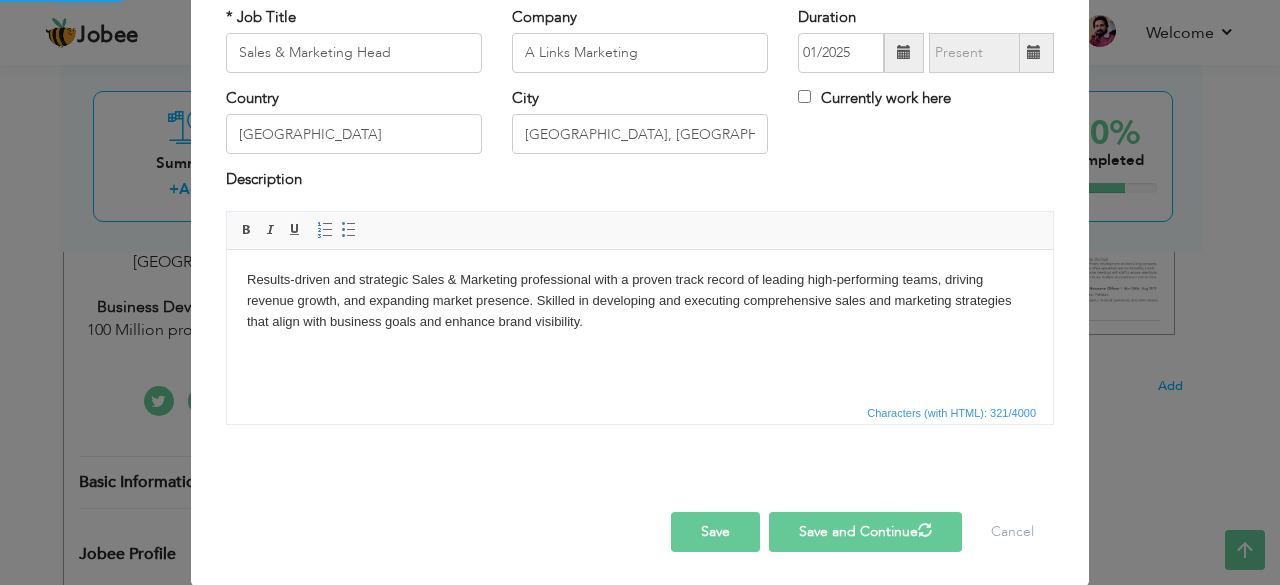 type 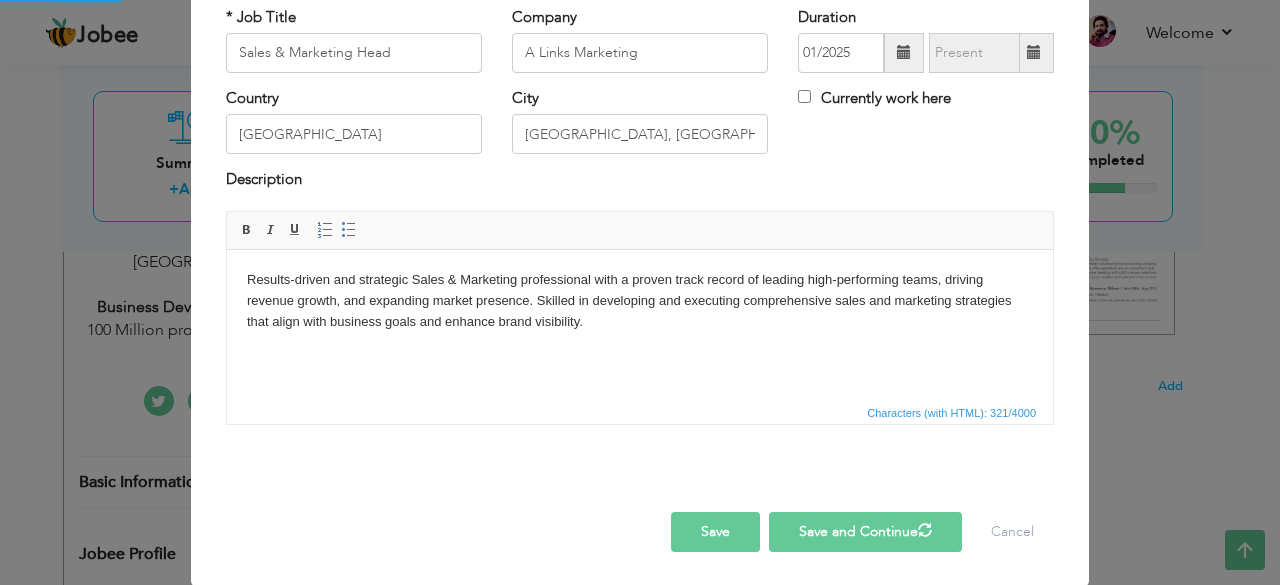 type 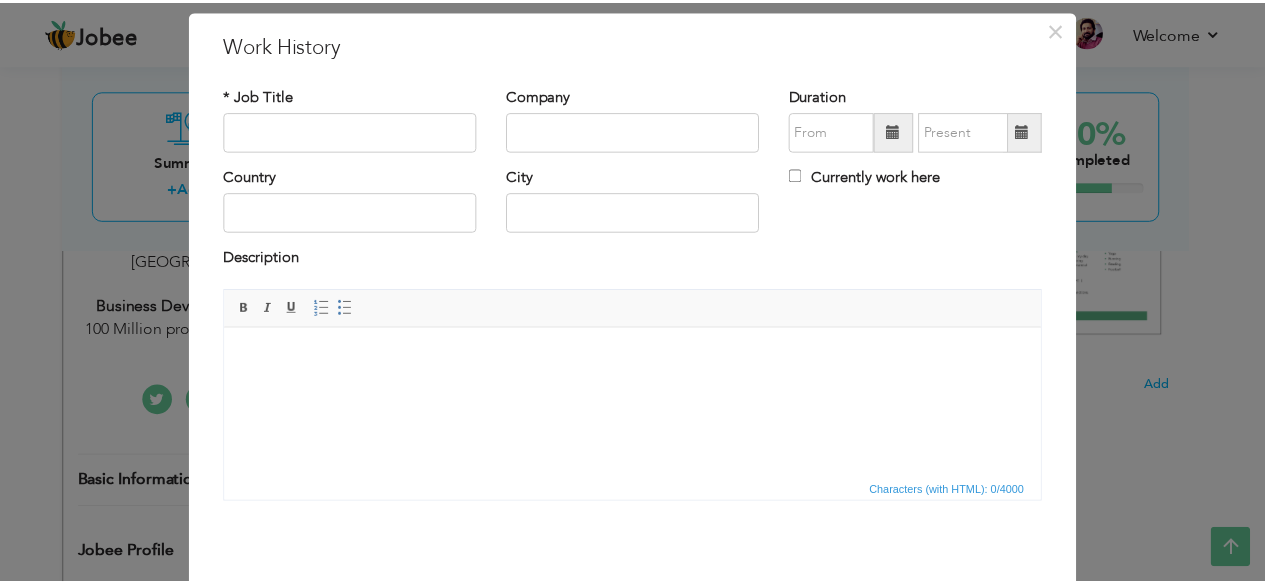 scroll, scrollTop: 0, scrollLeft: 0, axis: both 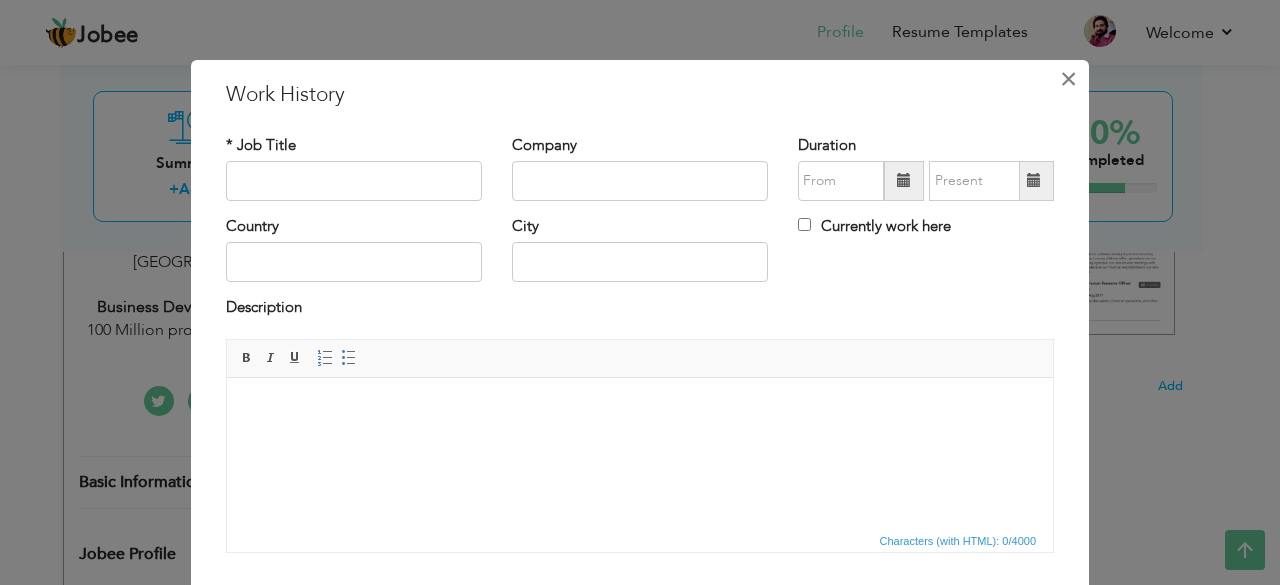 click on "×" at bounding box center (1068, 79) 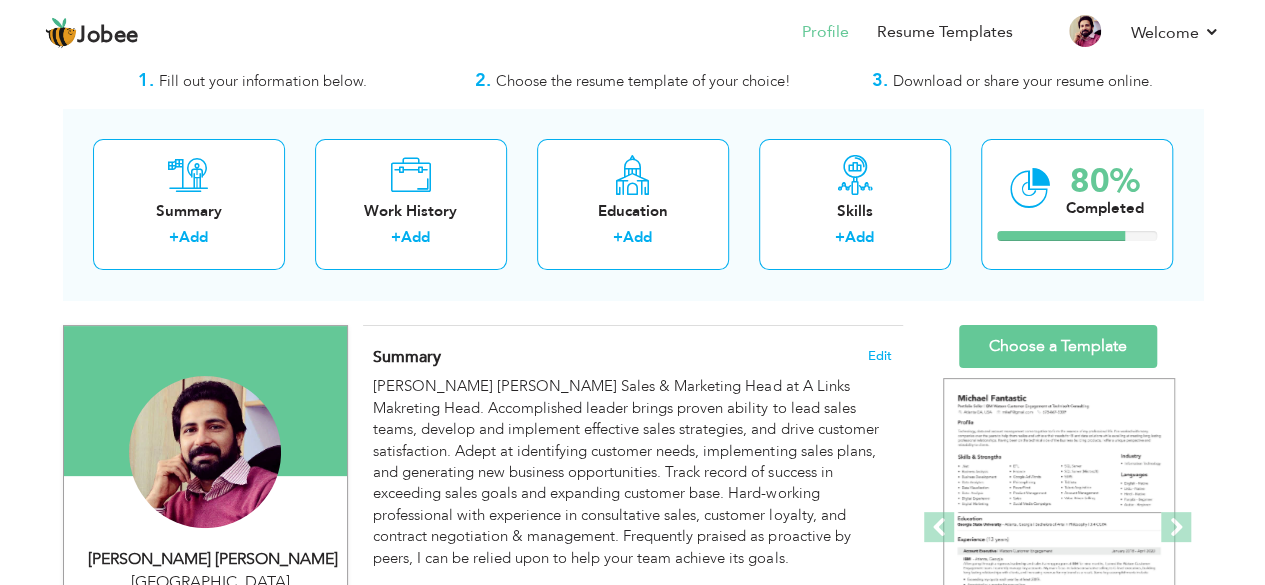 scroll, scrollTop: 31, scrollLeft: 0, axis: vertical 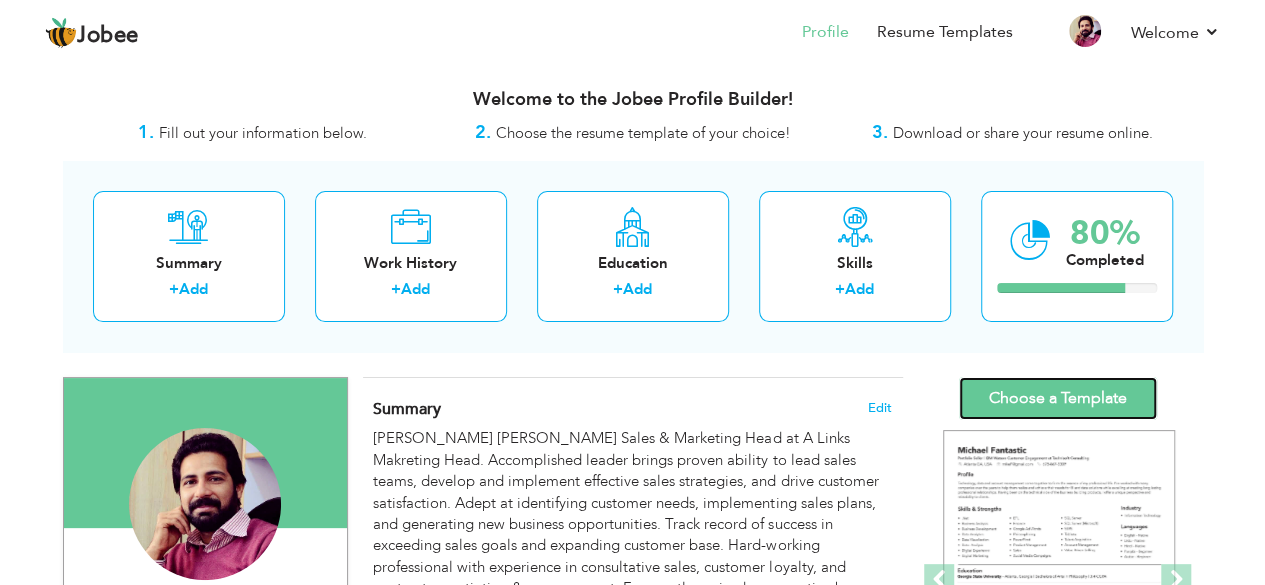 click on "Choose a Template" at bounding box center (1058, 398) 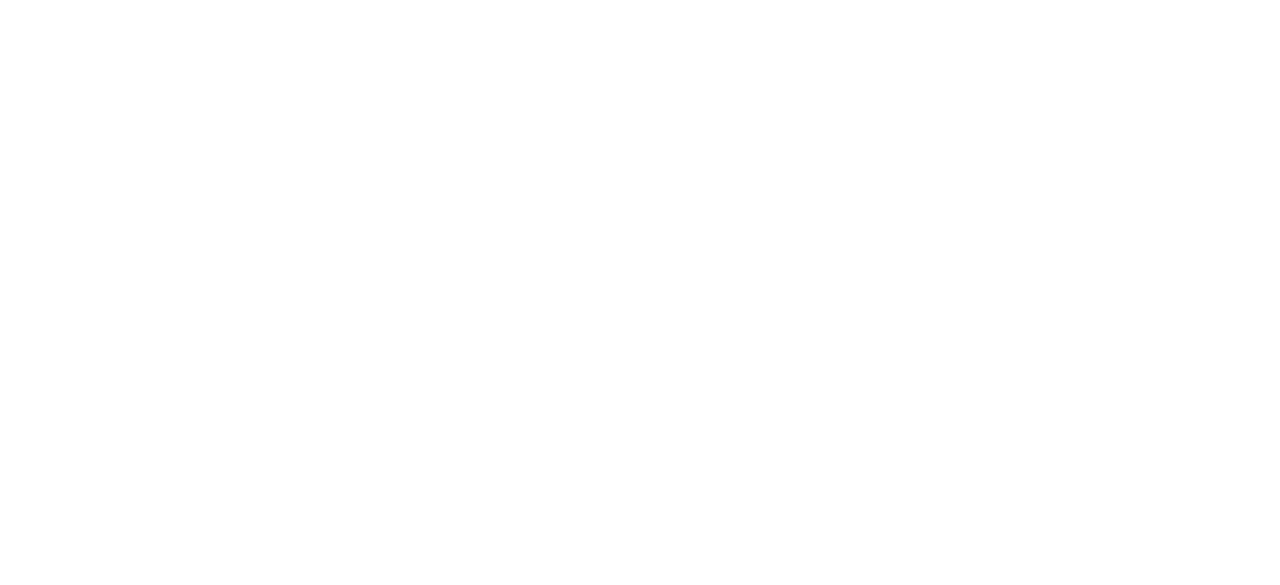 scroll, scrollTop: 0, scrollLeft: 0, axis: both 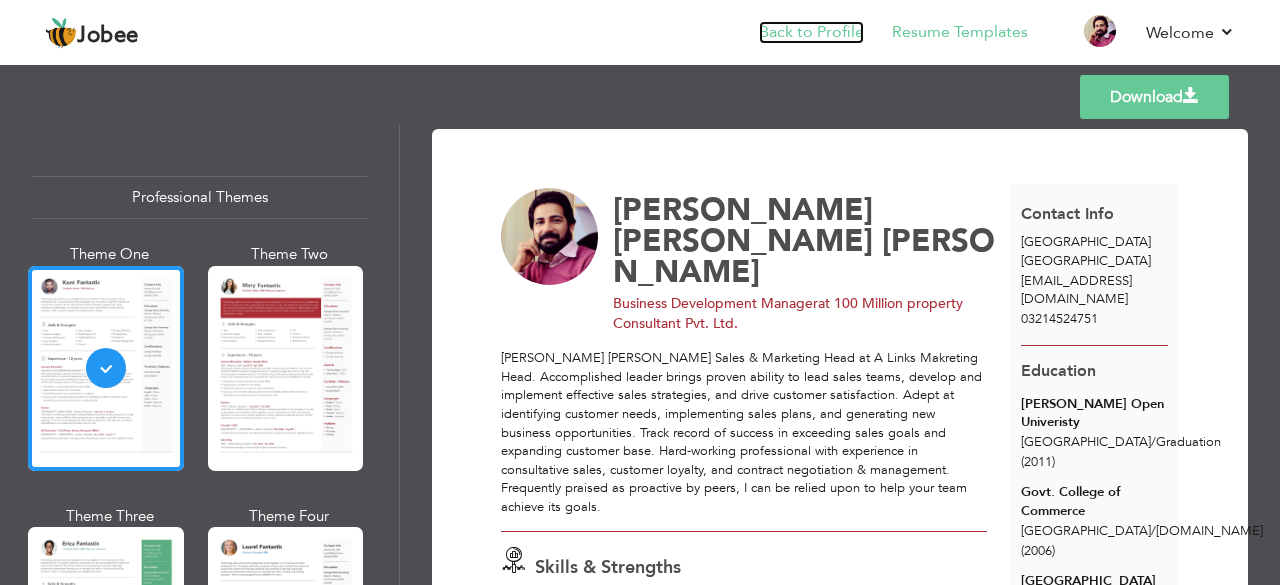 click on "Back to Profile" at bounding box center (811, 32) 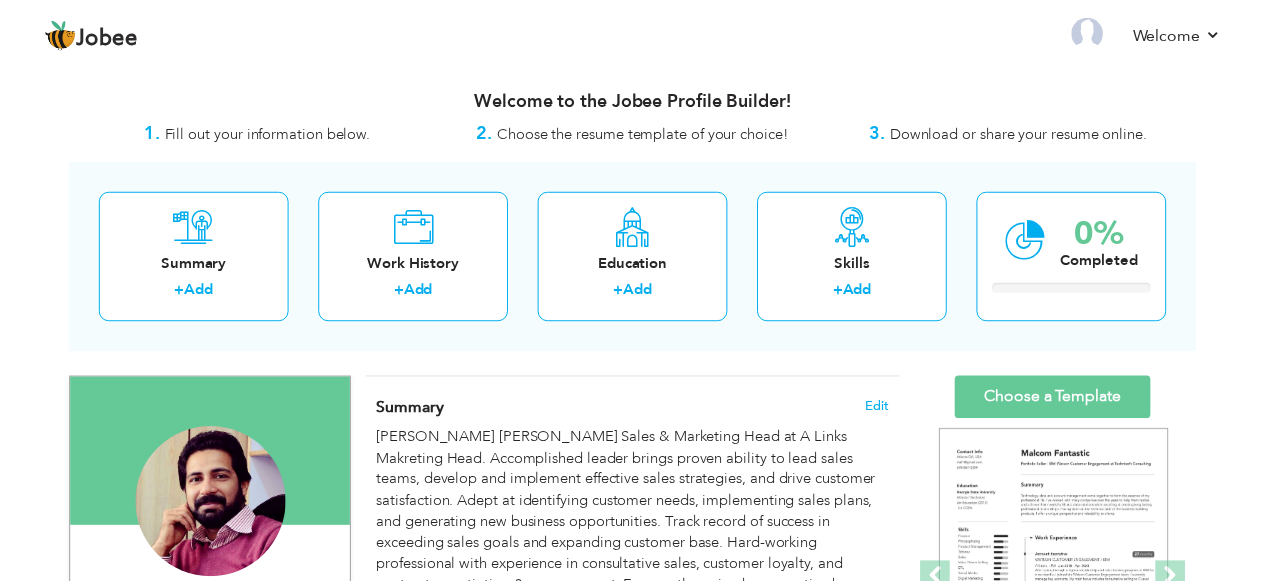 scroll, scrollTop: 0, scrollLeft: 0, axis: both 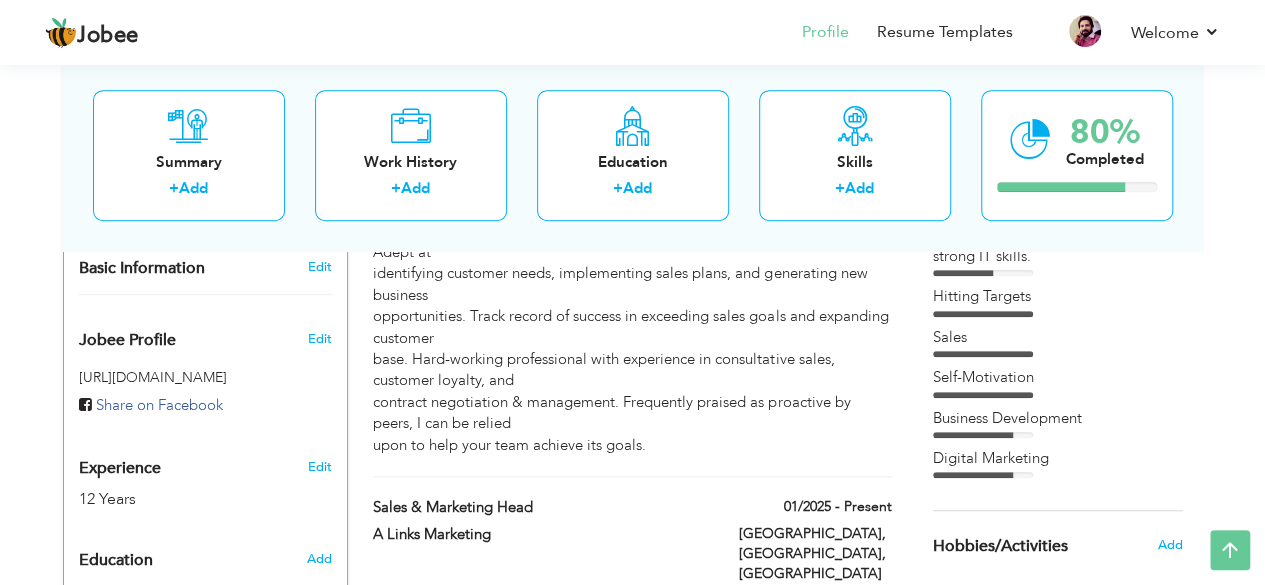 drag, startPoint x: 882, startPoint y: 479, endPoint x: 882, endPoint y: 444, distance: 35 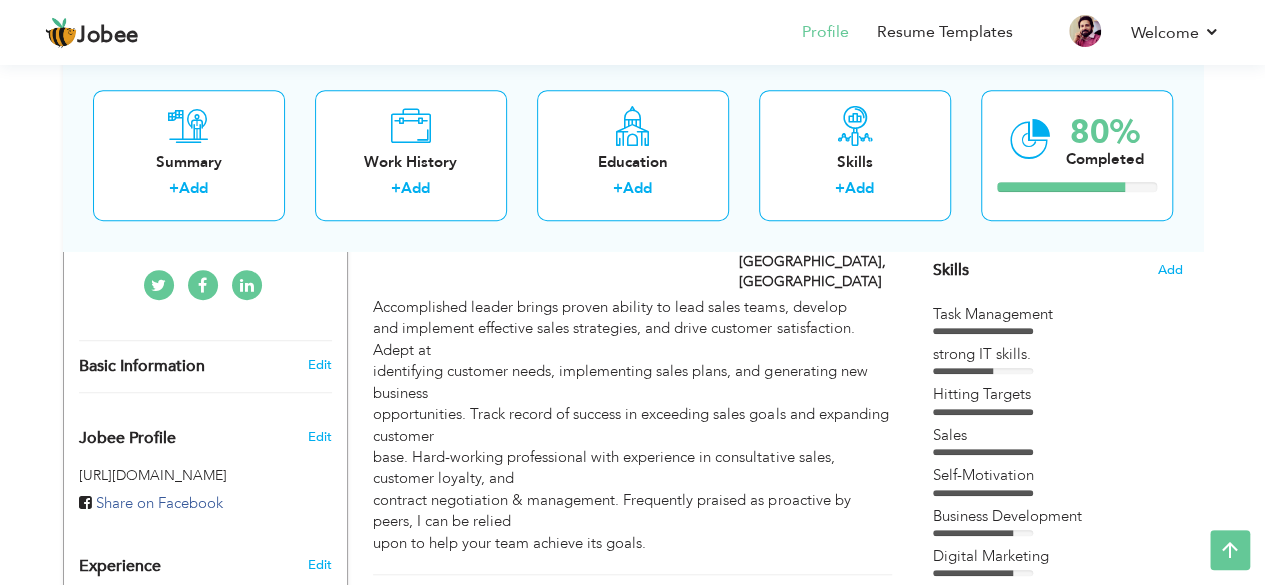 scroll, scrollTop: 506, scrollLeft: 0, axis: vertical 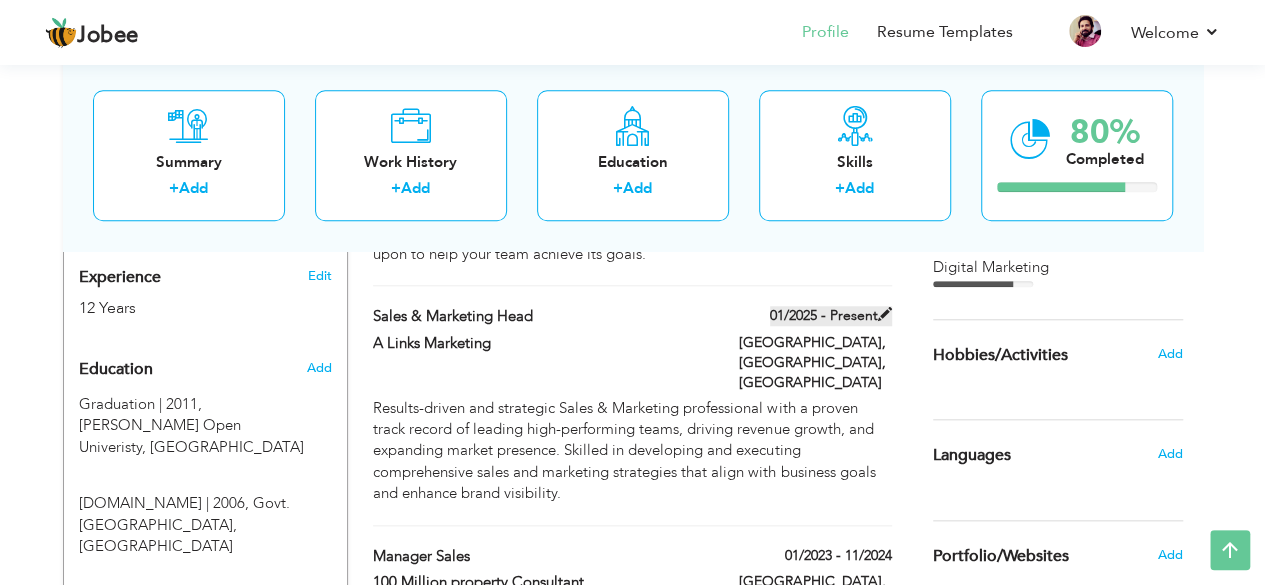 click at bounding box center (885, 314) 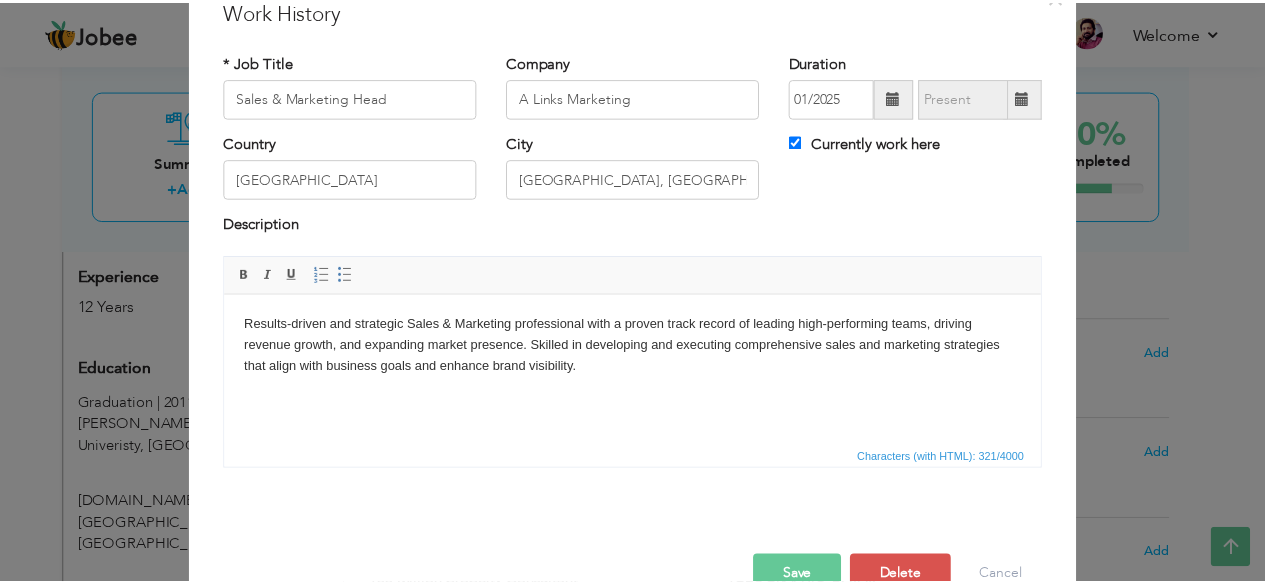 scroll, scrollTop: 128, scrollLeft: 0, axis: vertical 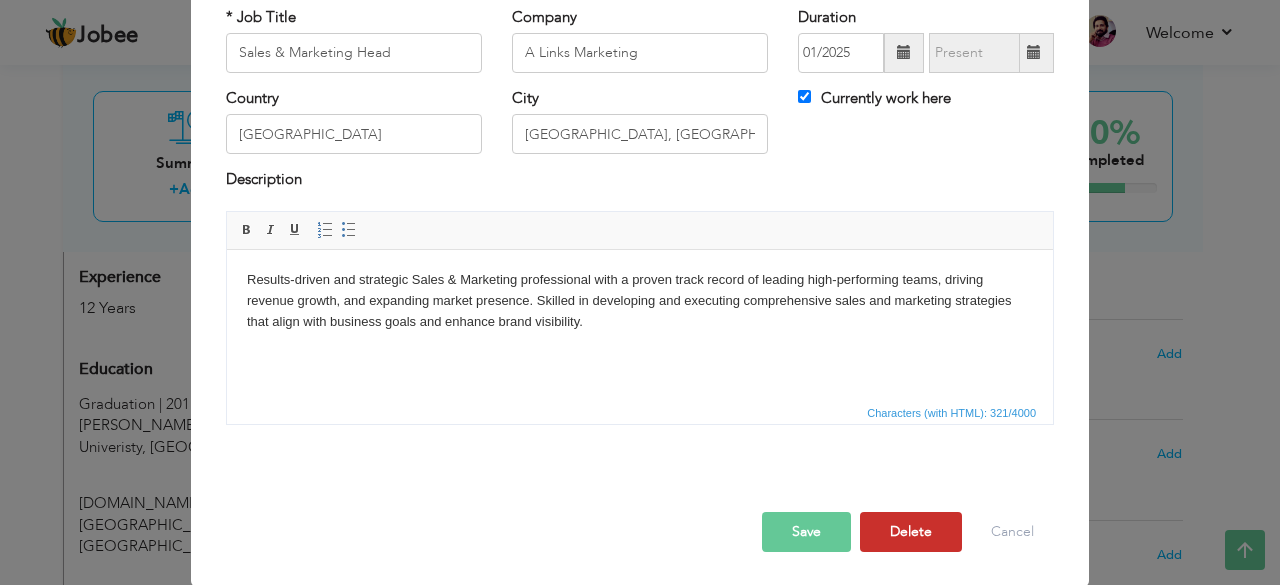 click on "Delete" at bounding box center [911, 532] 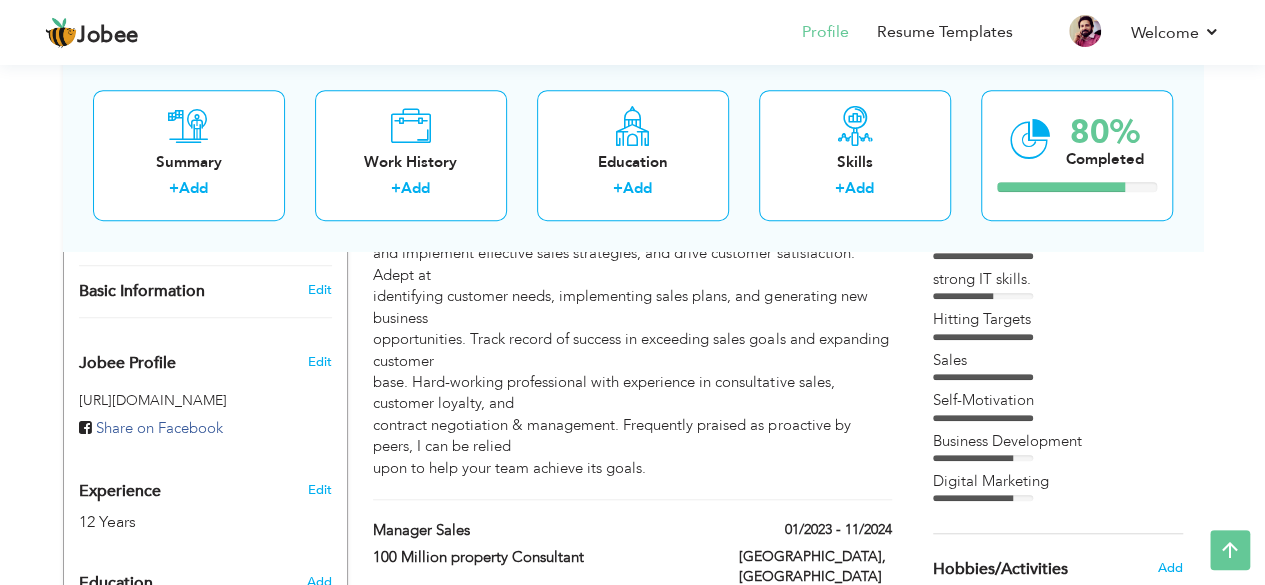 scroll, scrollTop: 602, scrollLeft: 0, axis: vertical 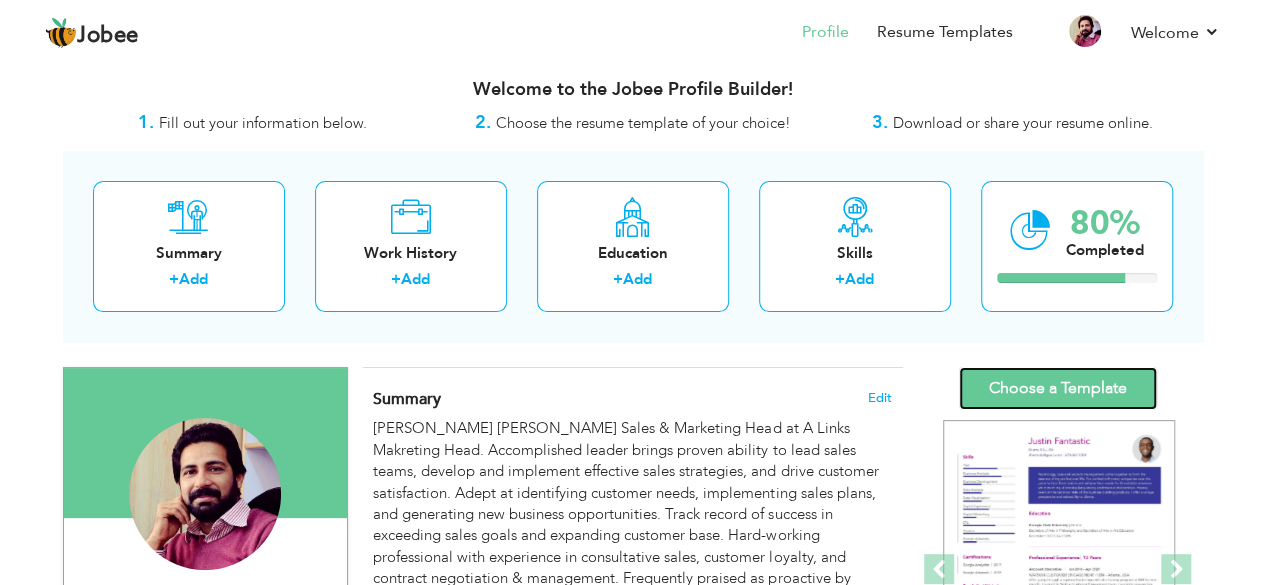 click on "Choose a Template" at bounding box center (1058, 388) 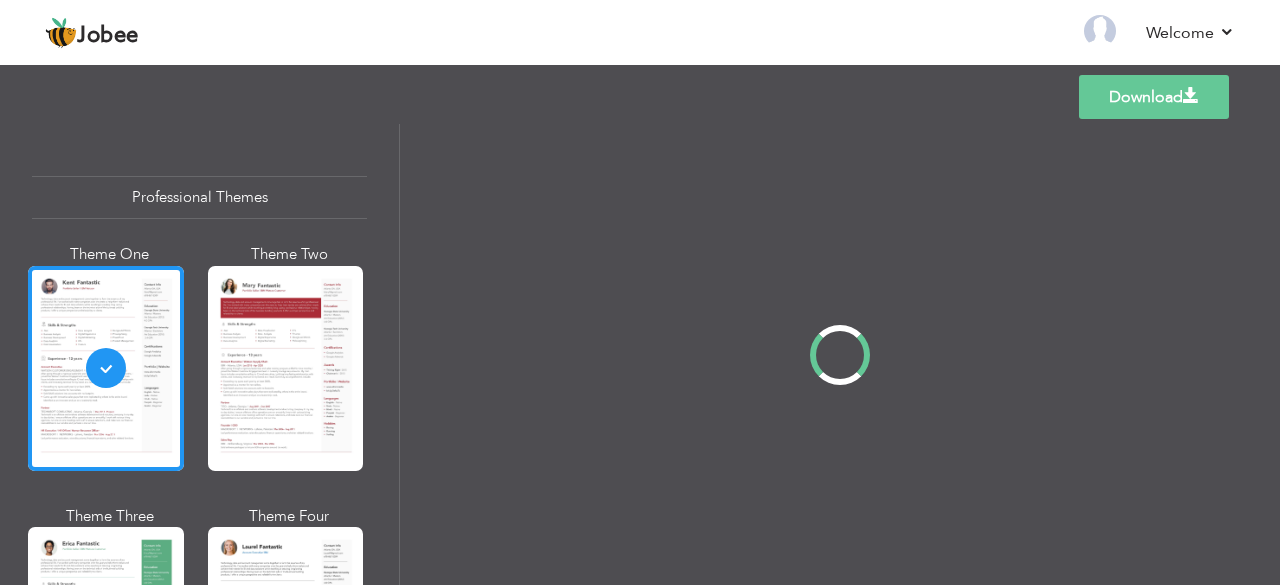 scroll, scrollTop: 0, scrollLeft: 0, axis: both 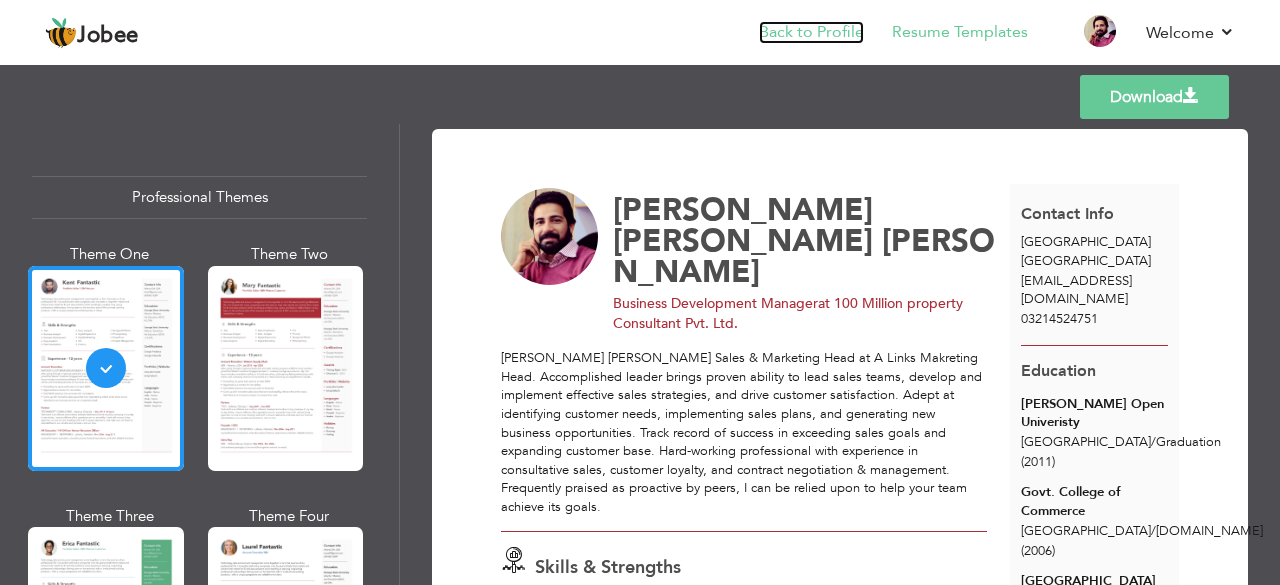 click on "Back to Profile" at bounding box center [811, 32] 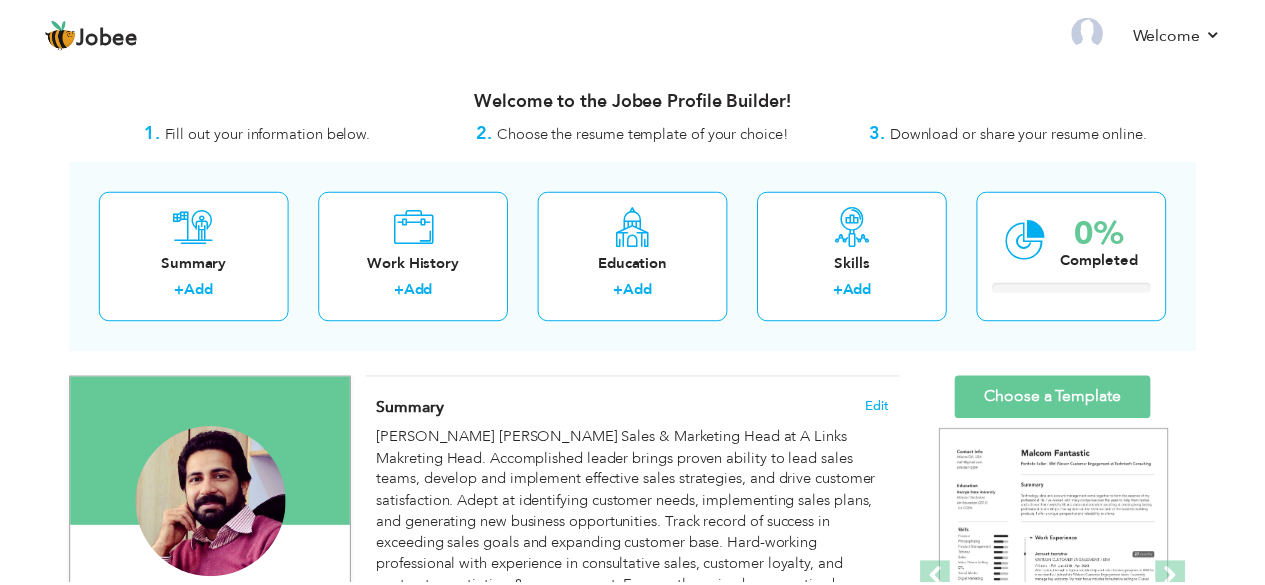 scroll, scrollTop: 0, scrollLeft: 0, axis: both 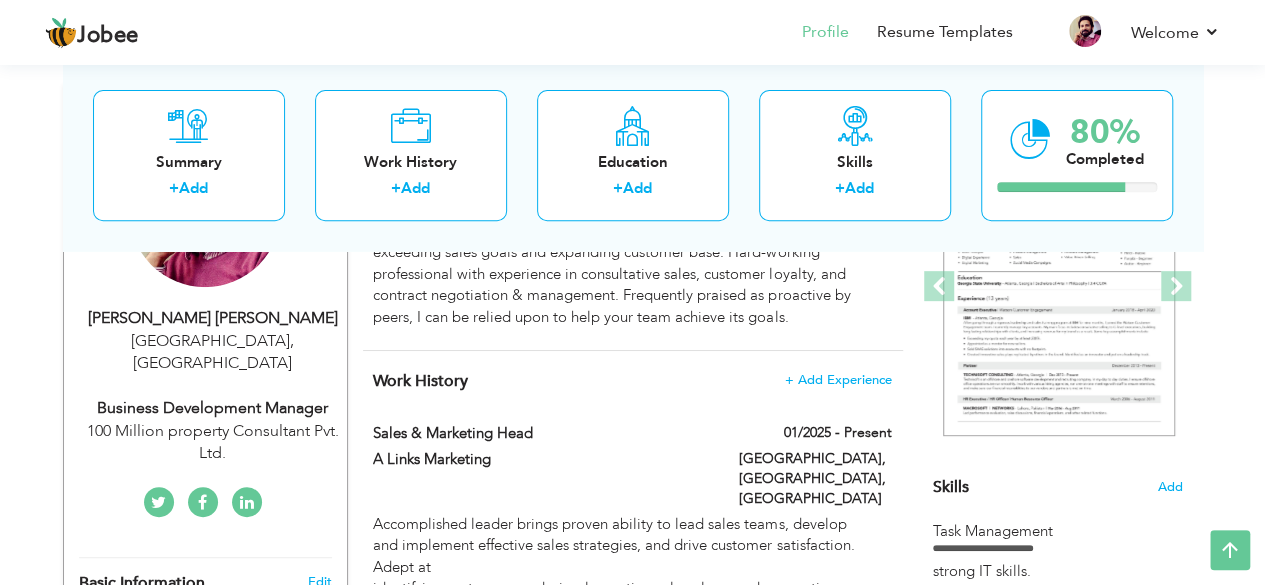 click on "100 Million property Consultant Pvt. Ltd." at bounding box center (213, 443) 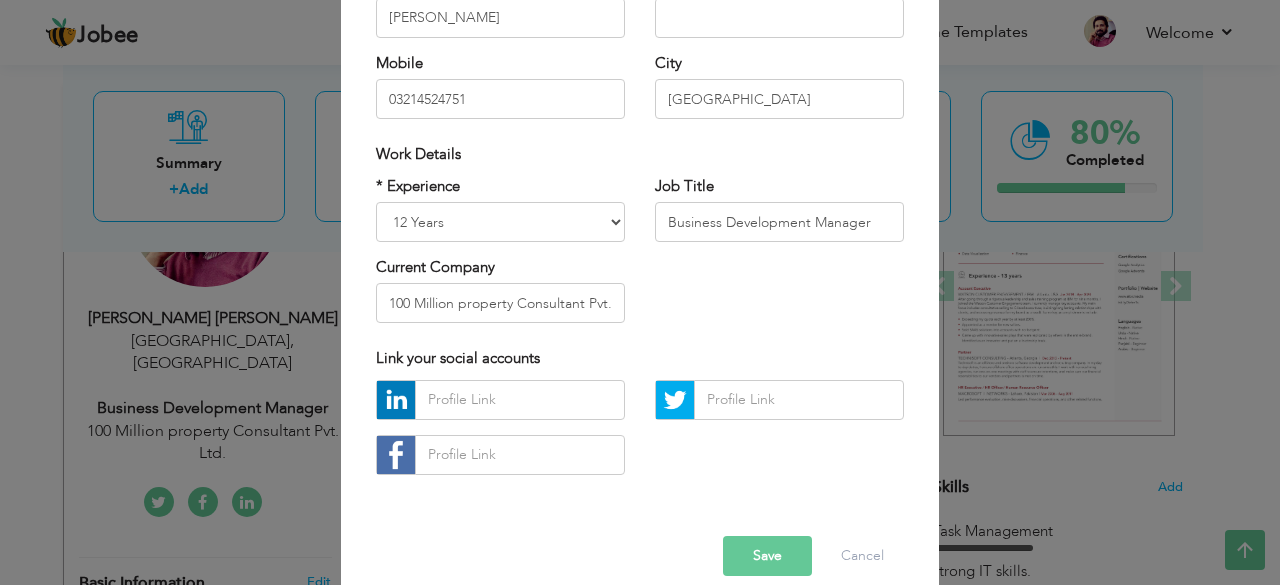 scroll, scrollTop: 311, scrollLeft: 0, axis: vertical 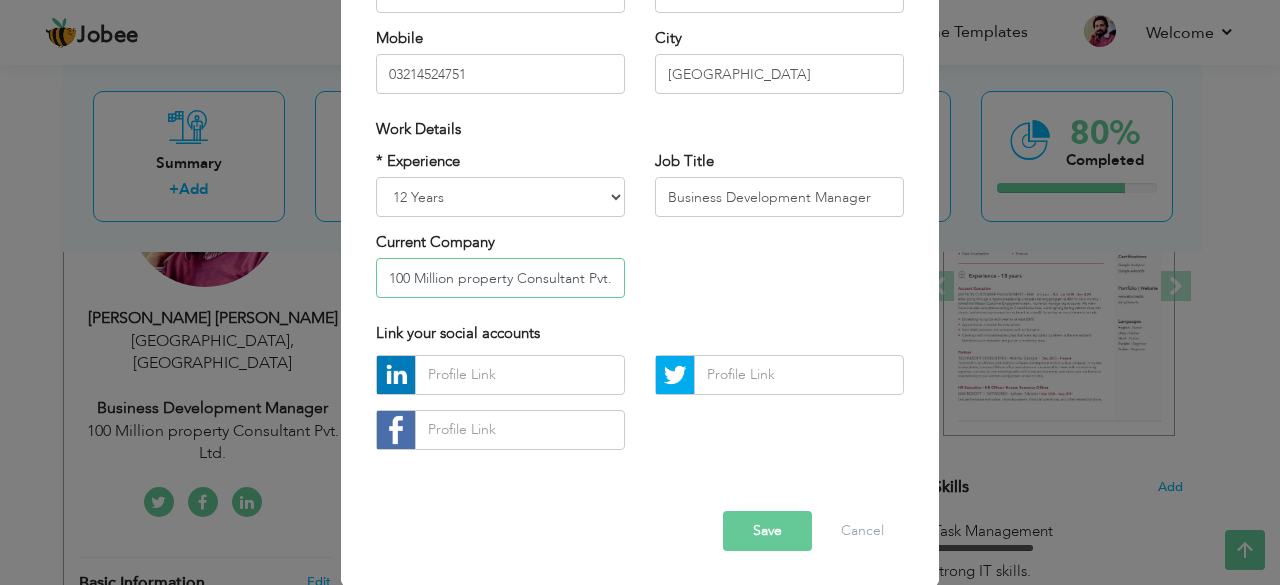 click on "100 Million property Consultant Pvt. Ltd." at bounding box center (500, 278) 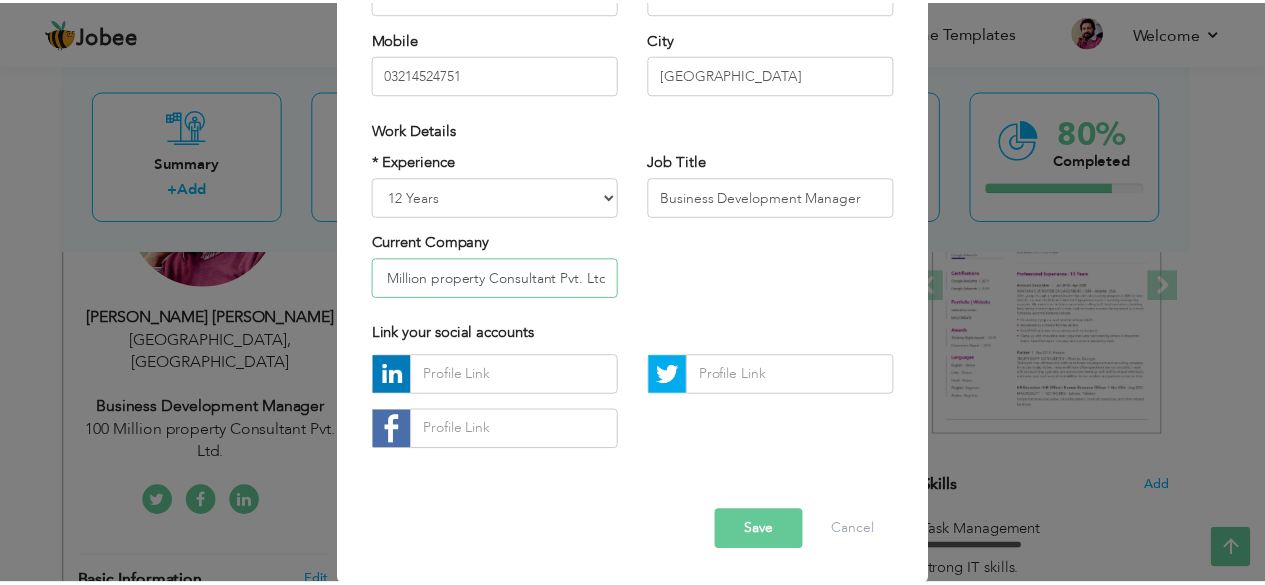 scroll, scrollTop: 0, scrollLeft: 0, axis: both 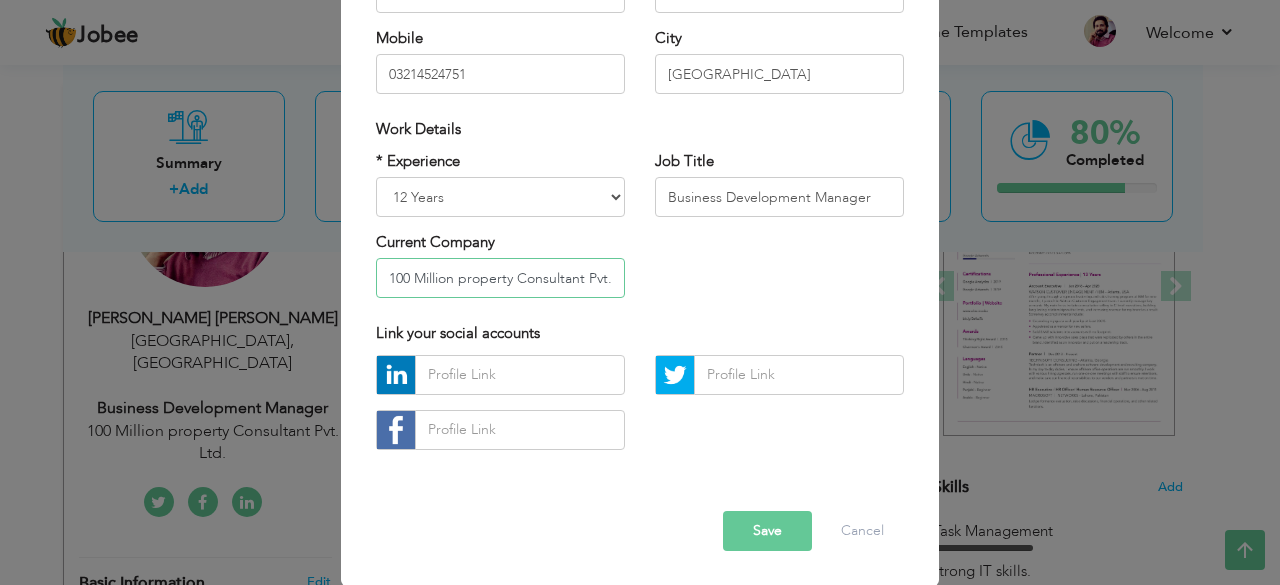 drag, startPoint x: 601, startPoint y: 281, endPoint x: 364, endPoint y: 265, distance: 237.53947 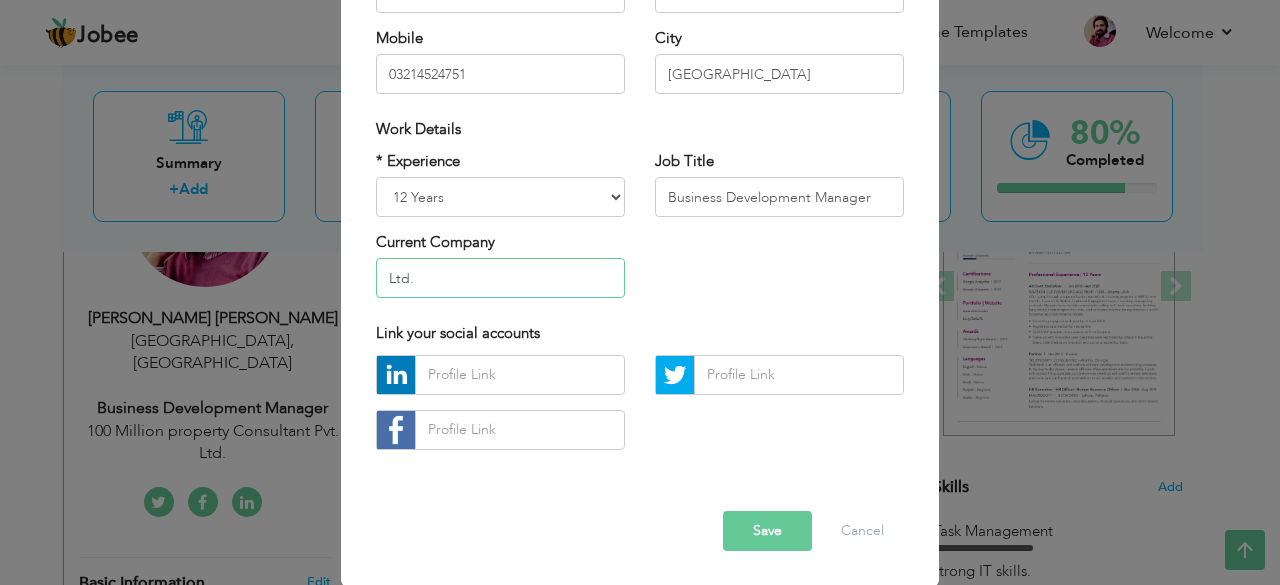 click on "Ltd." at bounding box center (500, 278) 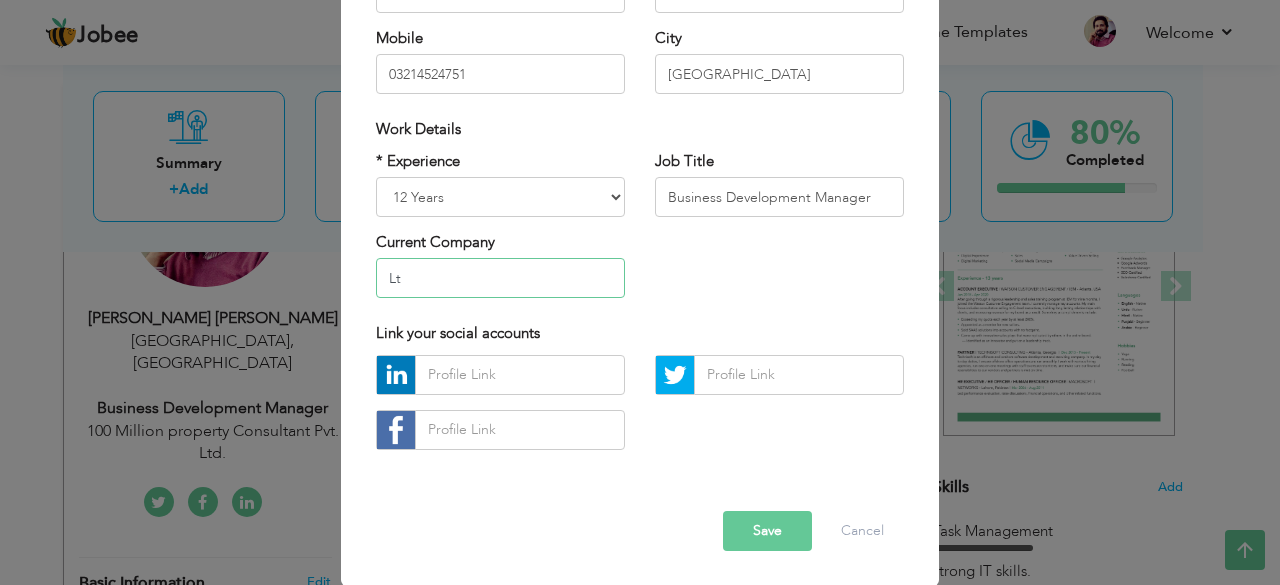 type on "L" 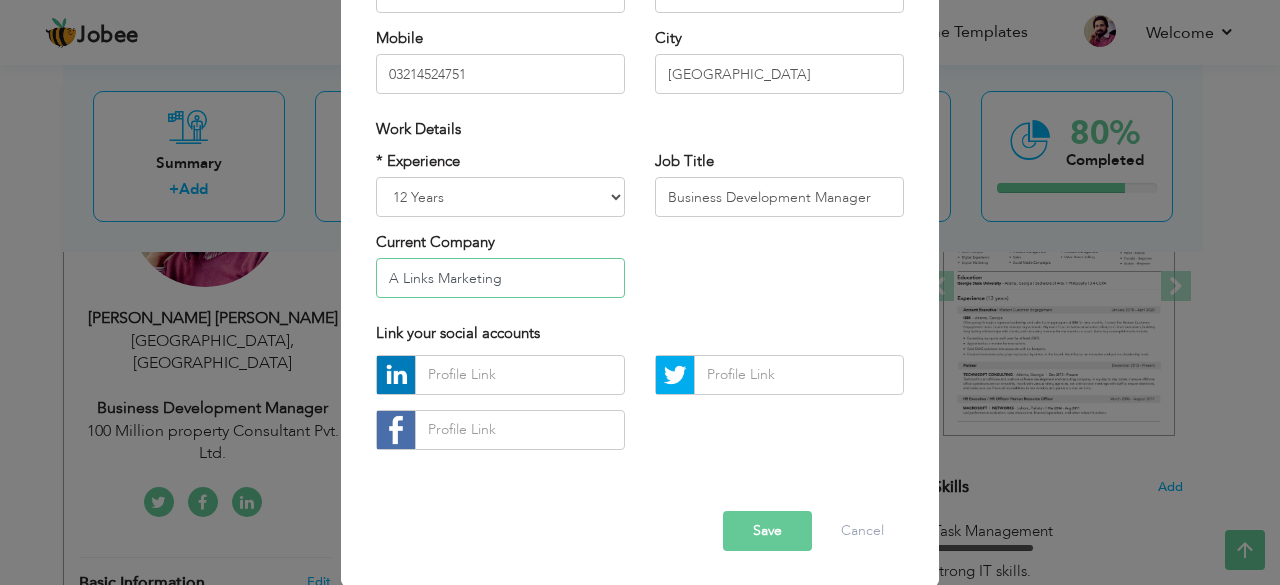 type on "A Links Marketing" 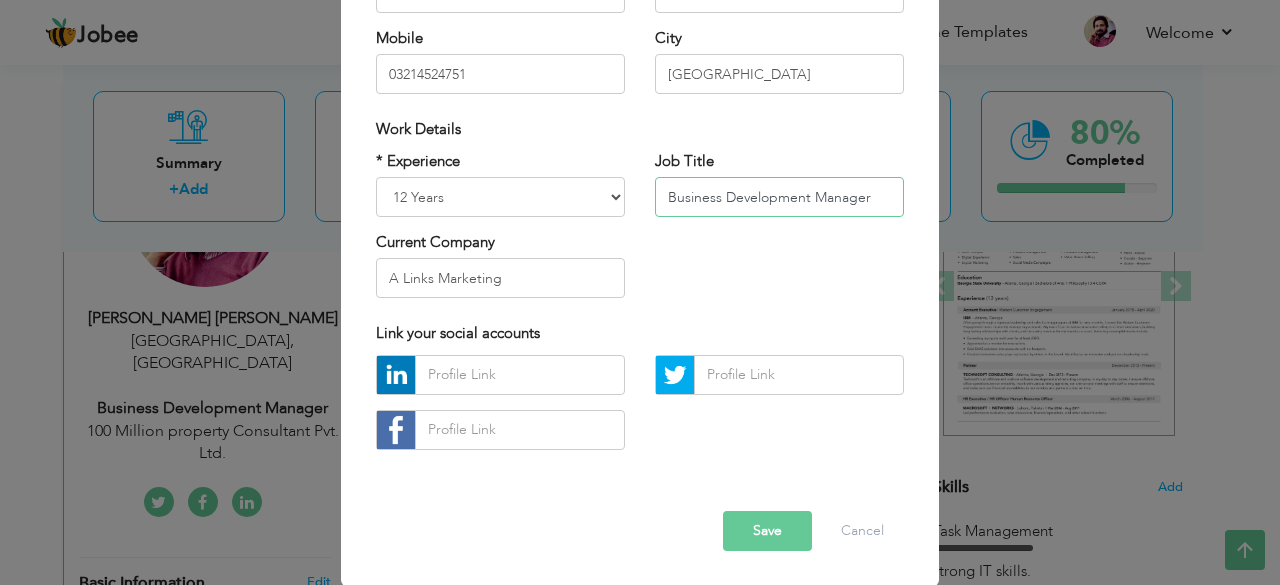 click on "Business Development Manager" at bounding box center [779, 197] 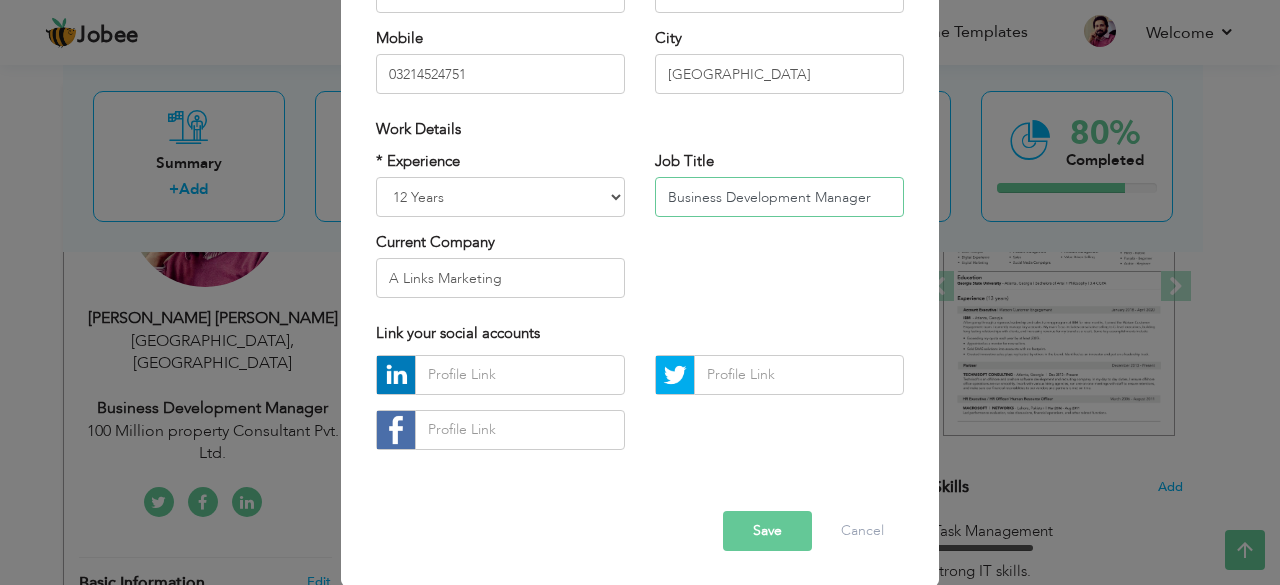 drag, startPoint x: 878, startPoint y: 202, endPoint x: 656, endPoint y: 199, distance: 222.02026 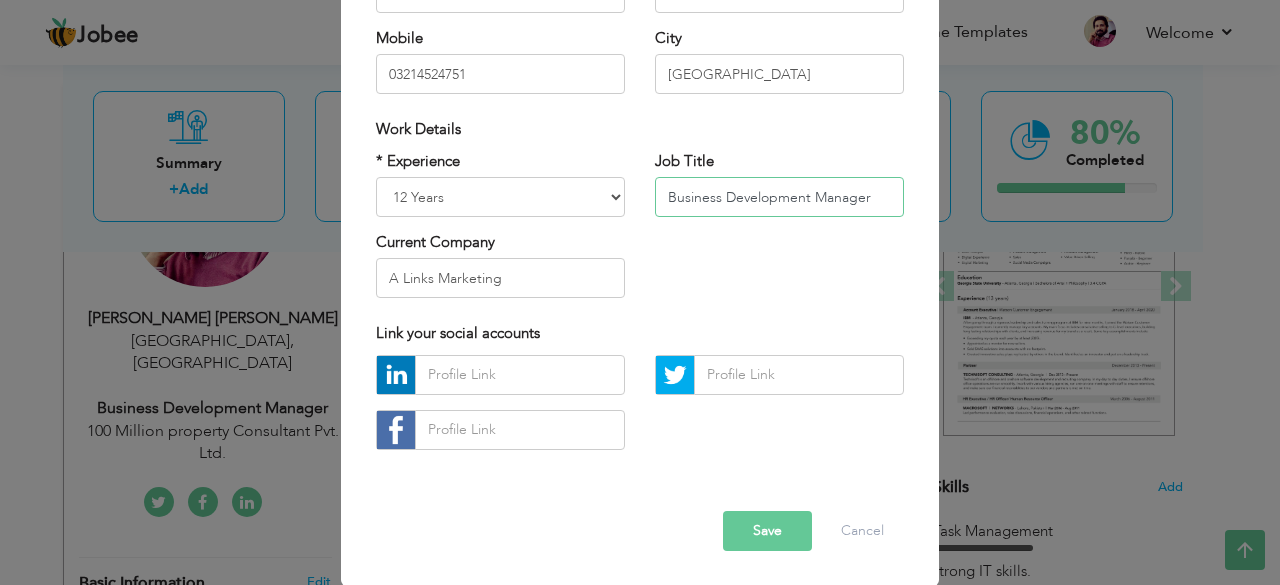 click on "Business Development Manager" at bounding box center (779, 197) 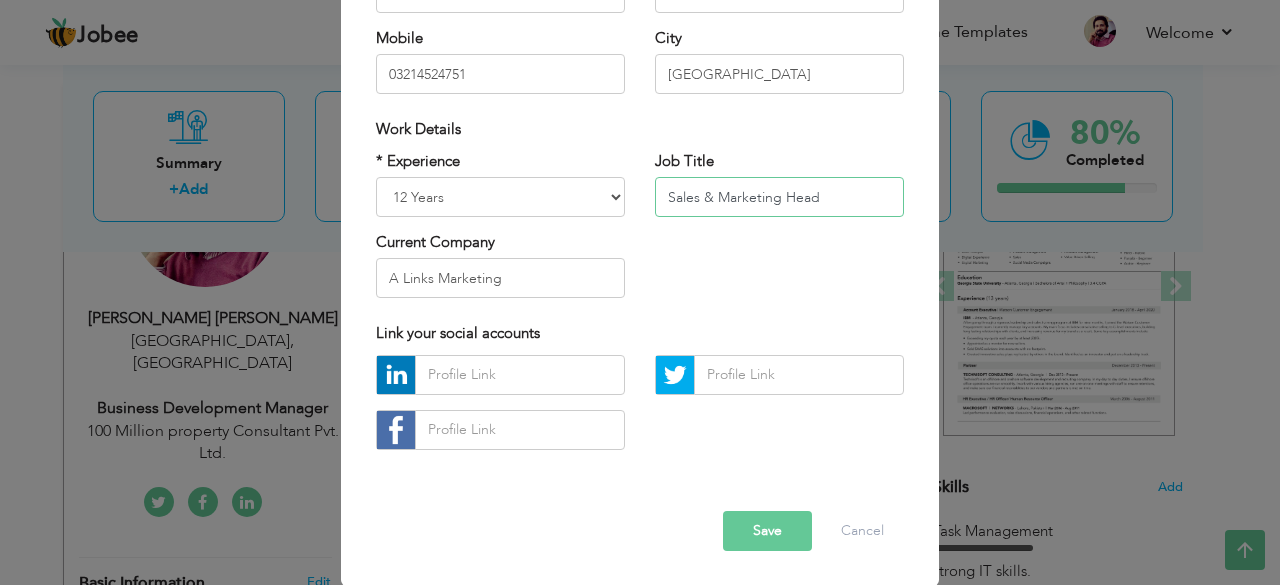 type on "Sales & Marketing Head" 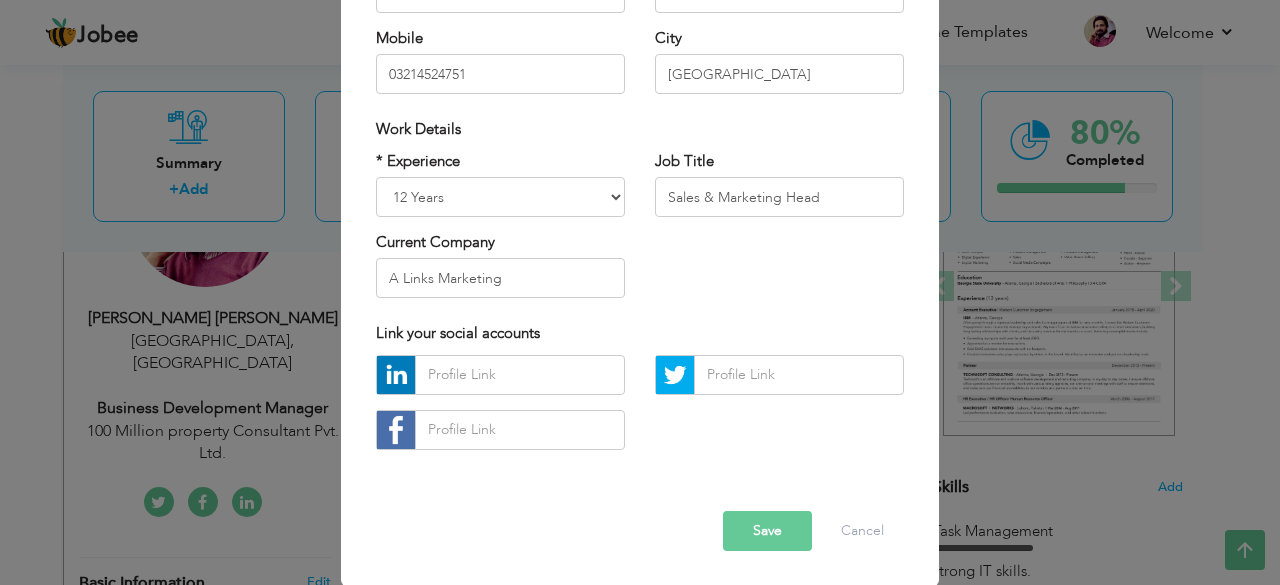 click on "Save" at bounding box center [767, 531] 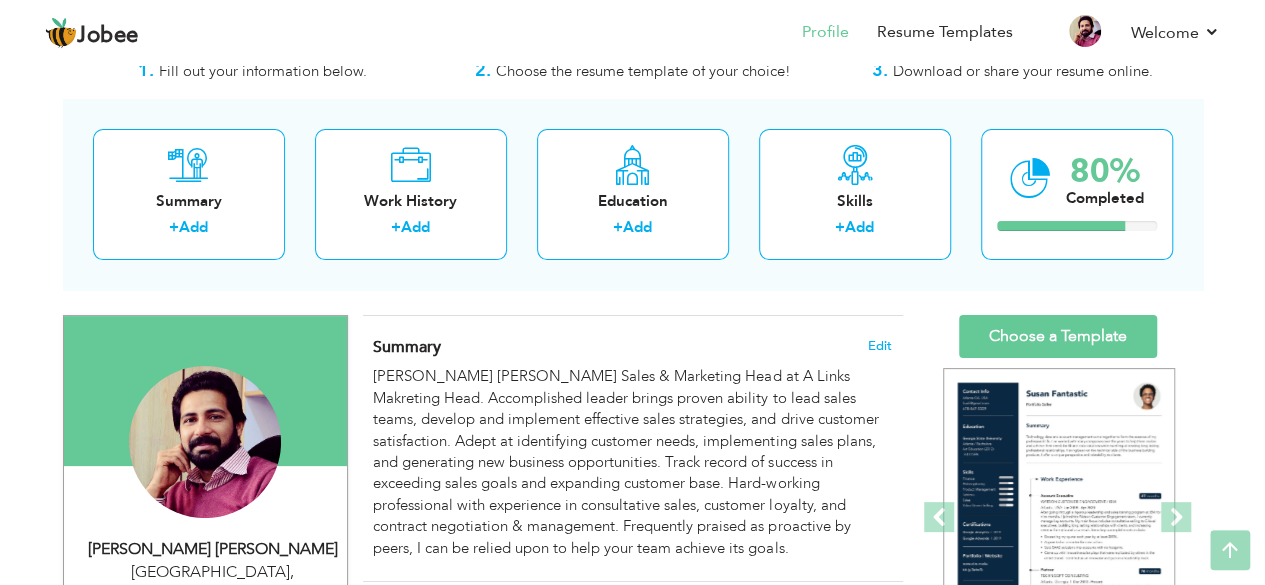 scroll, scrollTop: 0, scrollLeft: 0, axis: both 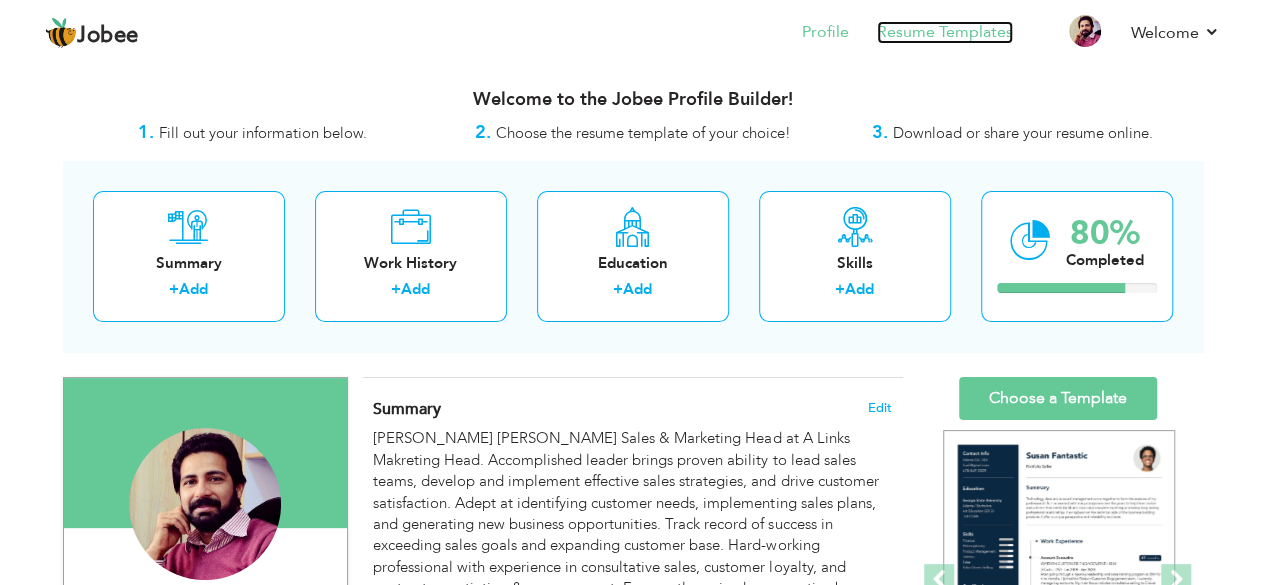 click on "Resume Templates" at bounding box center (945, 32) 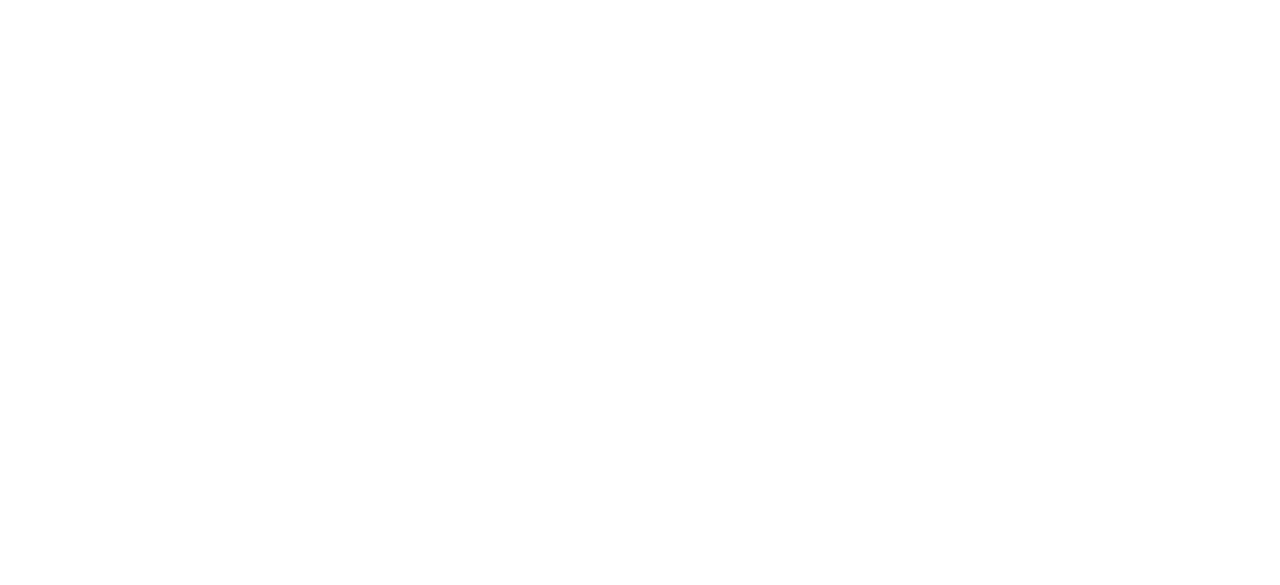 scroll, scrollTop: 0, scrollLeft: 0, axis: both 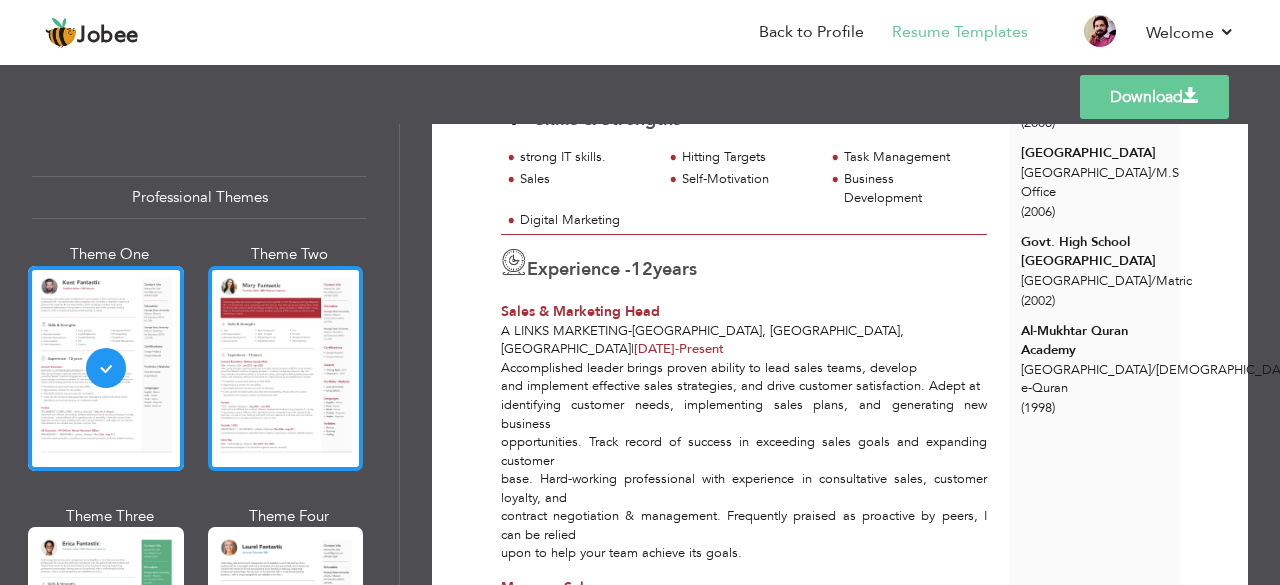 click at bounding box center (286, 368) 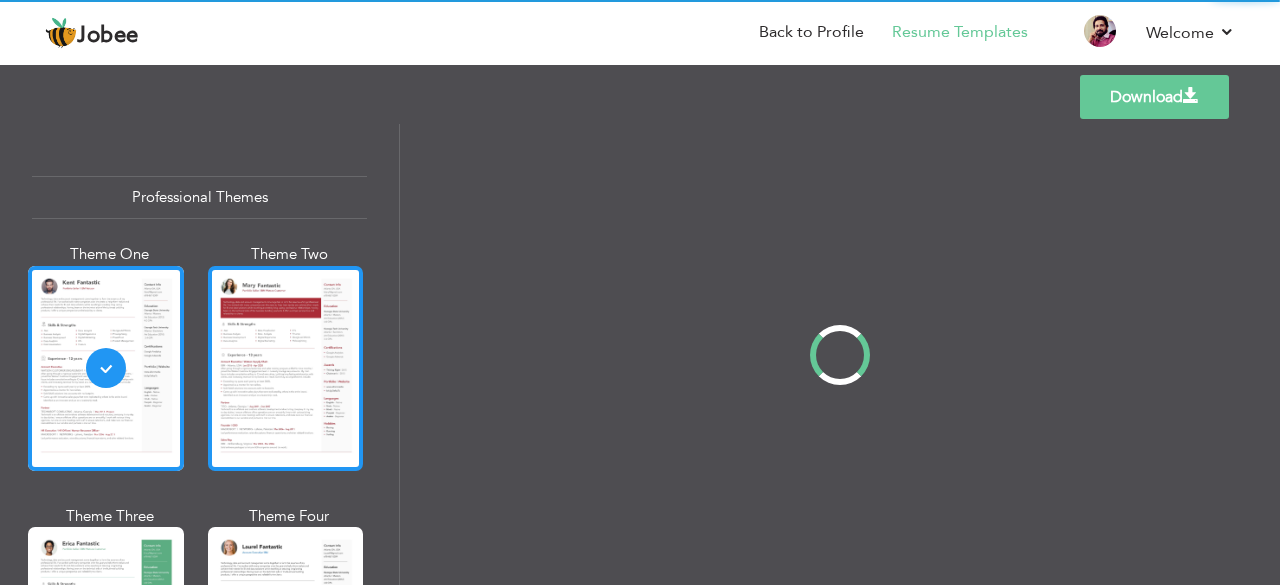 scroll, scrollTop: 0, scrollLeft: 0, axis: both 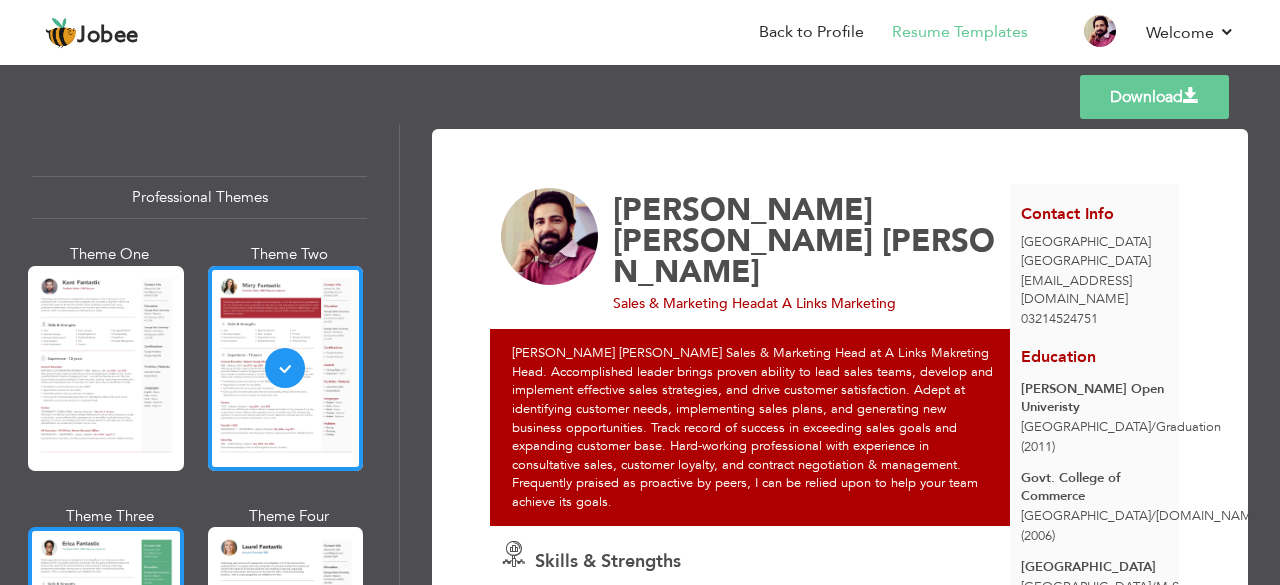 click at bounding box center [106, 629] 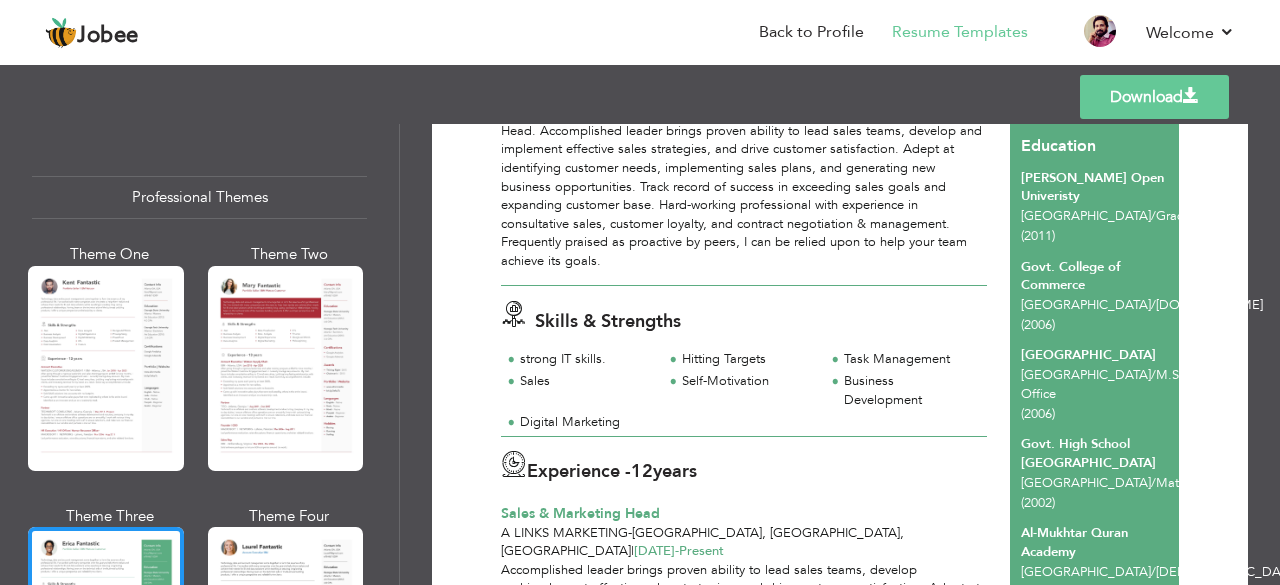 scroll, scrollTop: 198, scrollLeft: 0, axis: vertical 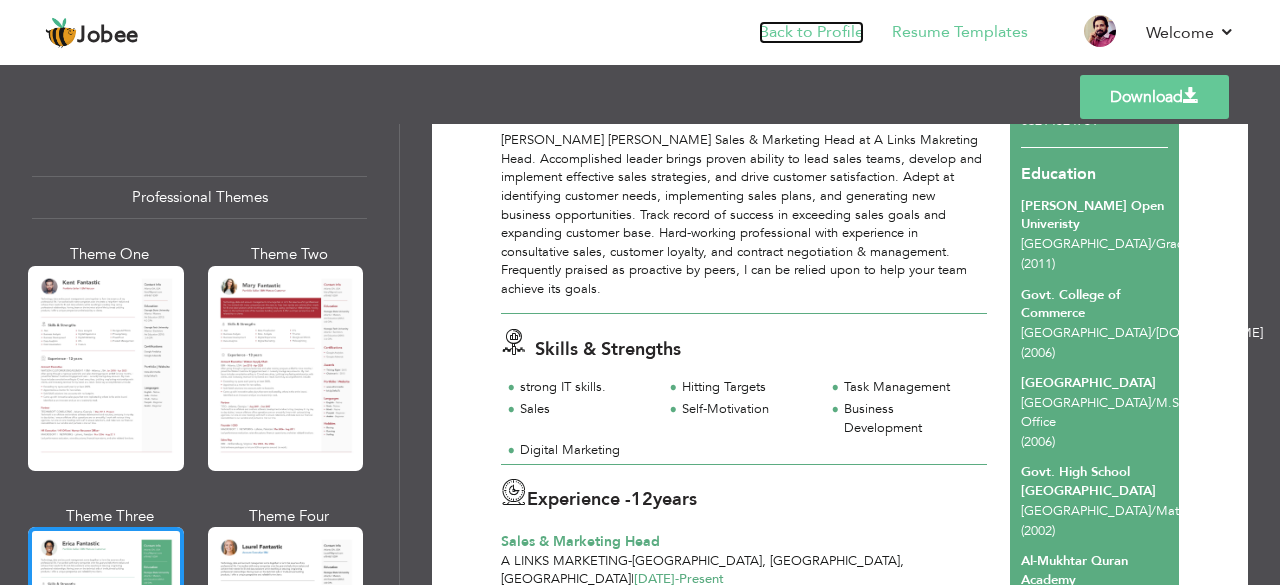 click on "Back to Profile" at bounding box center [811, 32] 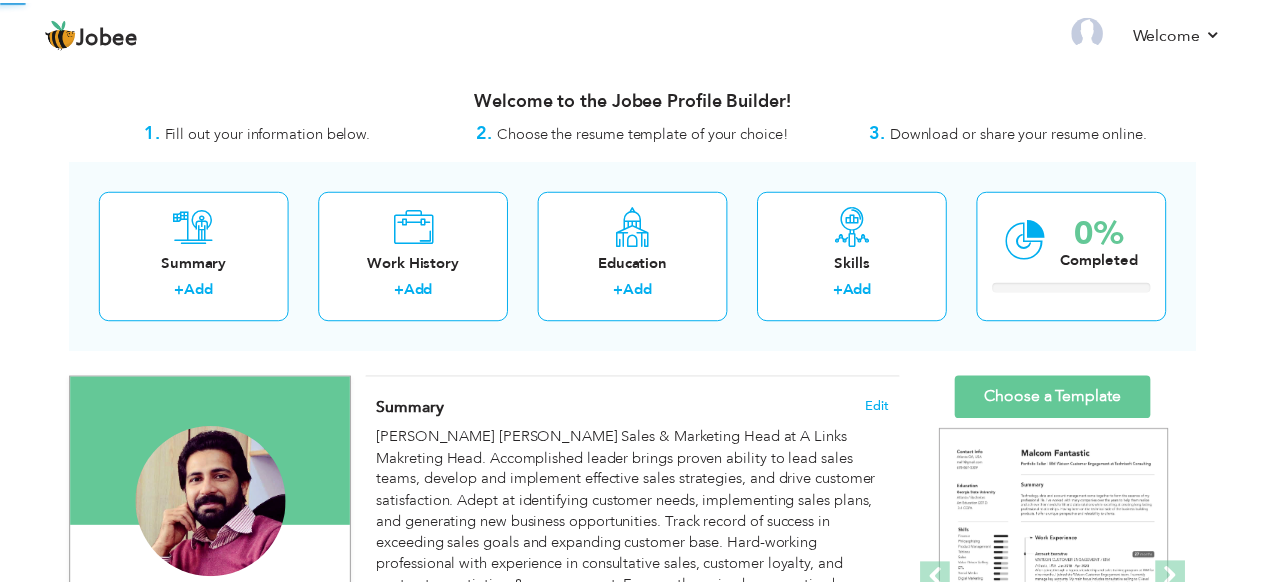 scroll, scrollTop: 0, scrollLeft: 0, axis: both 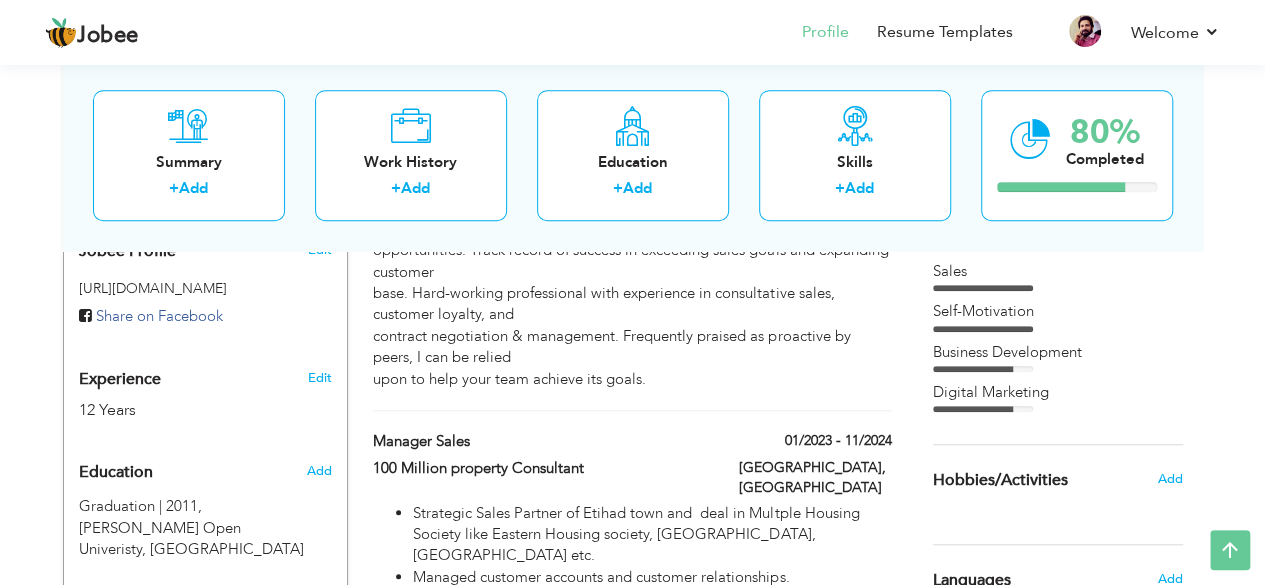 drag, startPoint x: 1274, startPoint y: 97, endPoint x: 1265, endPoint y: 213, distance: 116.34862 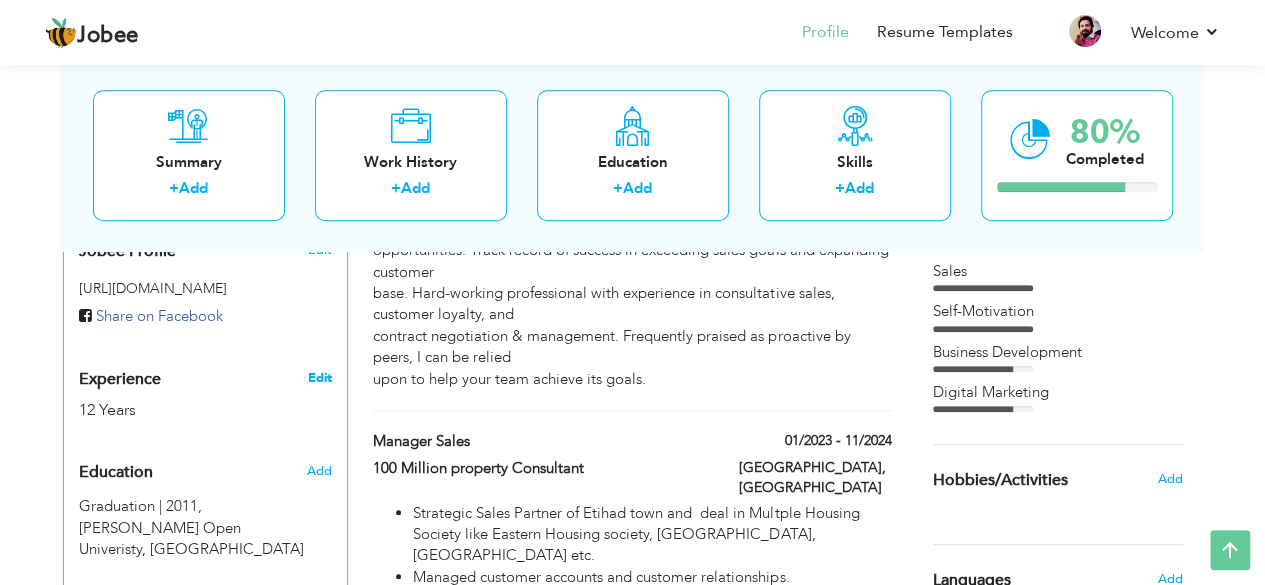 click on "Edit" at bounding box center [319, 378] 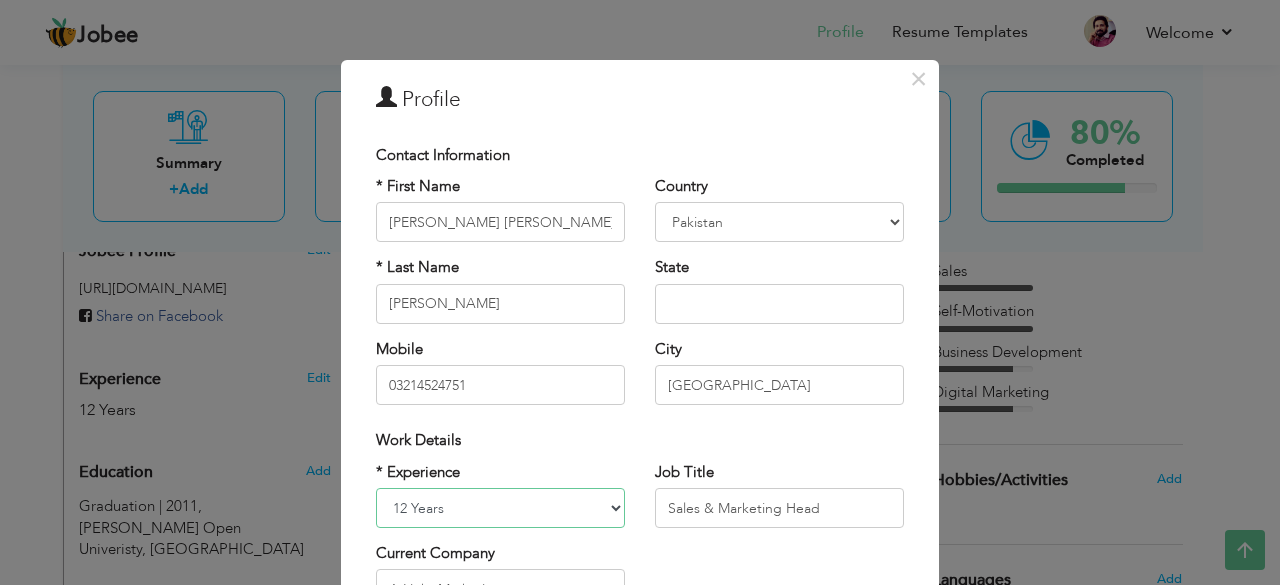 click on "Entry Level Less than 1 Year 1 Year 2 Years 3 Years 4 Years 5 Years 6 Years 7 Years 8 Years 9 Years 10 Years 11 Years 12 Years 13 Years 14 Years 15 Years 16 Years 17 Years 18 Years 19 Years 20 Years 21 Years 22 Years 23 Years 24 Years 25 Years 26 Years 27 Years 28 Years 29 Years 30 Years 31 Years 32 Years 33 Years 34 Years 35 Years More than 35 Years" at bounding box center (500, 508) 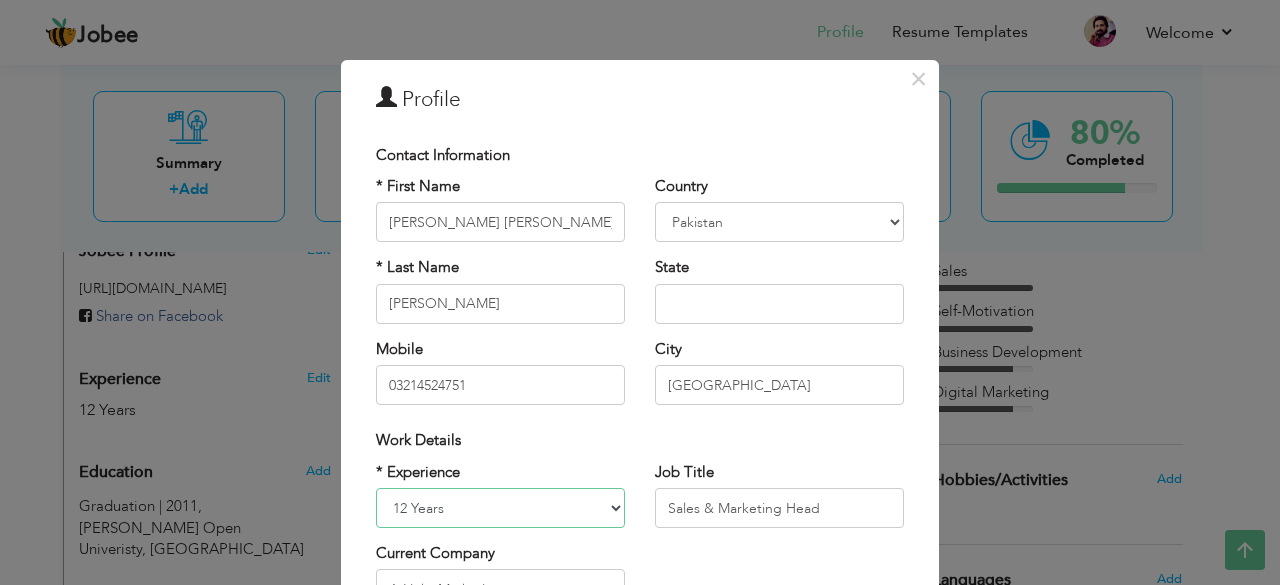 select on "number:15" 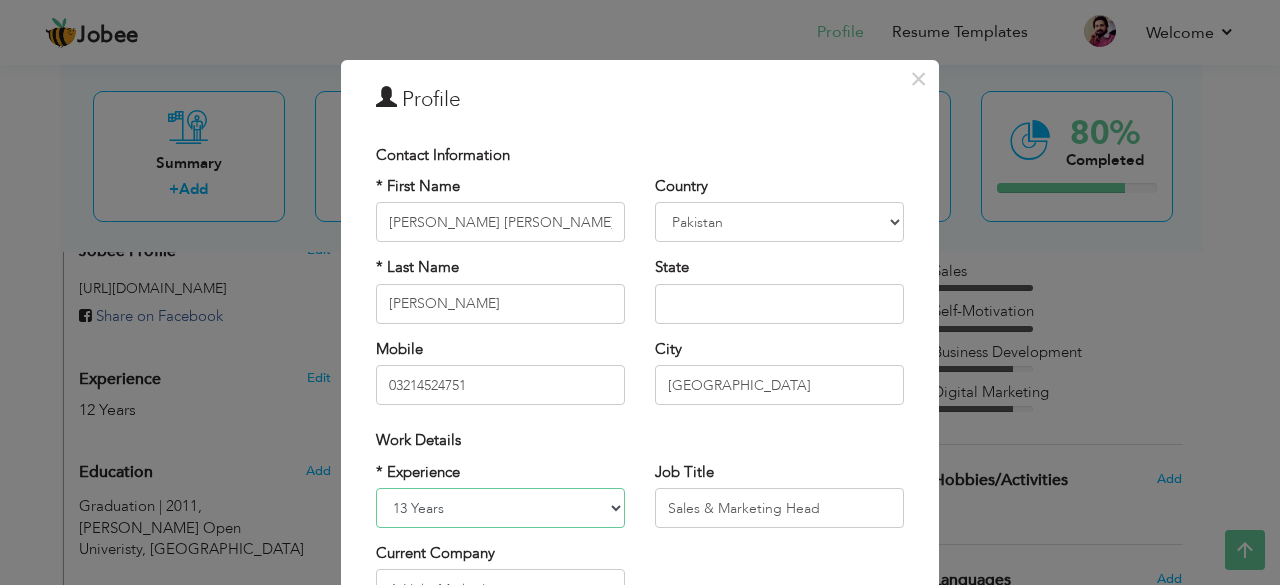 click on "Entry Level Less than 1 Year 1 Year 2 Years 3 Years 4 Years 5 Years 6 Years 7 Years 8 Years 9 Years 10 Years 11 Years 12 Years 13 Years 14 Years 15 Years 16 Years 17 Years 18 Years 19 Years 20 Years 21 Years 22 Years 23 Years 24 Years 25 Years 26 Years 27 Years 28 Years 29 Years 30 Years 31 Years 32 Years 33 Years 34 Years 35 Years More than 35 Years" at bounding box center [500, 508] 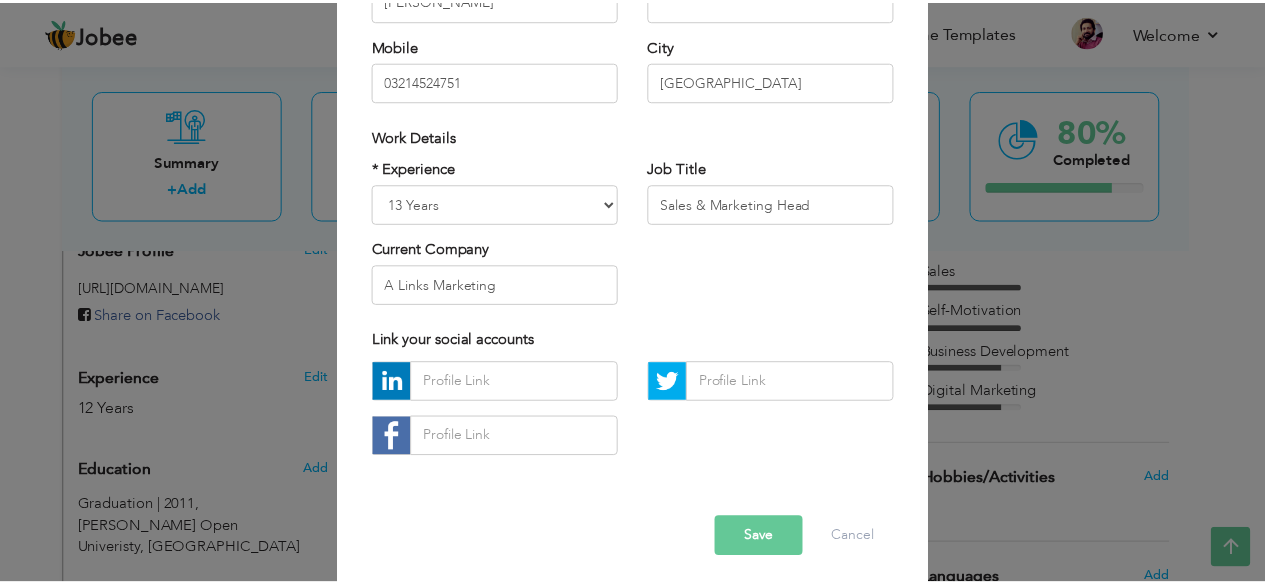 scroll, scrollTop: 311, scrollLeft: 0, axis: vertical 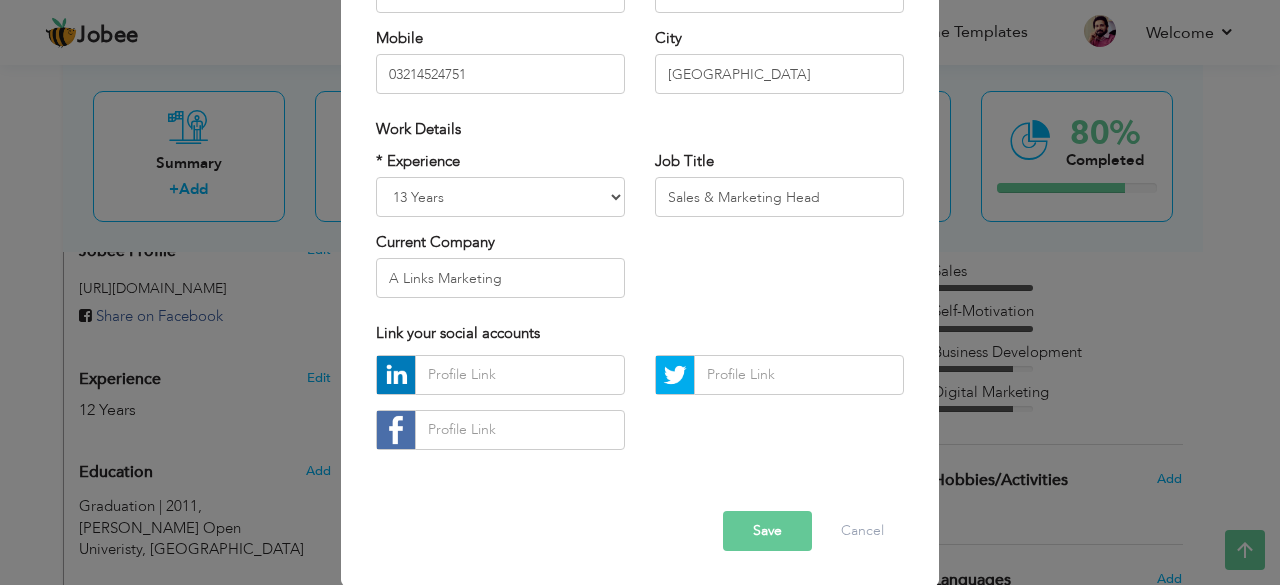 click on "Save" at bounding box center (767, 531) 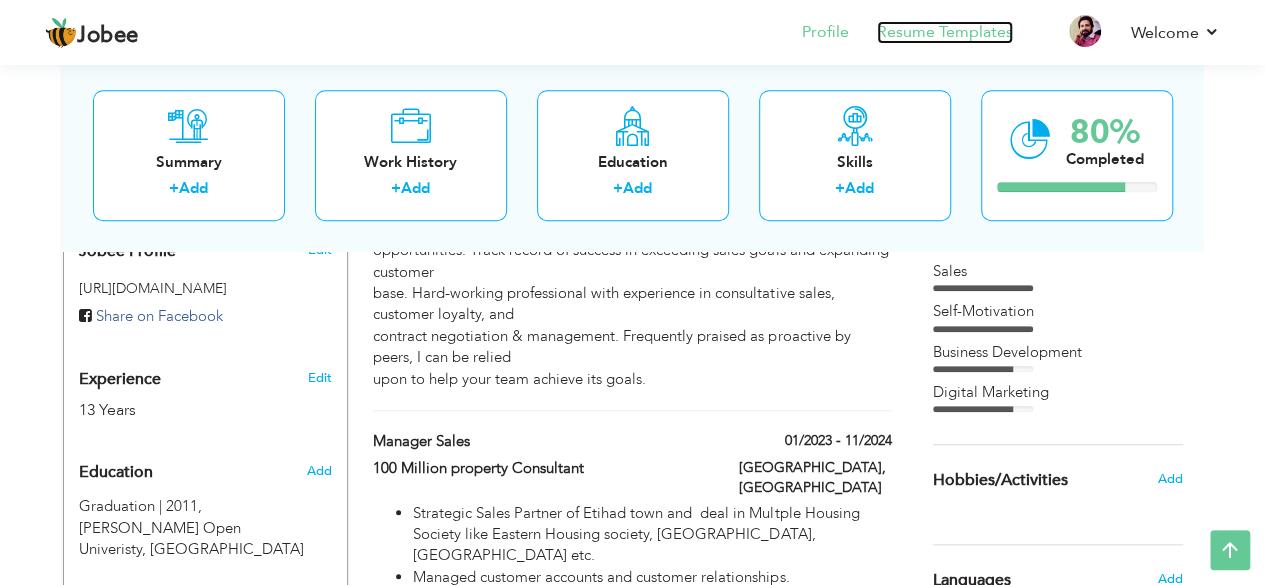 click on "Resume Templates" at bounding box center (945, 32) 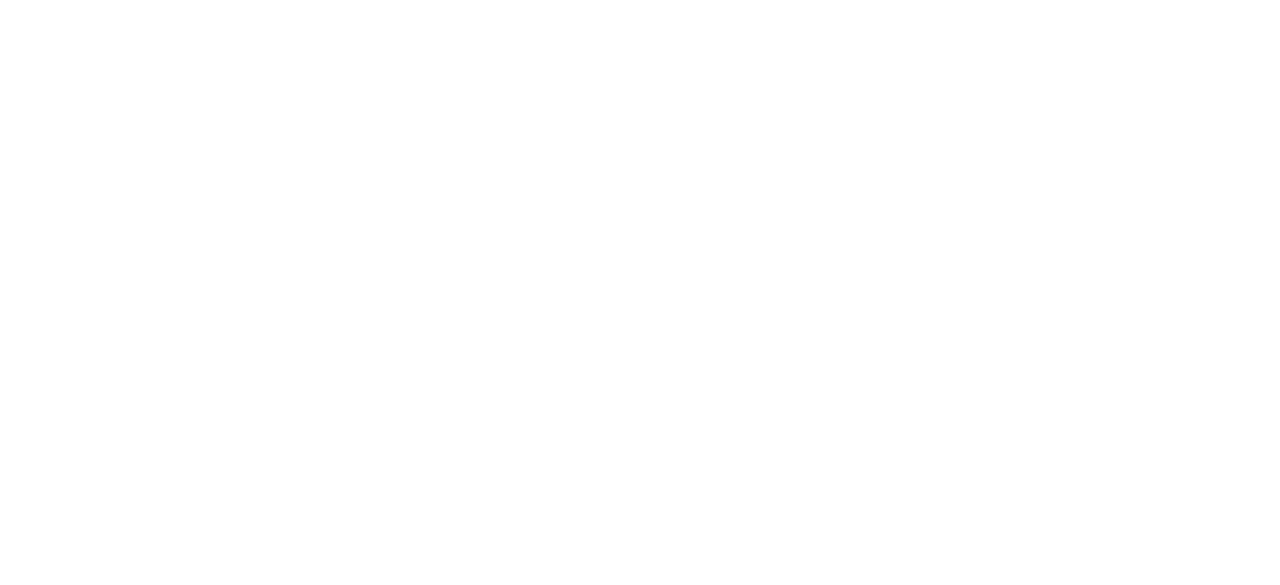 scroll, scrollTop: 0, scrollLeft: 0, axis: both 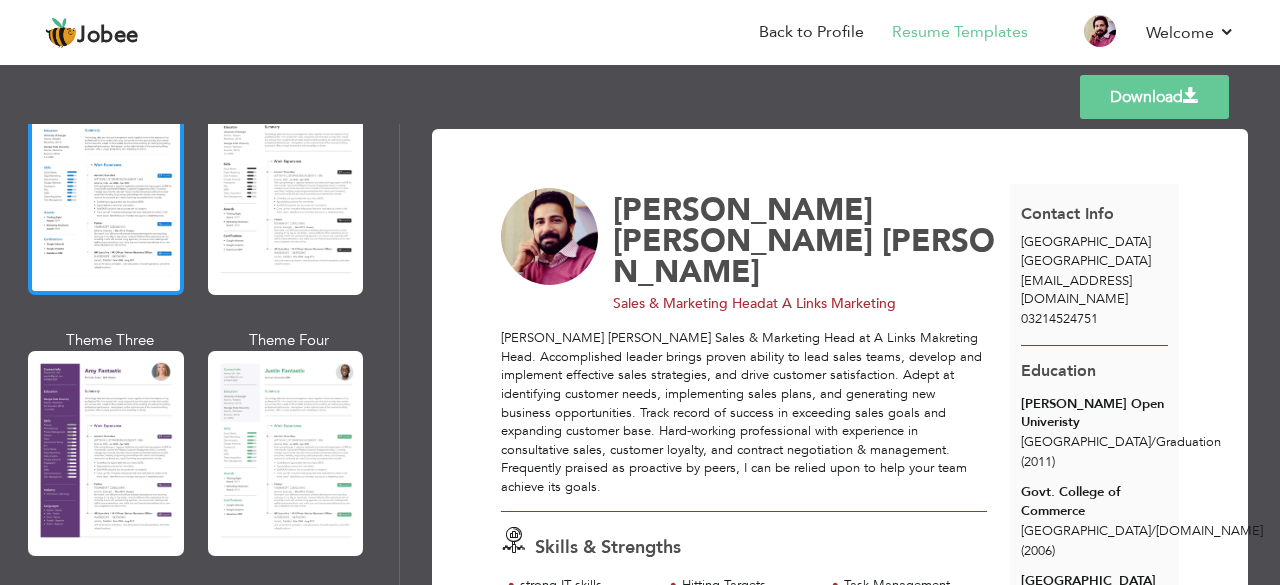 click at bounding box center (106, 192) 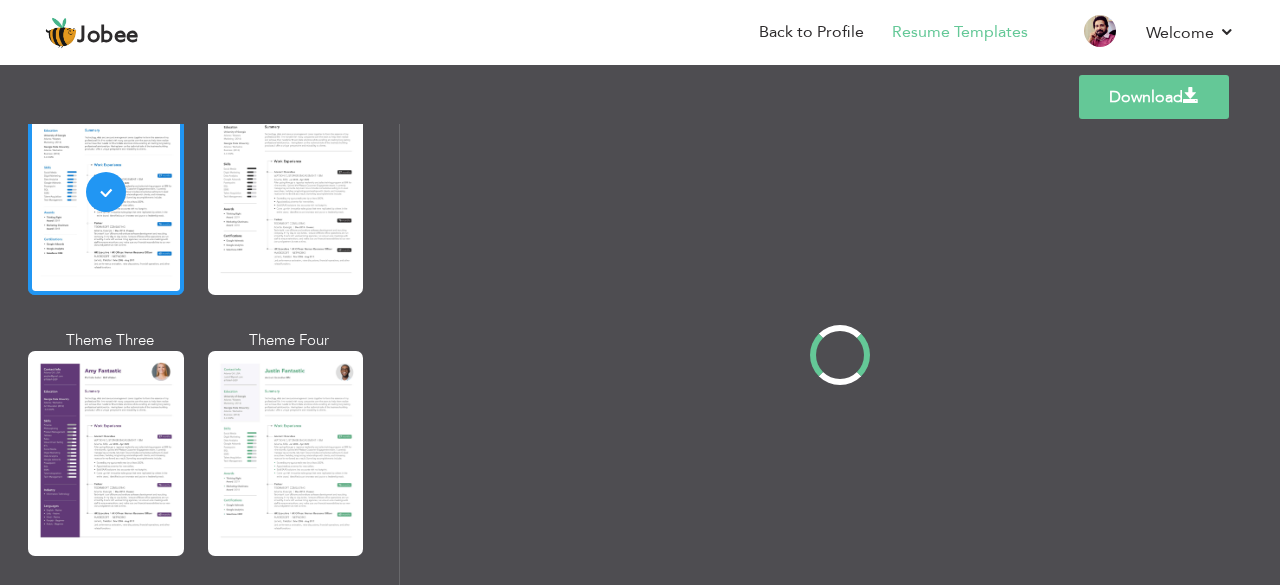 scroll, scrollTop: 1641, scrollLeft: 0, axis: vertical 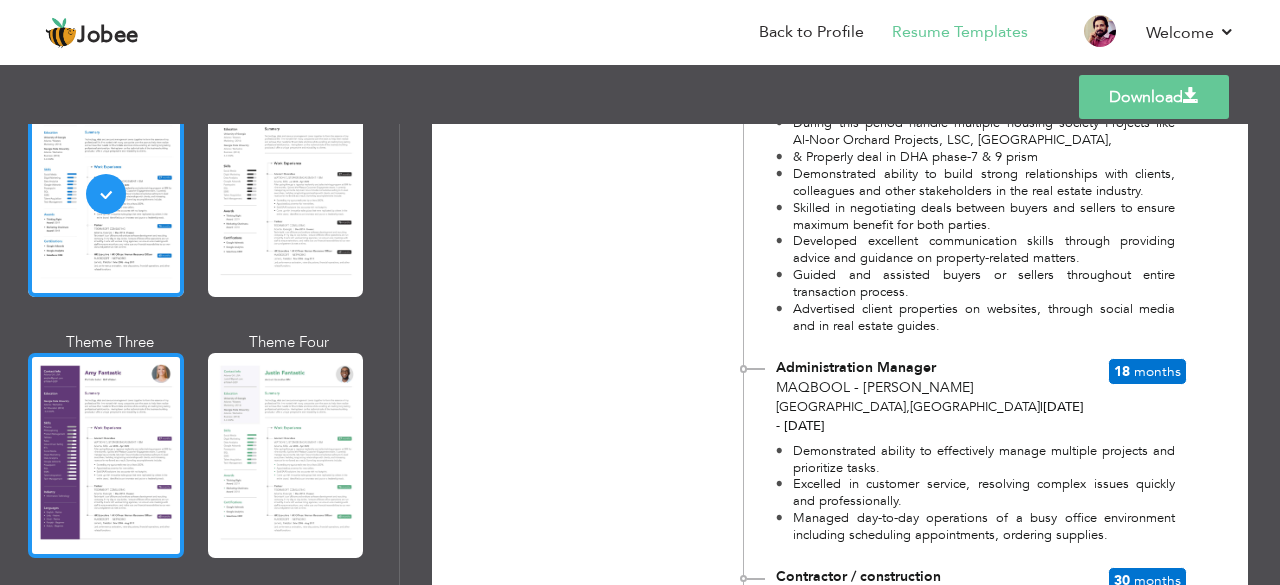 click at bounding box center (106, 455) 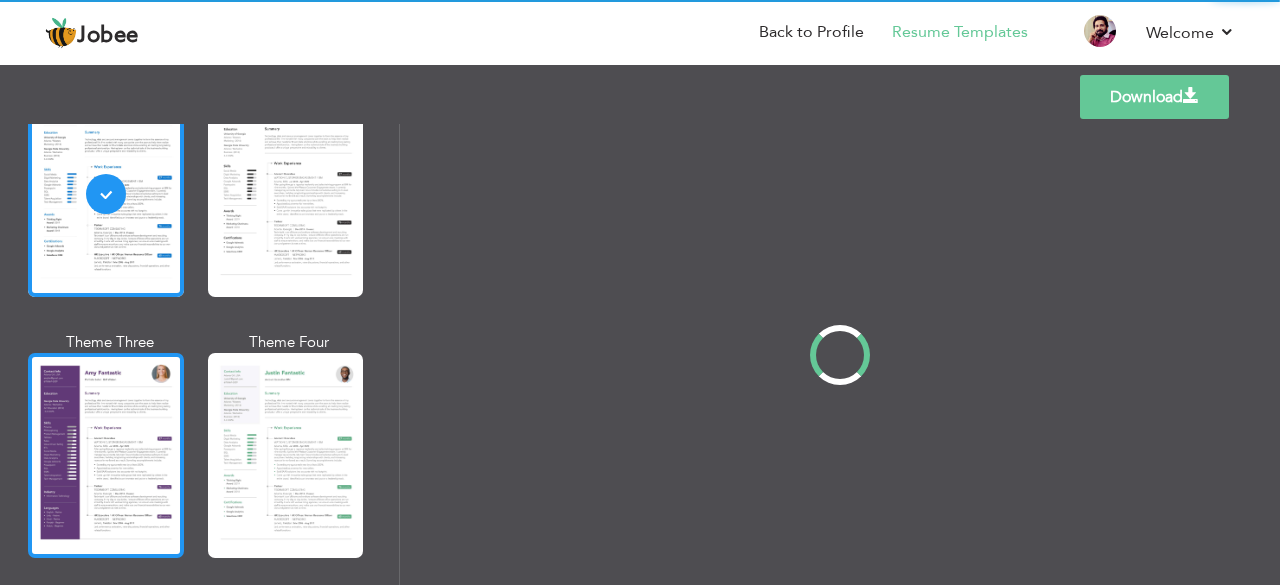 scroll, scrollTop: 1643, scrollLeft: 0, axis: vertical 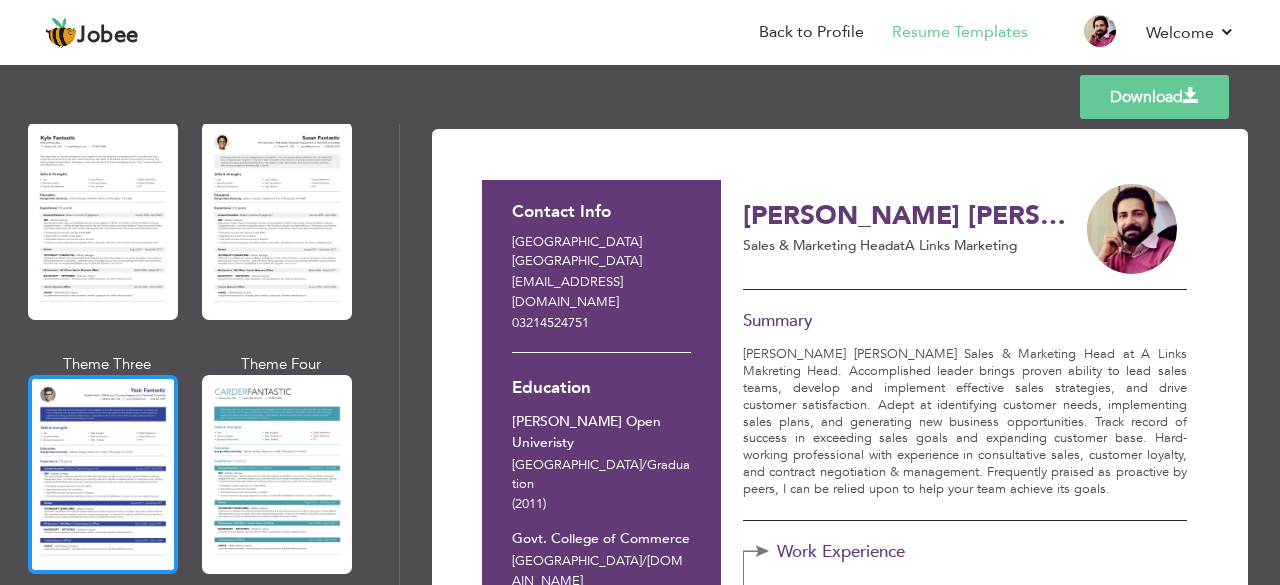 click at bounding box center (103, 474) 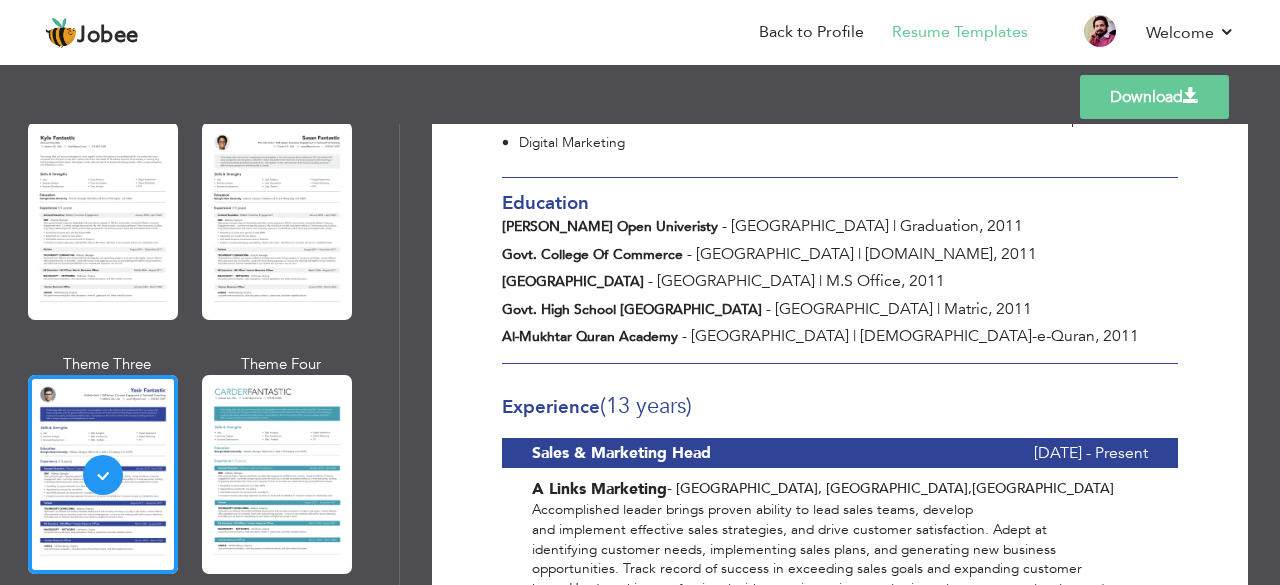 scroll, scrollTop: 0, scrollLeft: 0, axis: both 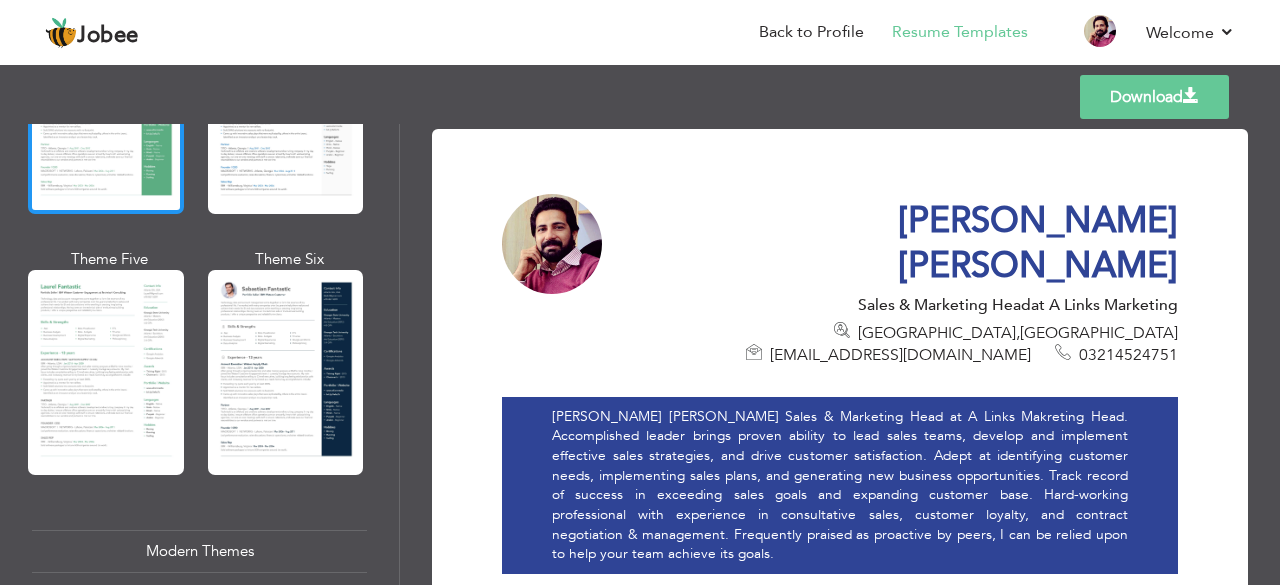 click at bounding box center (106, 111) 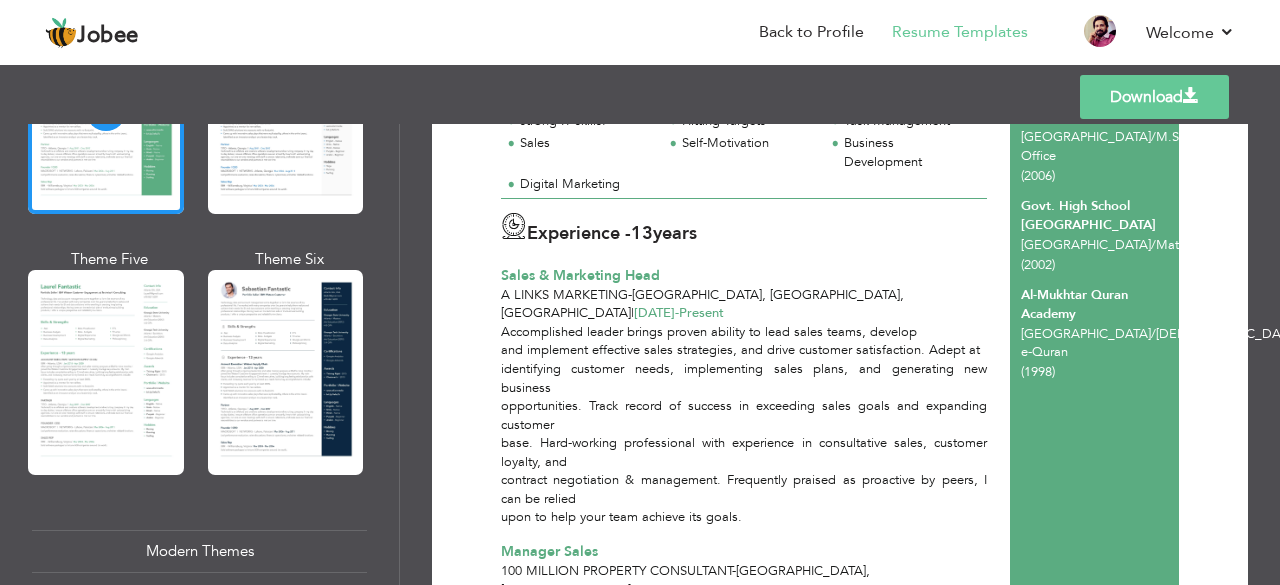 scroll, scrollTop: 471, scrollLeft: 0, axis: vertical 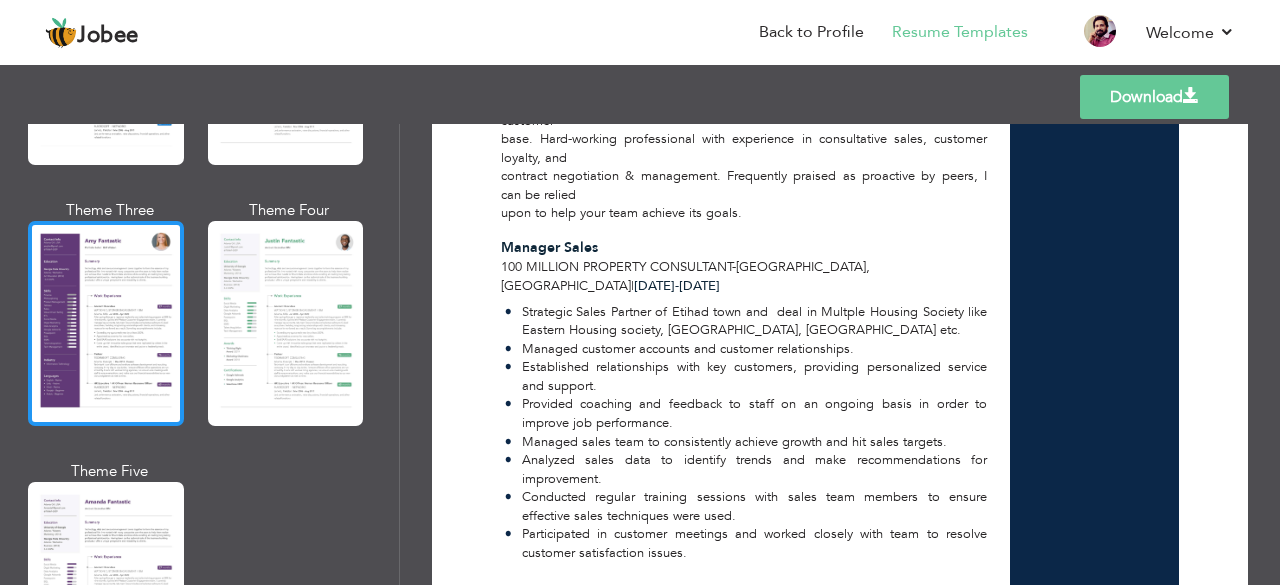 click at bounding box center [106, 323] 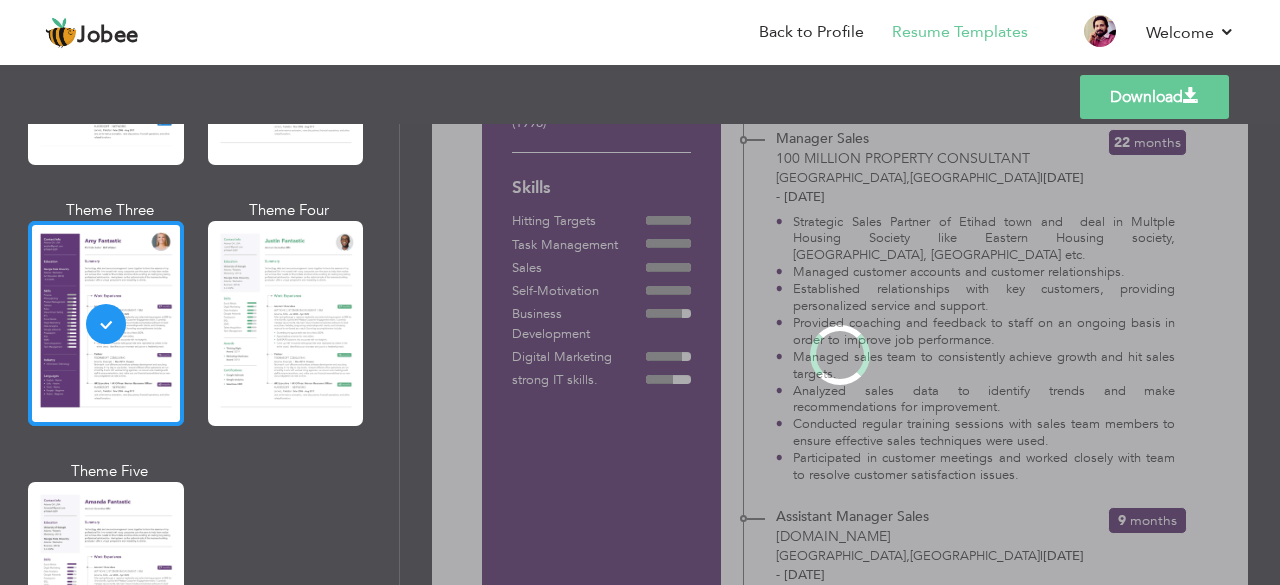 scroll, scrollTop: 0, scrollLeft: 0, axis: both 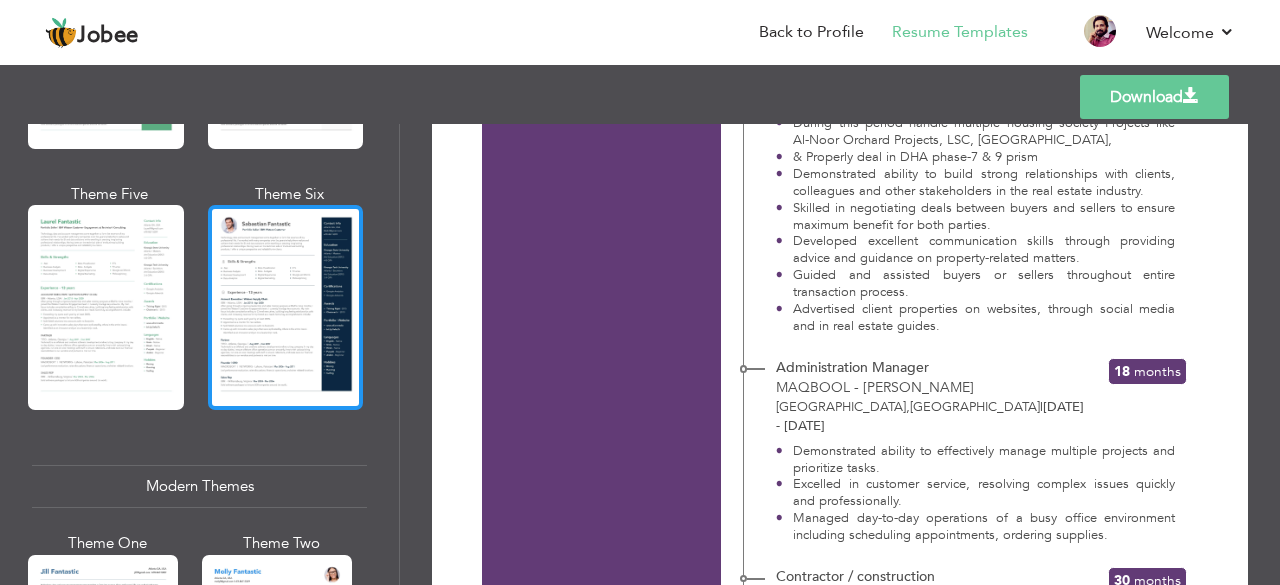 click at bounding box center [286, 307] 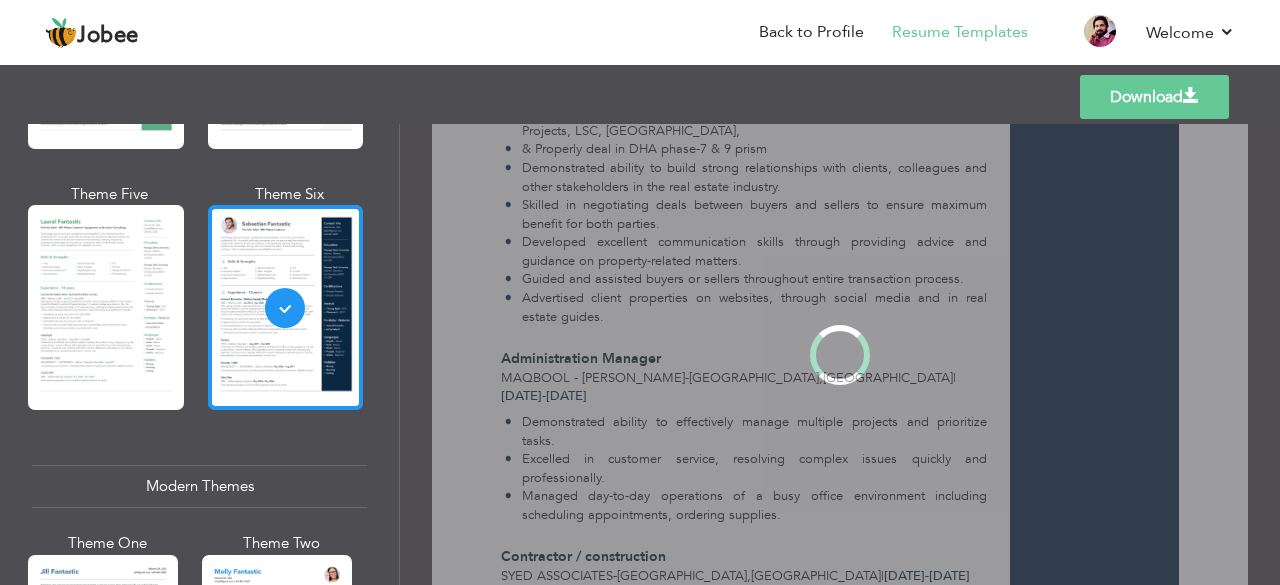 scroll, scrollTop: 0, scrollLeft: 0, axis: both 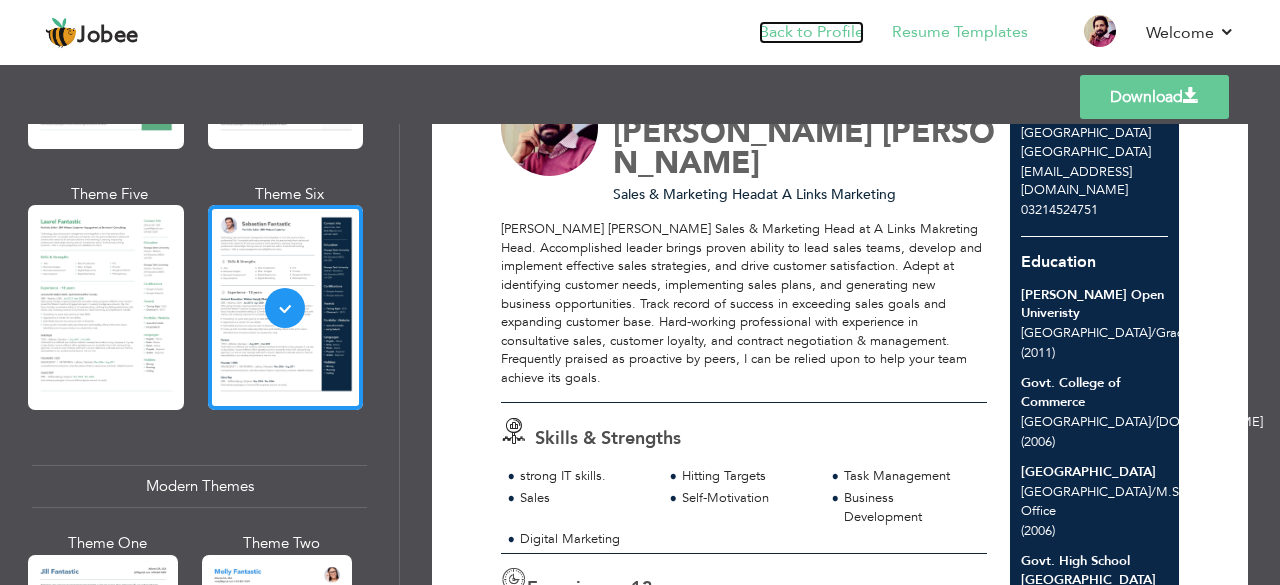 click on "Back to Profile" at bounding box center (811, 32) 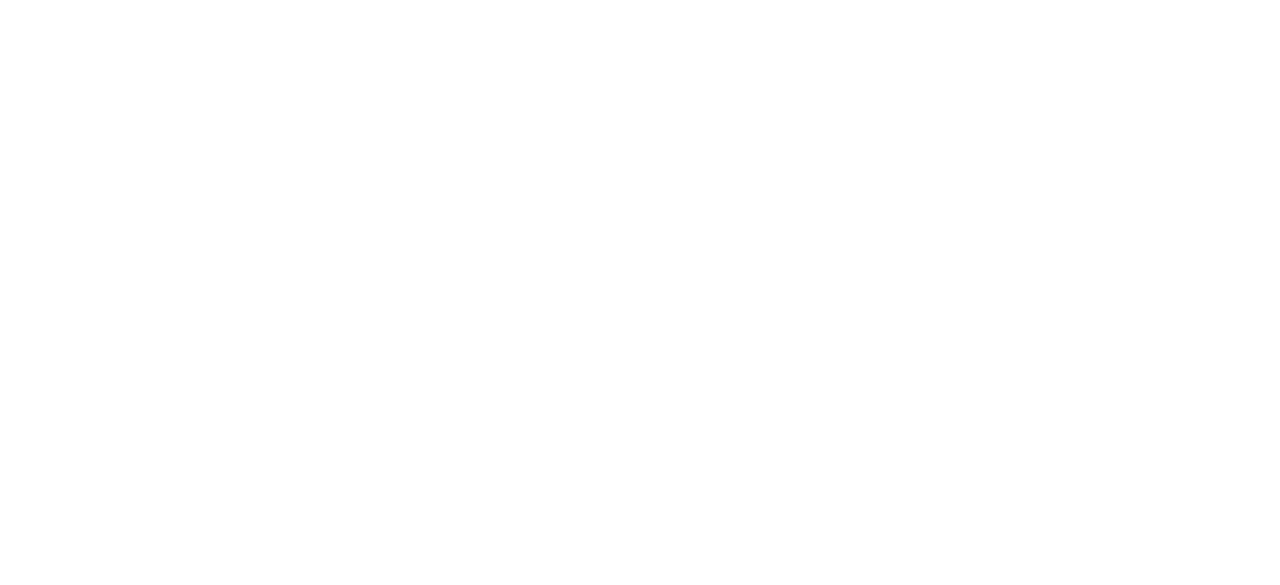 scroll, scrollTop: 0, scrollLeft: 0, axis: both 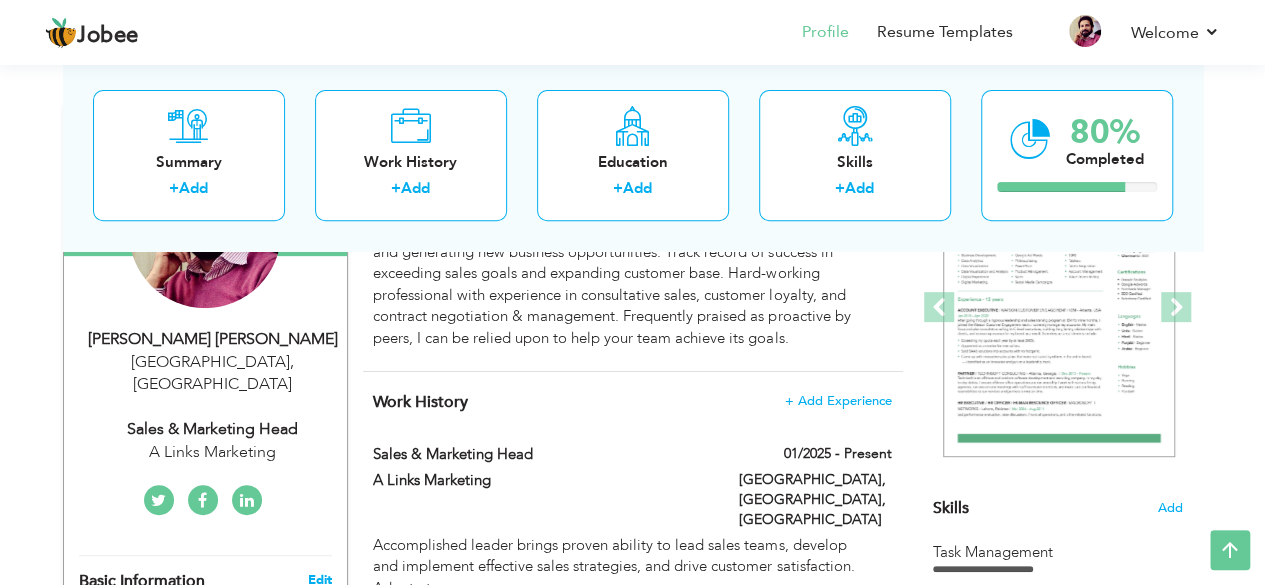 click on "Edit" at bounding box center (319, 580) 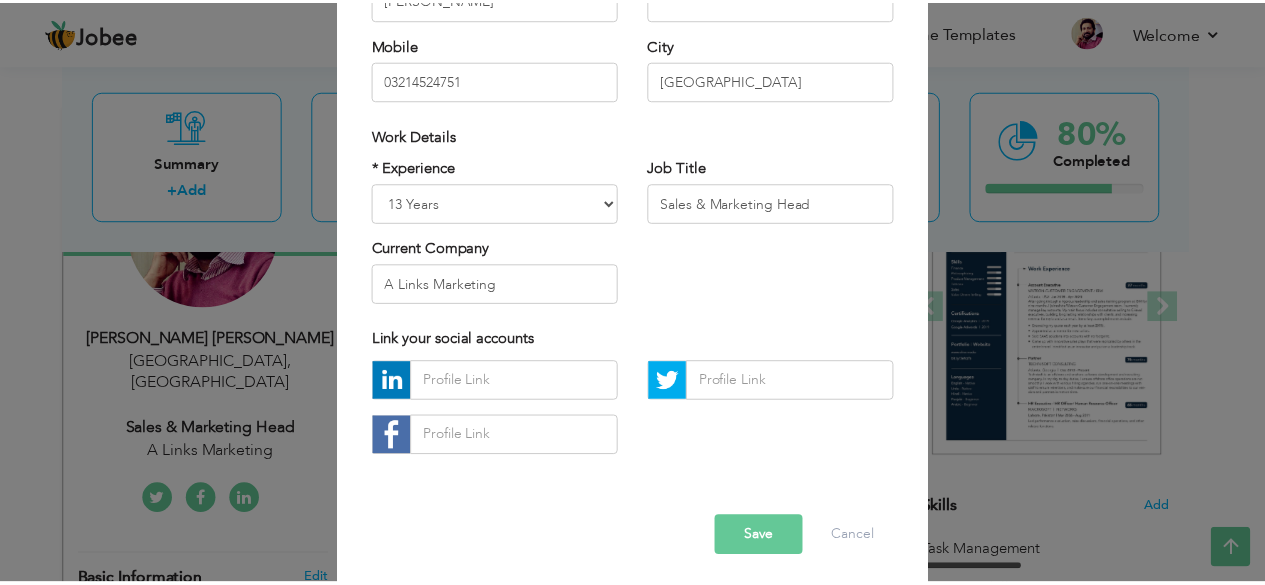 scroll, scrollTop: 311, scrollLeft: 0, axis: vertical 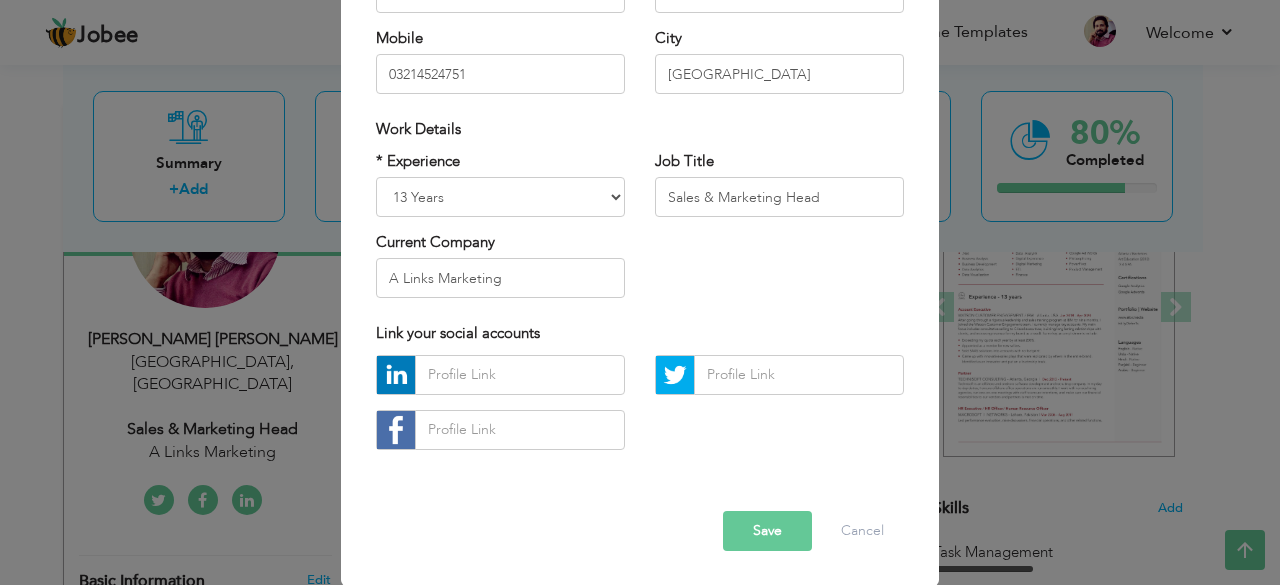 click on "Save" at bounding box center (767, 531) 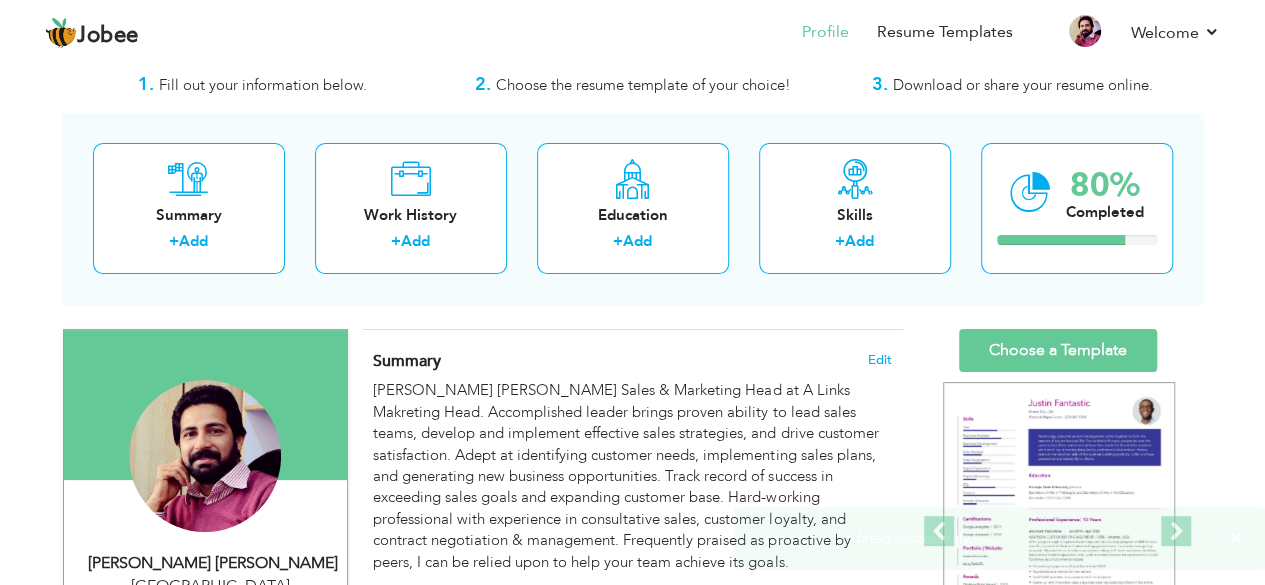 scroll, scrollTop: 91, scrollLeft: 0, axis: vertical 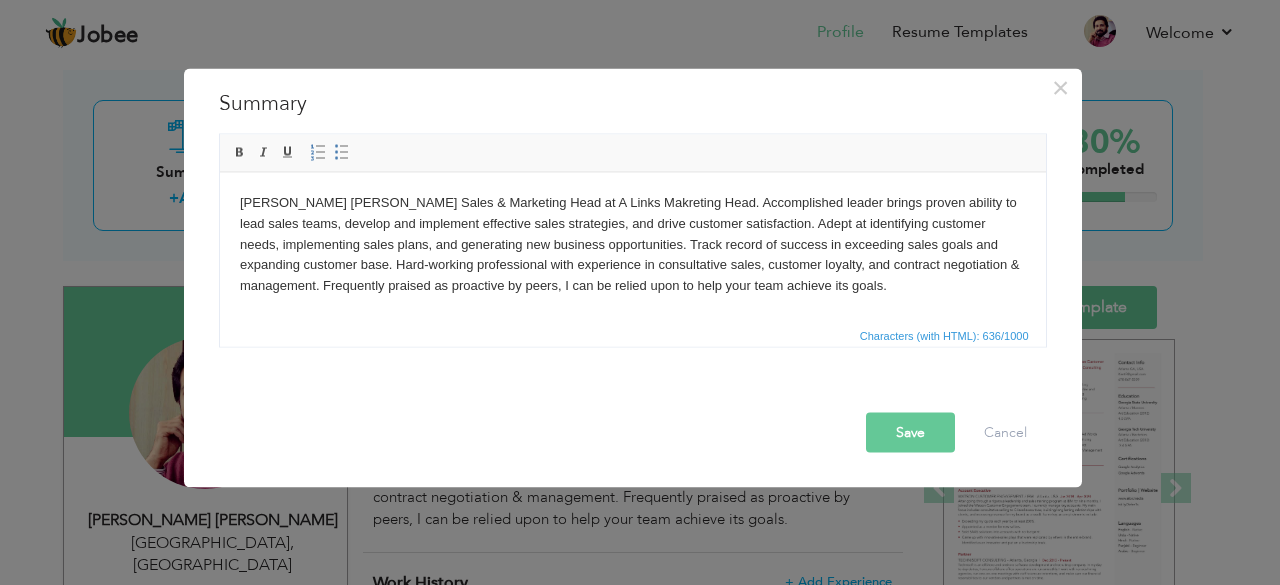 click on "Syed Usman Hussain Gillani Sales & Marketing Head at A Links Makreting Head. Accomplished leader brings proven ability to lead sales teams, develop and implement effective sales strategies, and drive customer satisfaction. Adept at identifying customer needs, implementing sales plans, and generating new business opportunities. Track record of success in exceeding sales goals and expanding customer base. Hard-working professional with experience in consultative sales, customer loyalty, and contract negotiation & management. Frequently praised as proactive by peers, I can be relied upon to help your team achieve its goals." at bounding box center [632, 244] 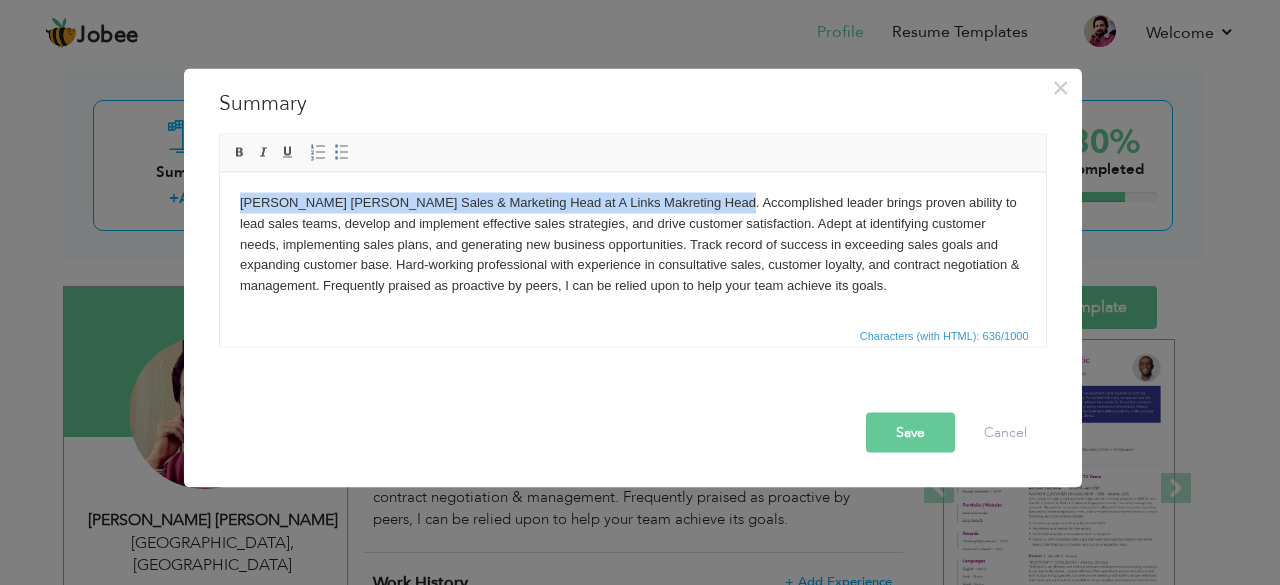 drag, startPoint x: 704, startPoint y: 205, endPoint x: 238, endPoint y: 193, distance: 466.15448 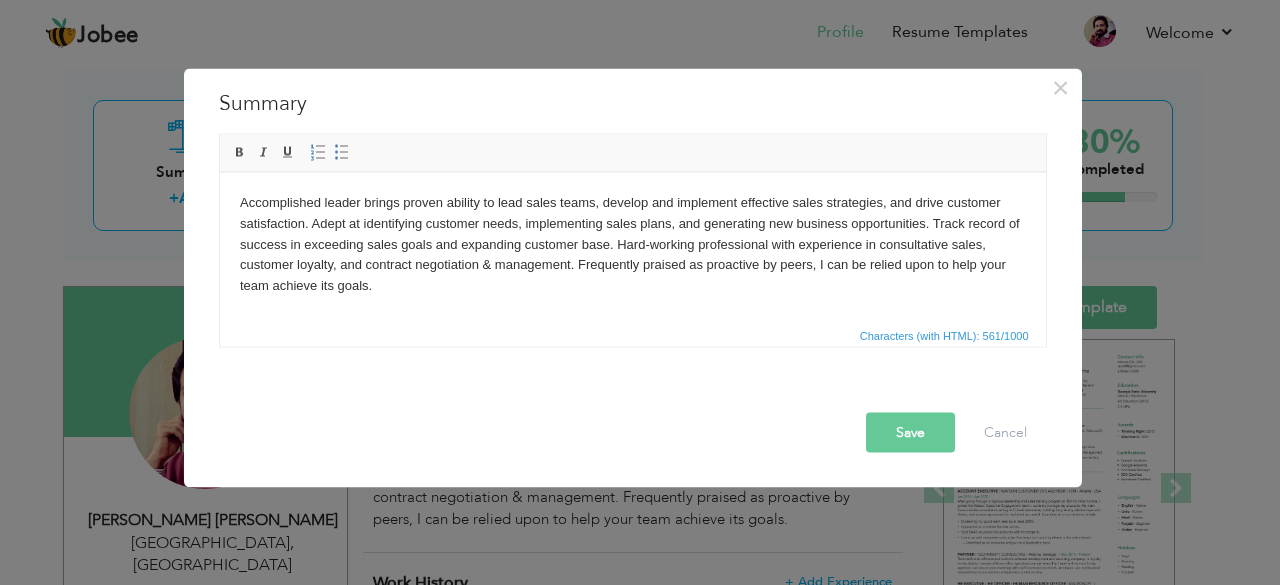 click on "Save" at bounding box center [910, 432] 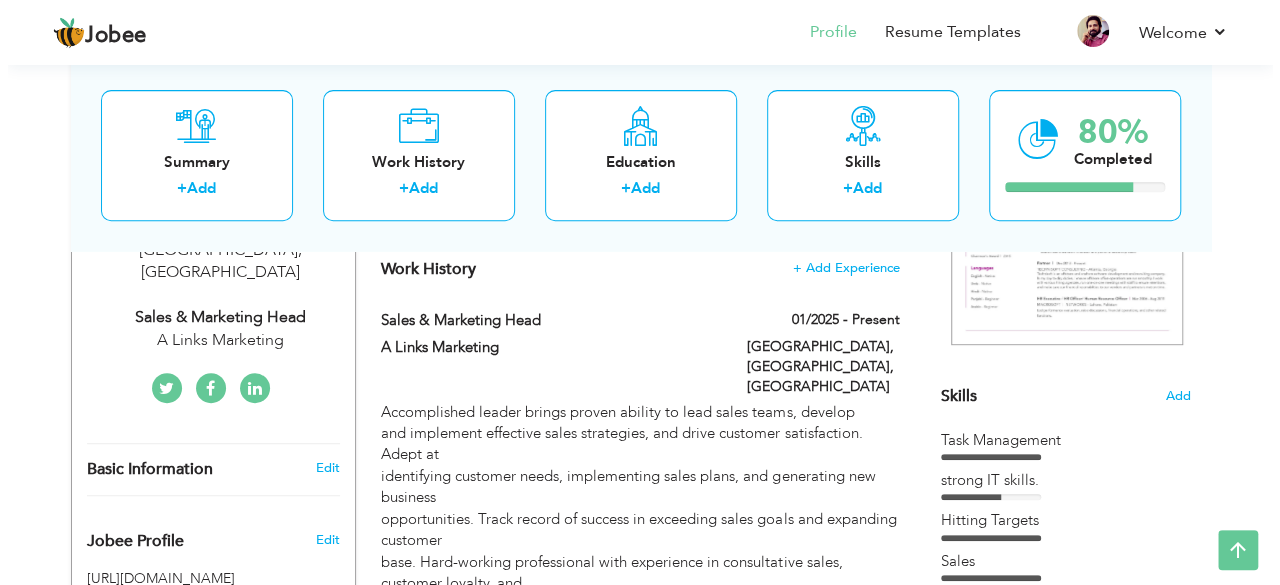 scroll, scrollTop: 371, scrollLeft: 0, axis: vertical 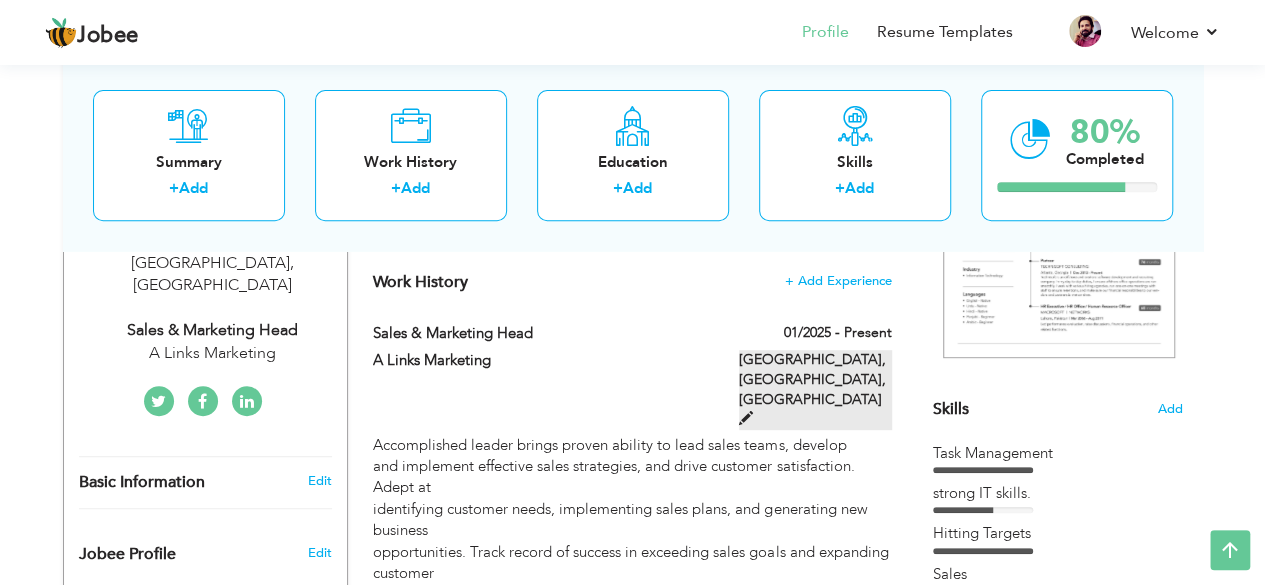 click at bounding box center (746, 418) 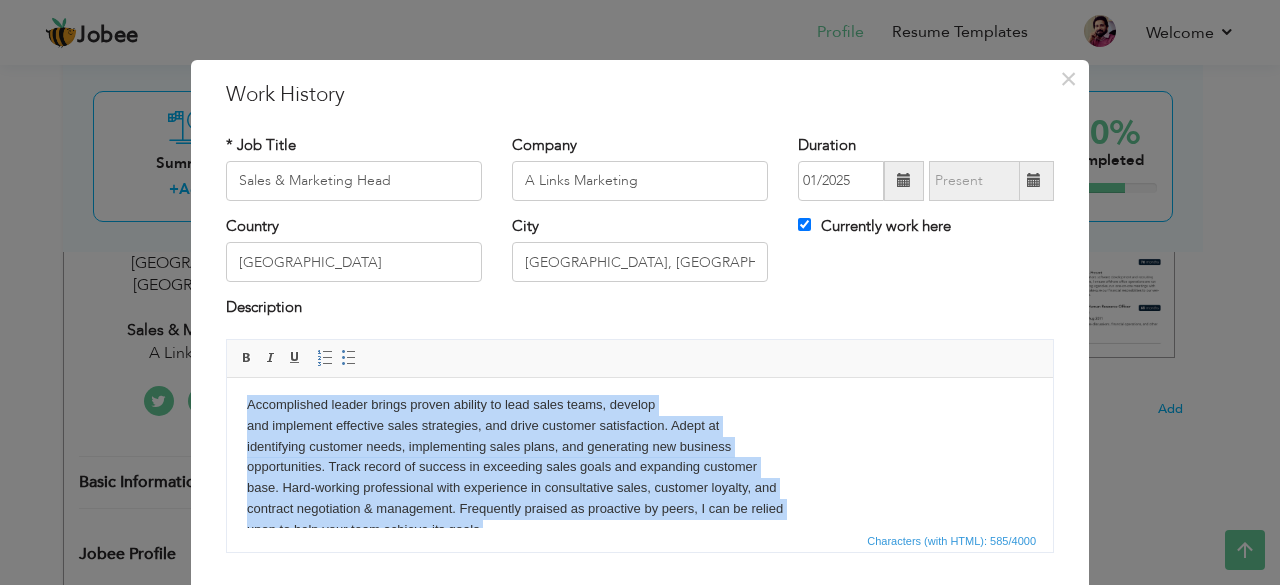 scroll, scrollTop: 35, scrollLeft: 0, axis: vertical 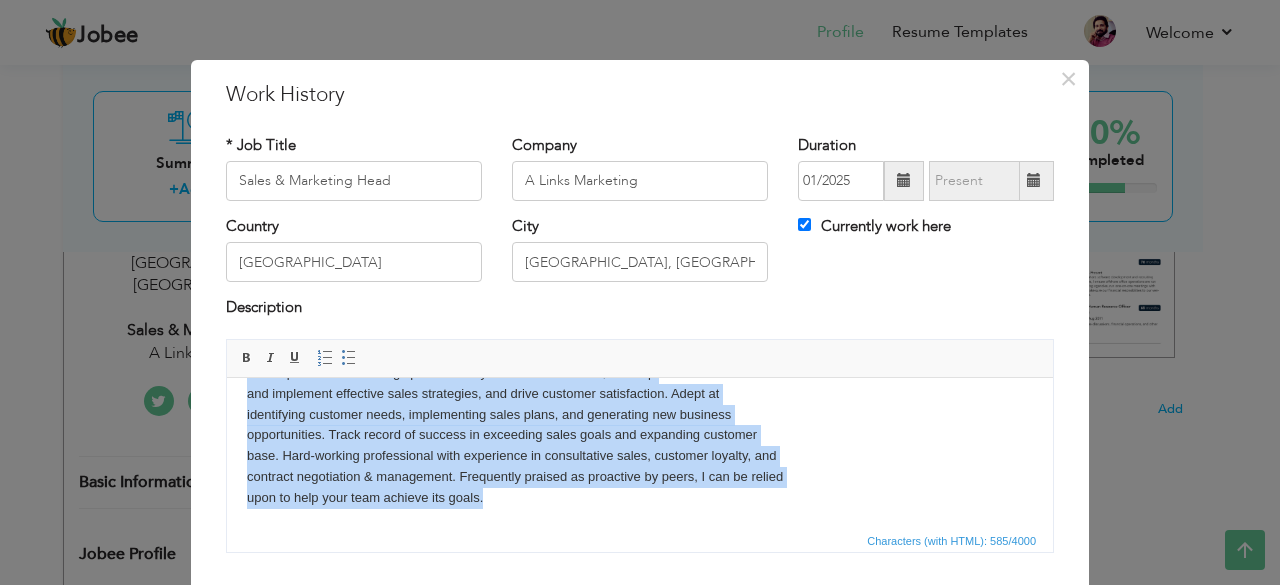 drag, startPoint x: 245, startPoint y: 410, endPoint x: 799, endPoint y: 513, distance: 563.4936 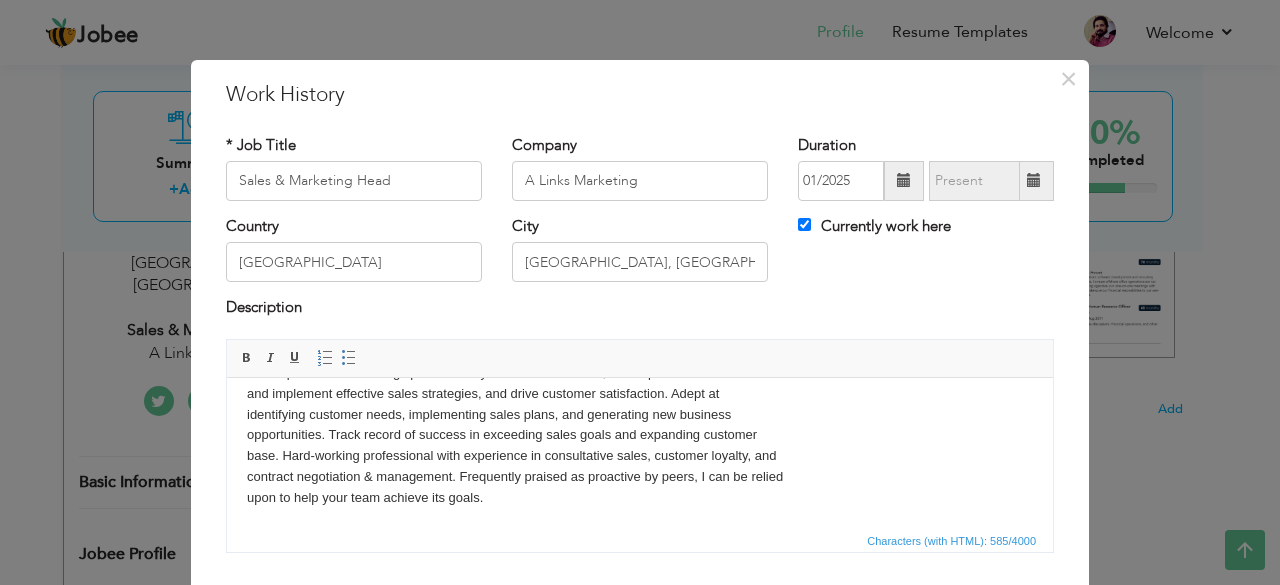 scroll, scrollTop: 0, scrollLeft: 0, axis: both 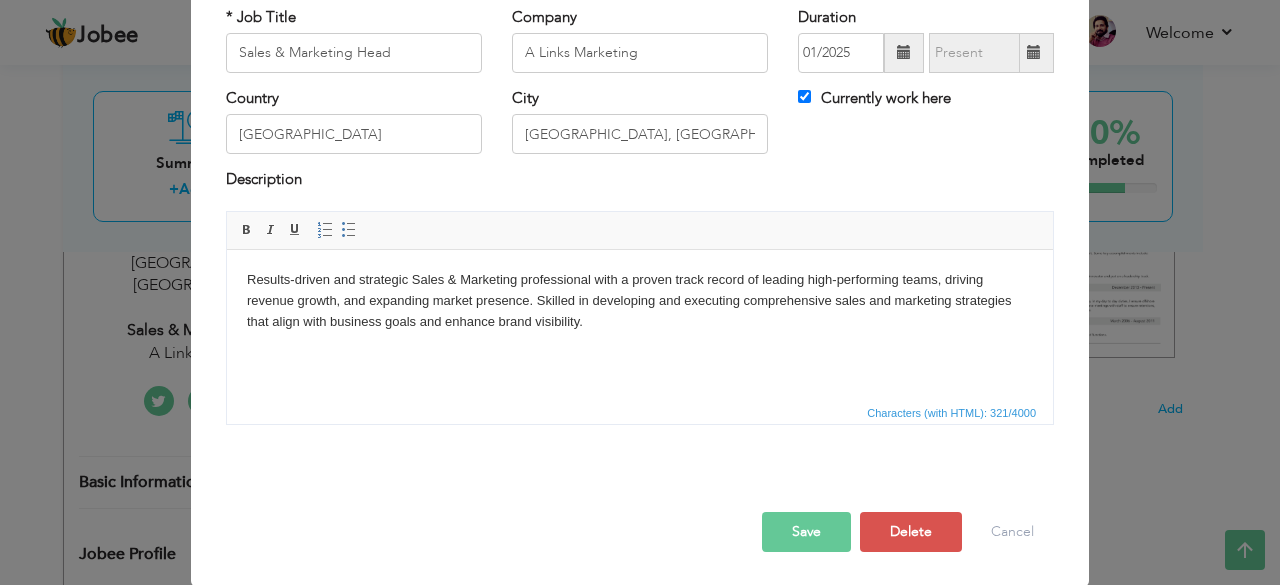click on "Save" at bounding box center (806, 532) 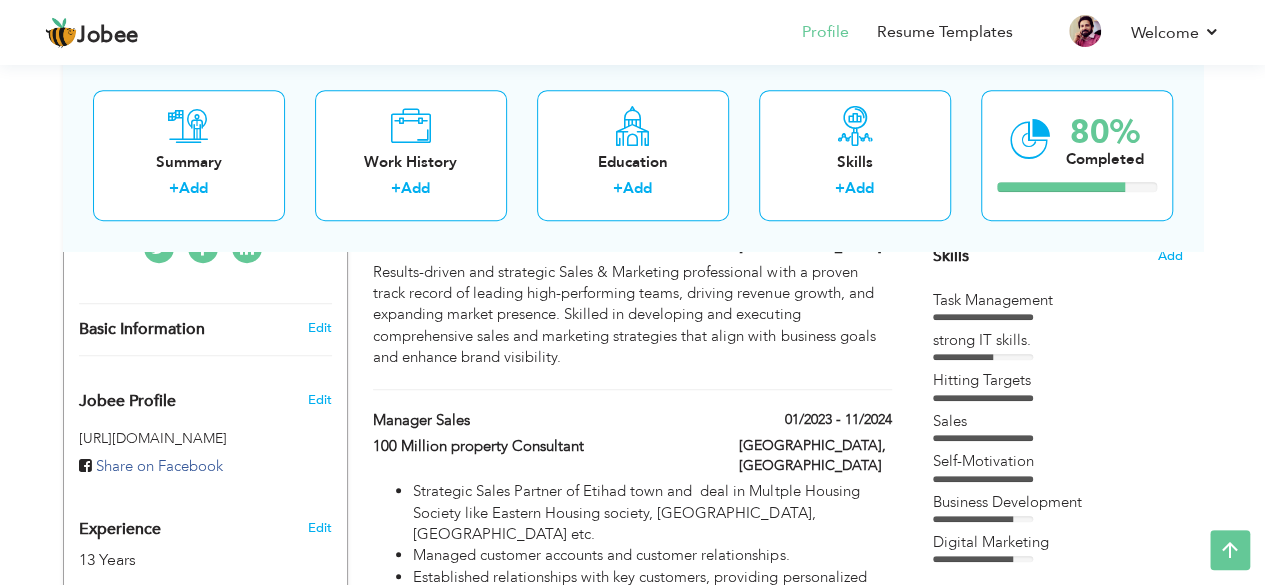 scroll, scrollTop: 560, scrollLeft: 0, axis: vertical 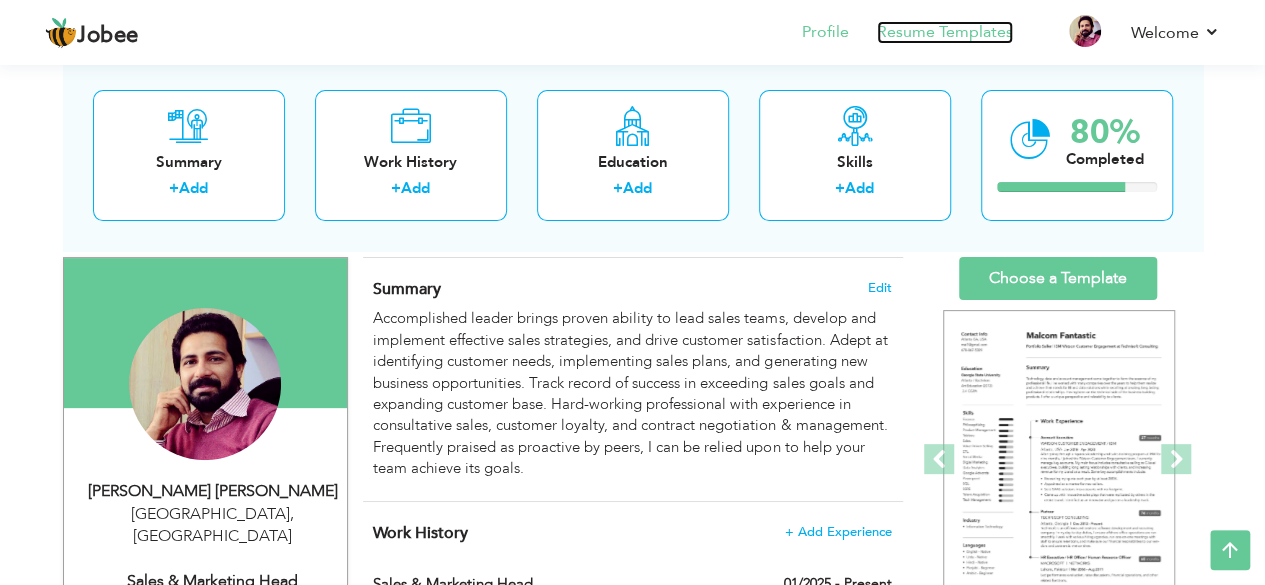 click on "Resume Templates" at bounding box center [945, 32] 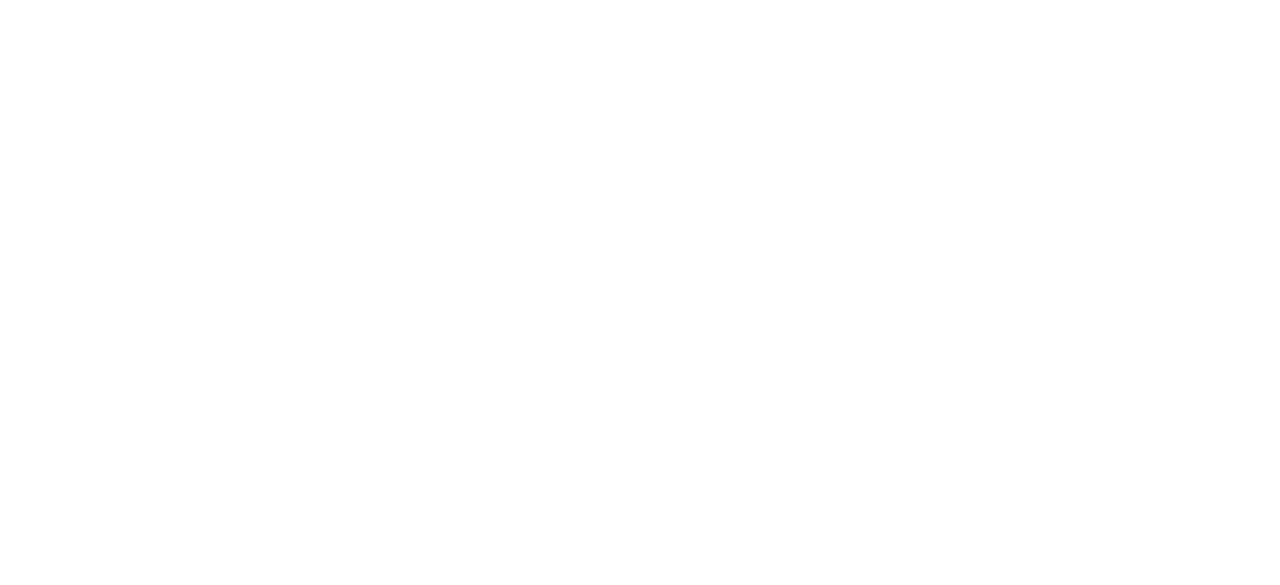 scroll, scrollTop: 0, scrollLeft: 0, axis: both 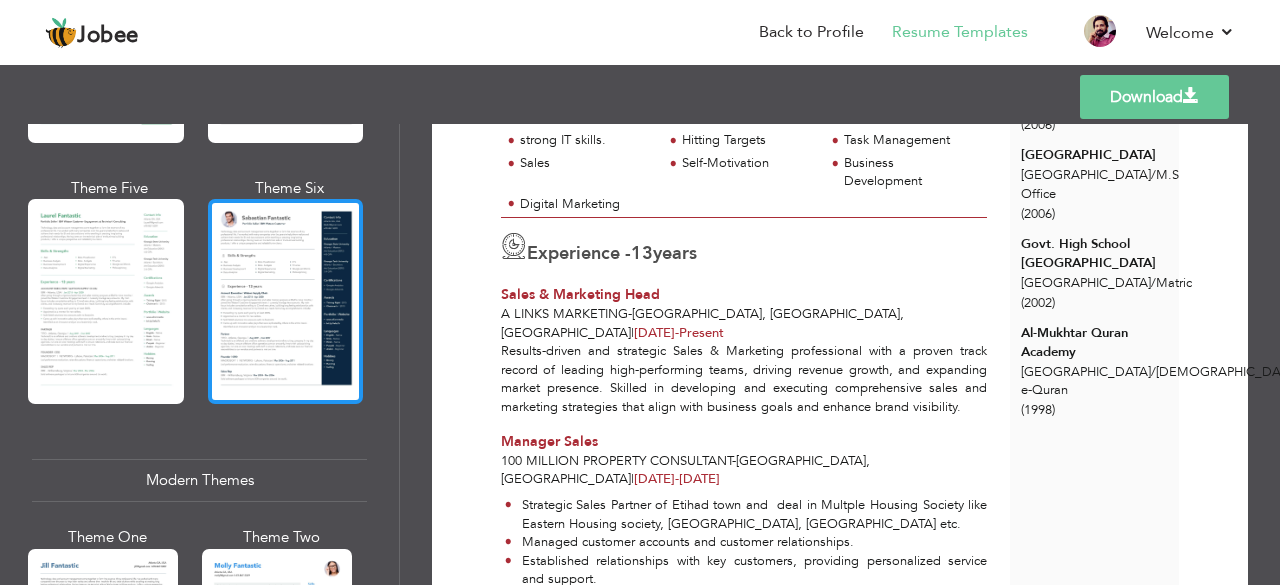 click at bounding box center (286, 301) 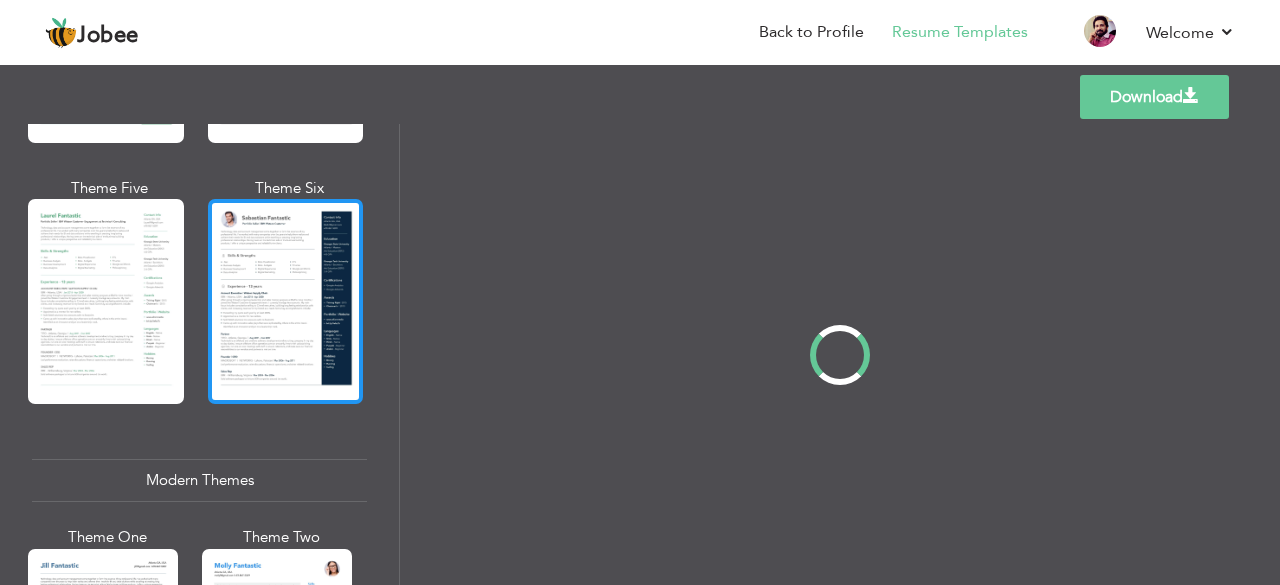 scroll, scrollTop: 0, scrollLeft: 0, axis: both 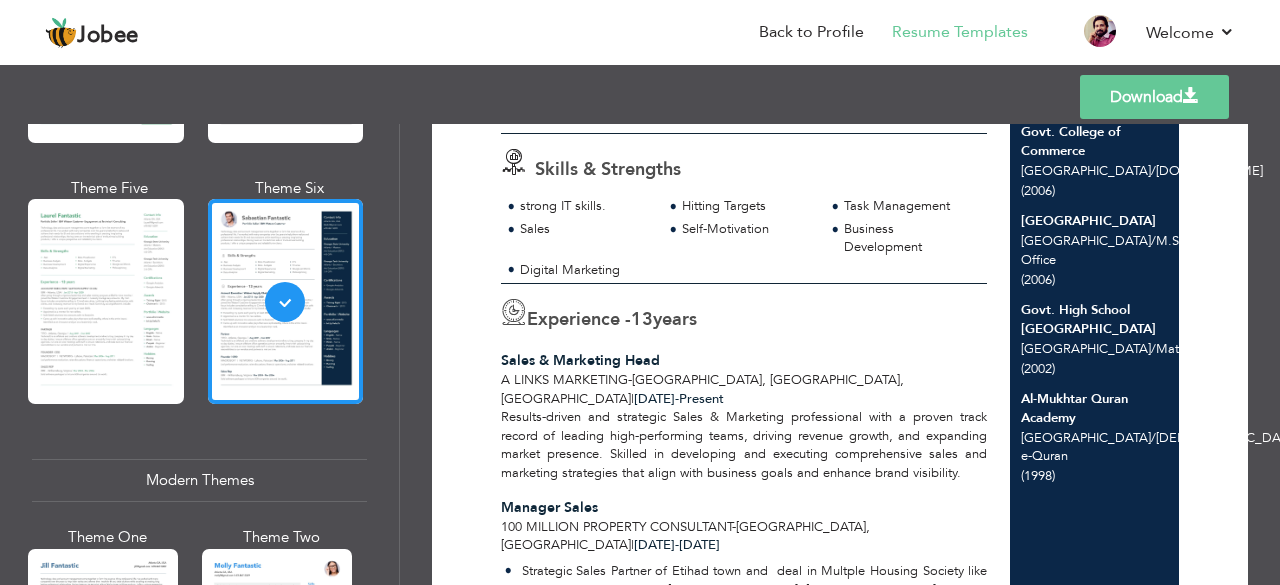 drag, startPoint x: 1272, startPoint y: 247, endPoint x: 1274, endPoint y: 191, distance: 56.0357 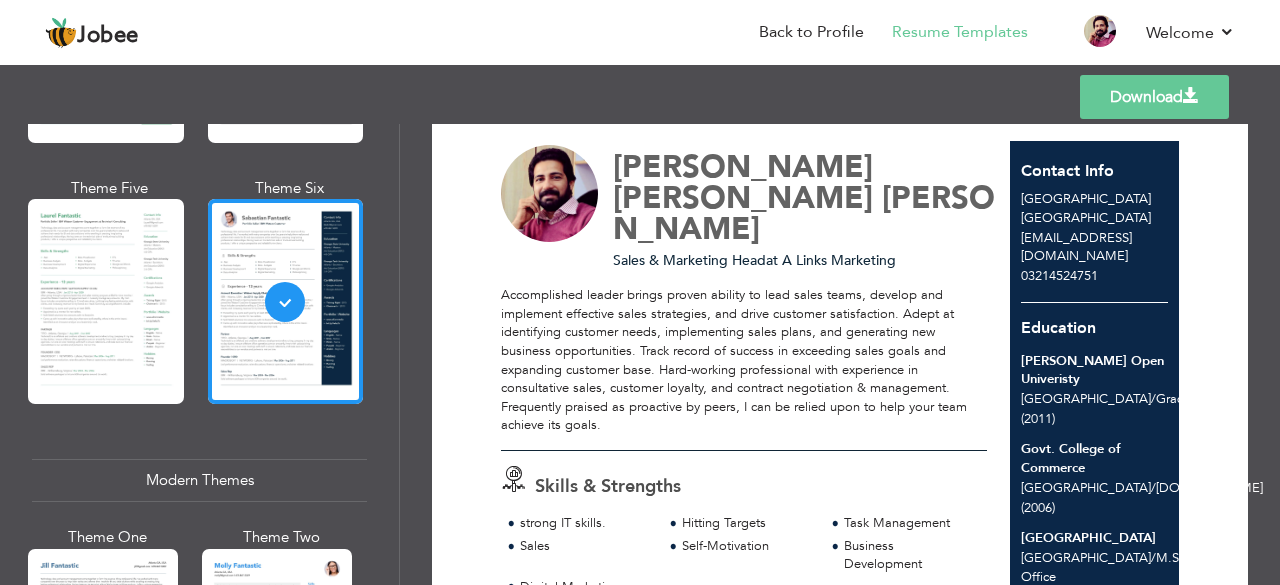 scroll, scrollTop: 0, scrollLeft: 0, axis: both 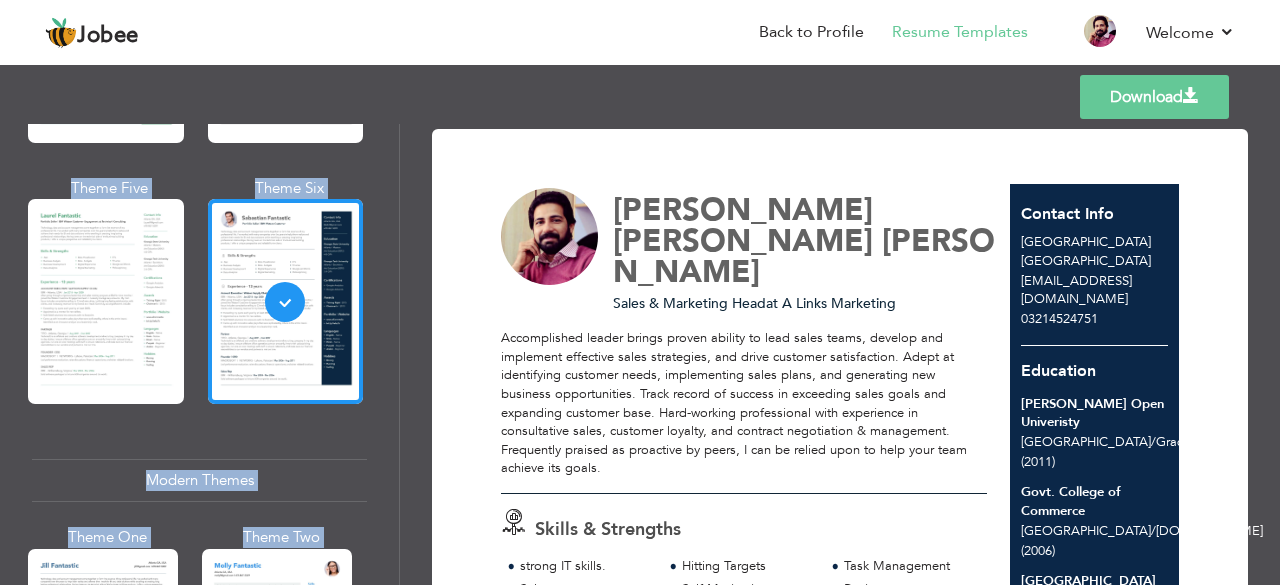 drag, startPoint x: 1272, startPoint y: 122, endPoint x: 1275, endPoint y: 143, distance: 21.213203 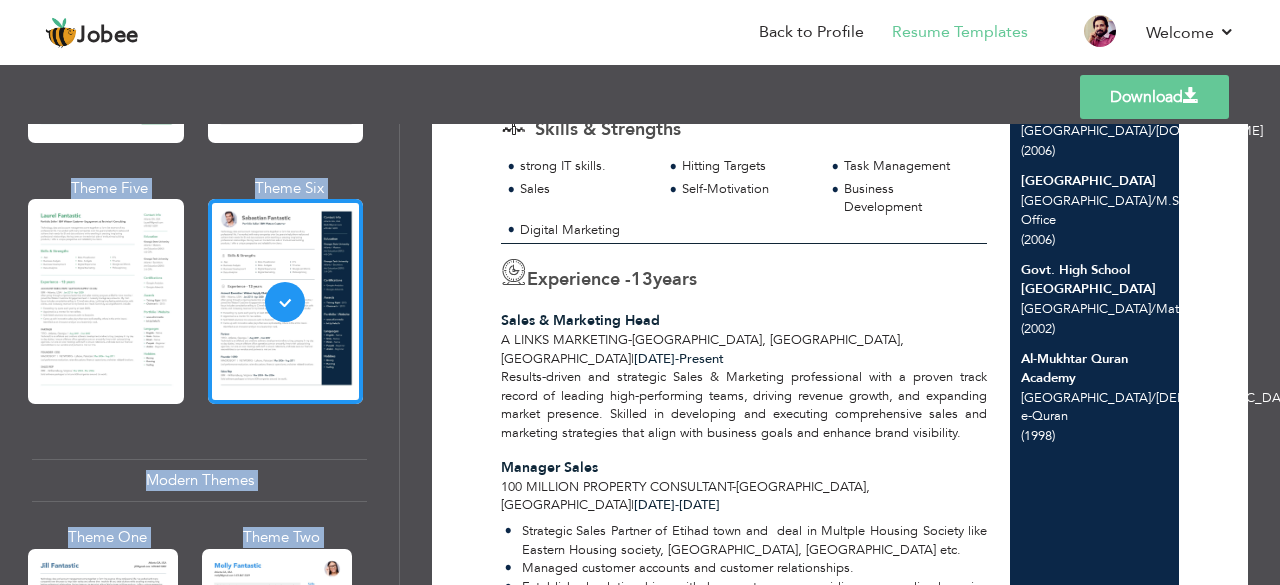 scroll, scrollTop: 406, scrollLeft: 0, axis: vertical 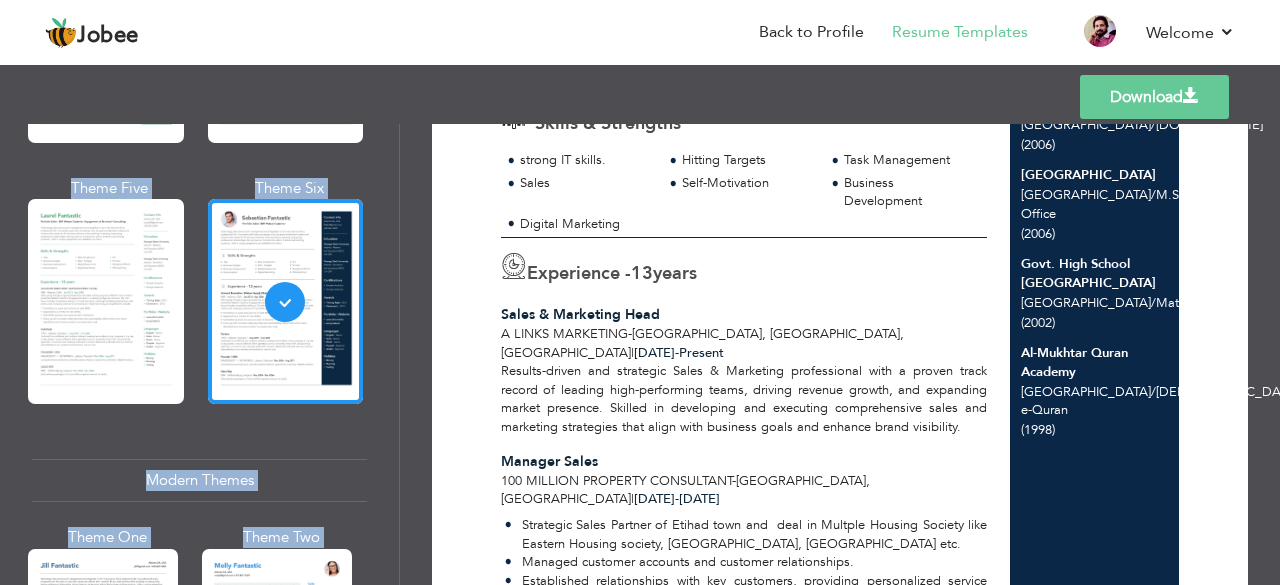 click at bounding box center (1191, 96) 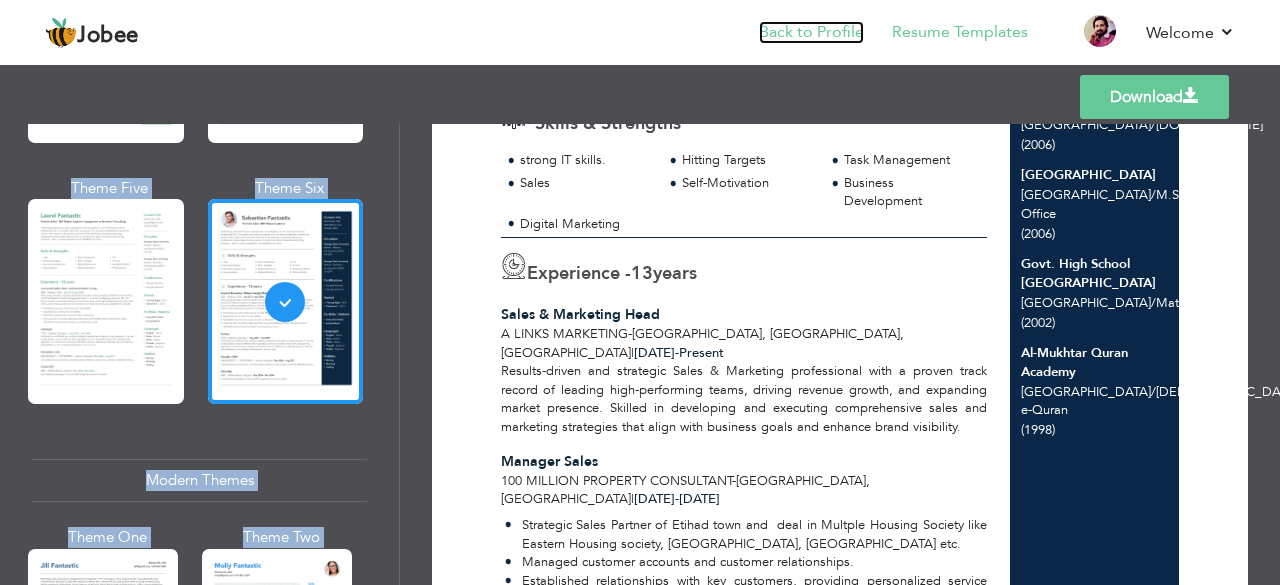 click on "Back to Profile" at bounding box center (811, 32) 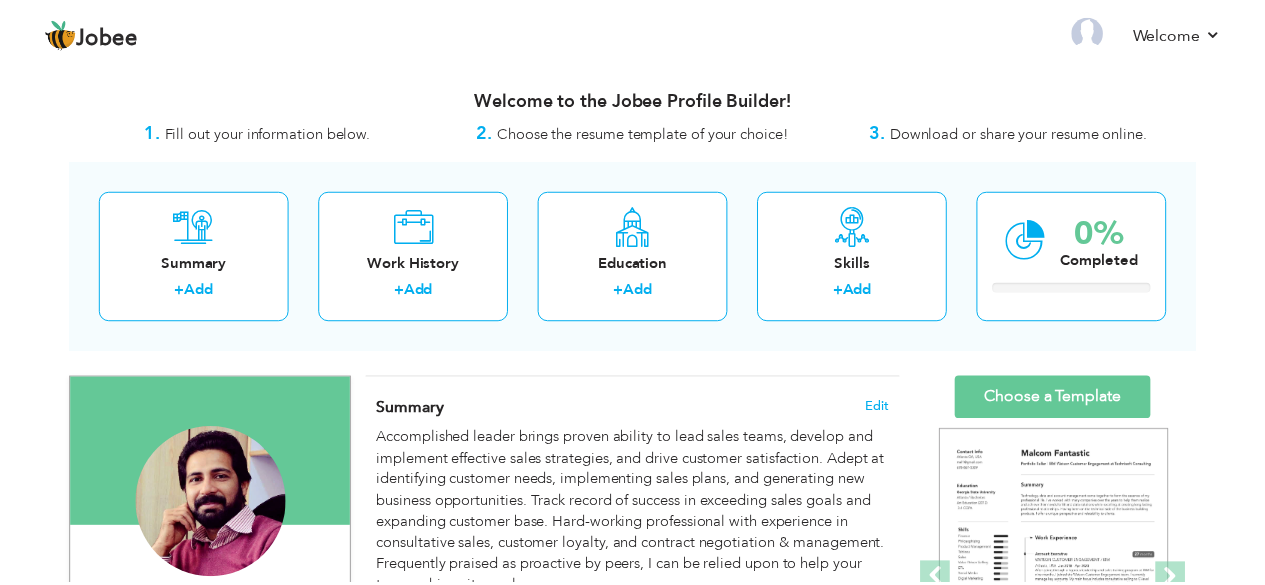 scroll, scrollTop: 0, scrollLeft: 0, axis: both 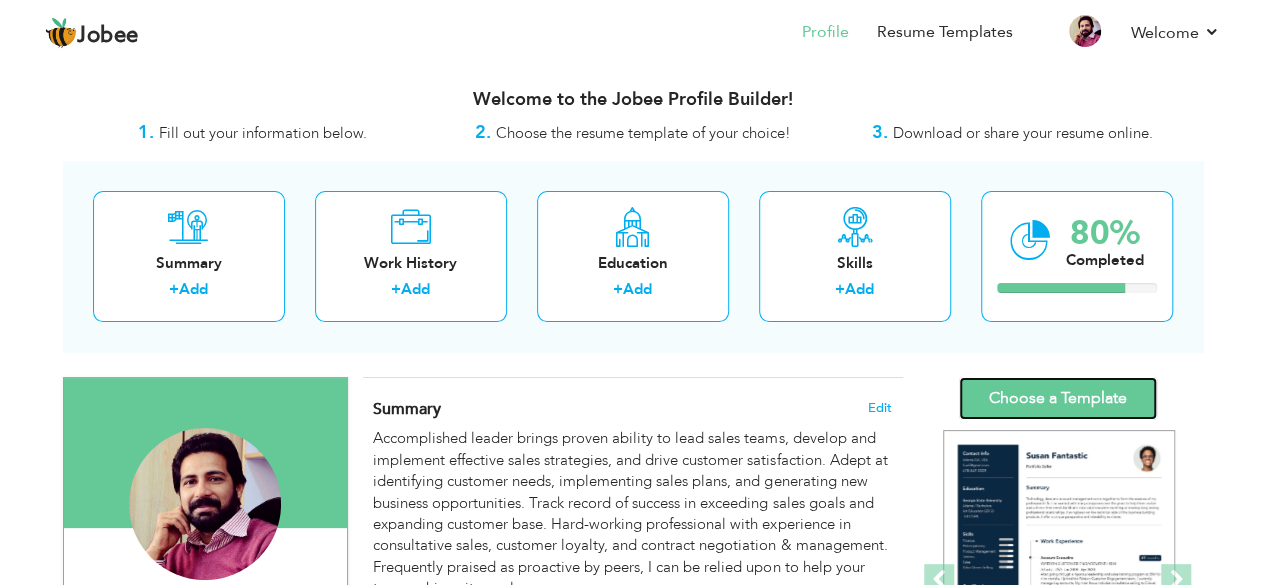 click on "Choose a Template" at bounding box center (1058, 398) 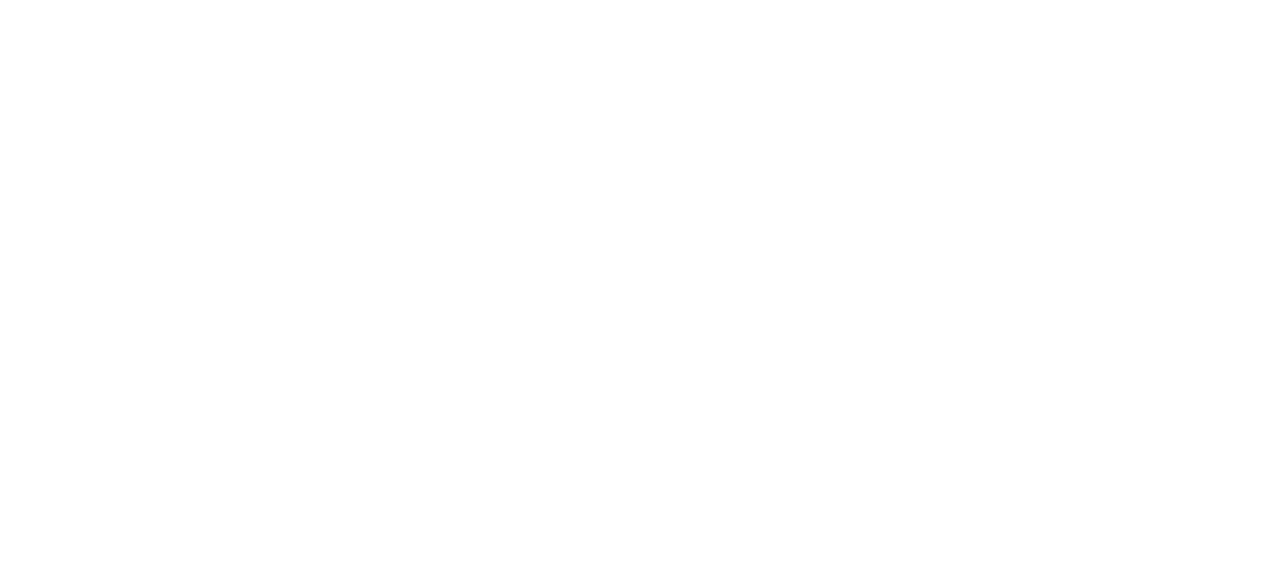 scroll, scrollTop: 0, scrollLeft: 0, axis: both 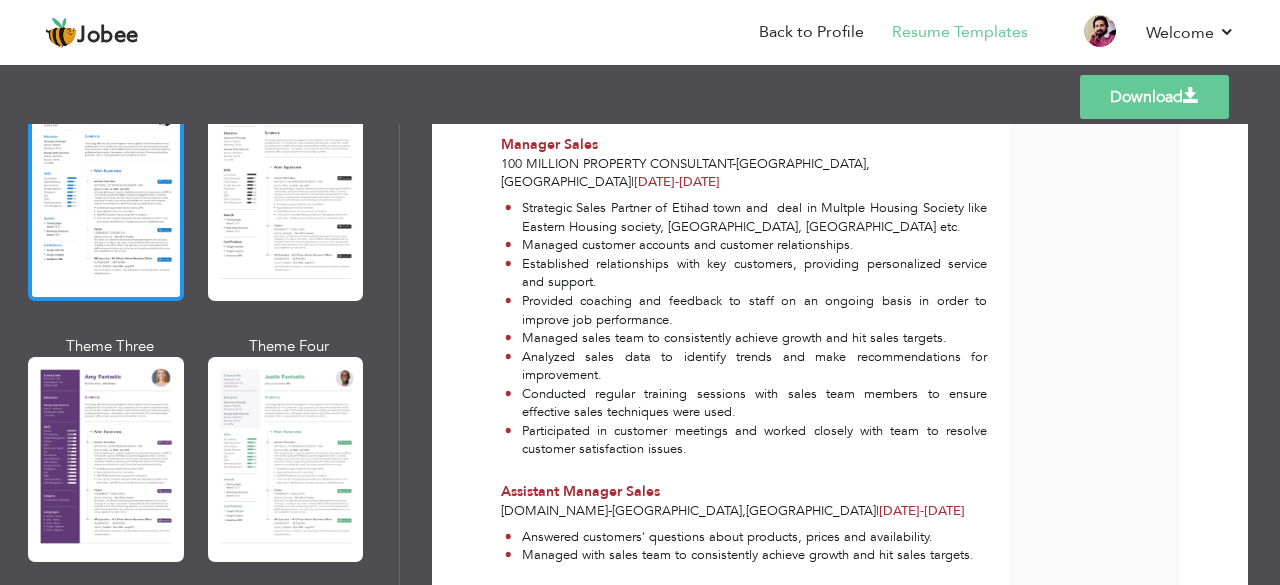 click at bounding box center (106, 198) 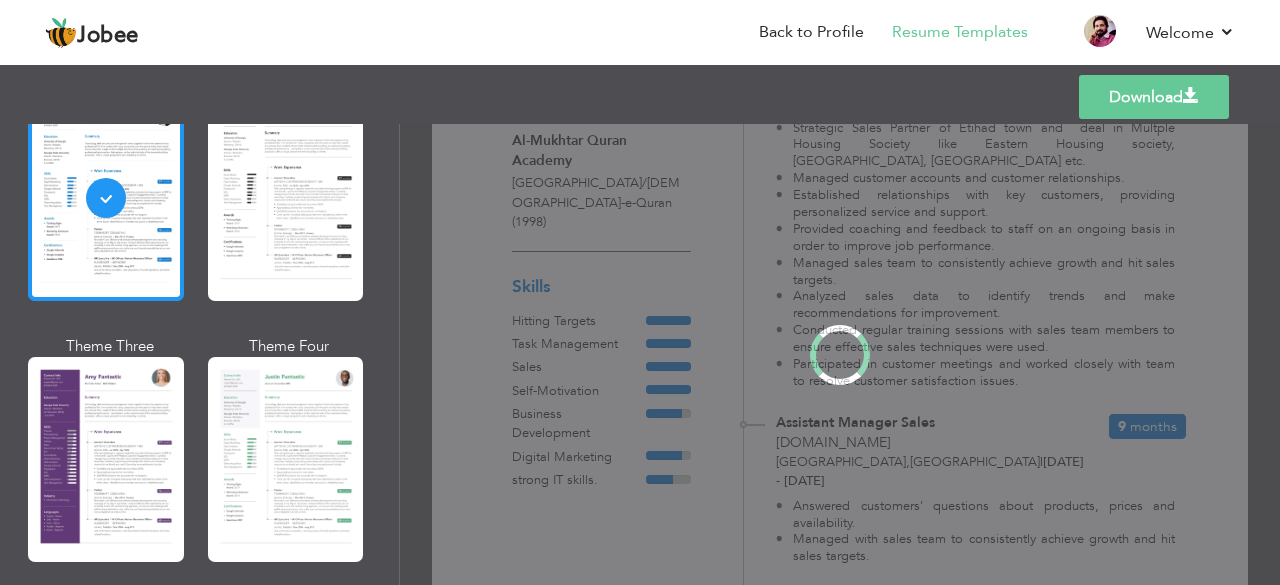 scroll, scrollTop: 0, scrollLeft: 0, axis: both 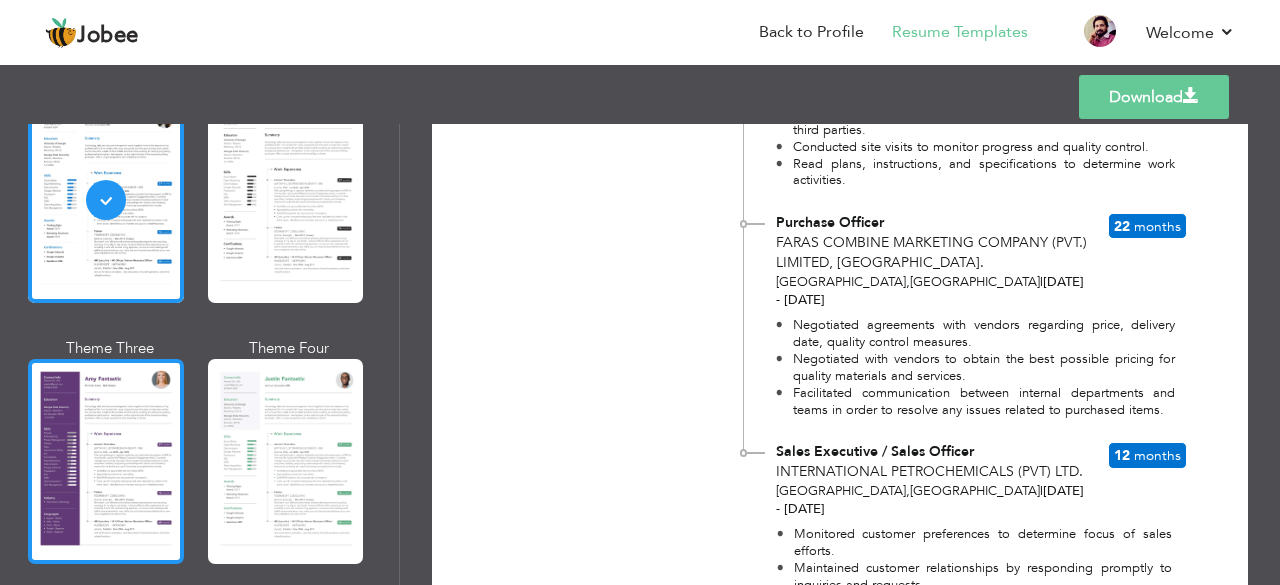 click at bounding box center (106, 461) 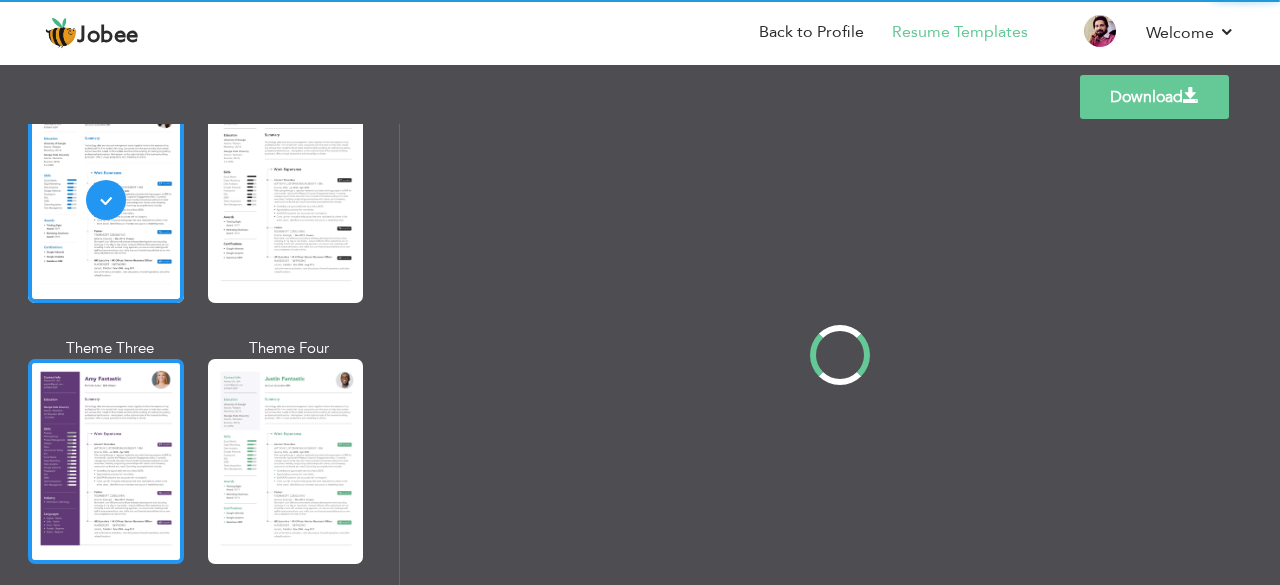 scroll, scrollTop: 1637, scrollLeft: 0, axis: vertical 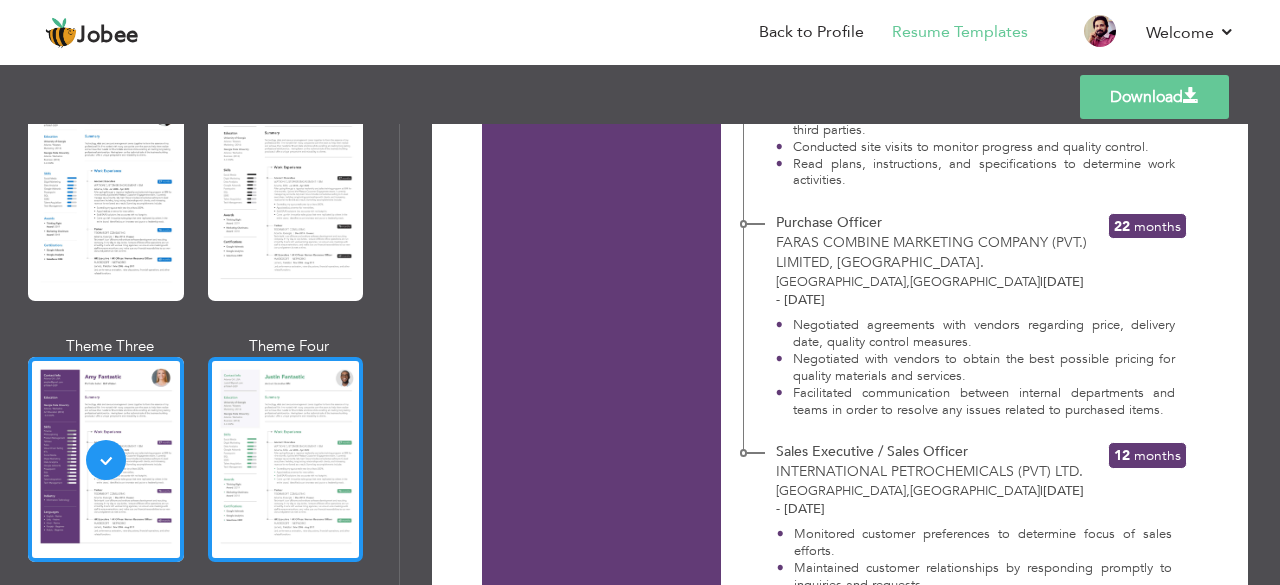 click at bounding box center [286, 459] 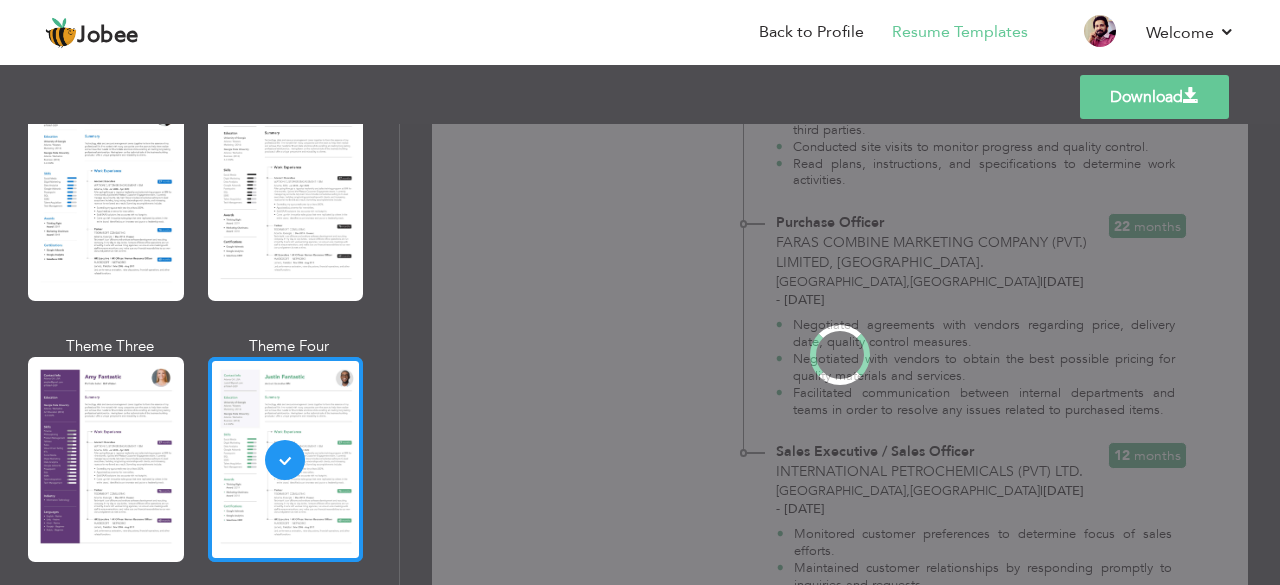 scroll, scrollTop: 0, scrollLeft: 0, axis: both 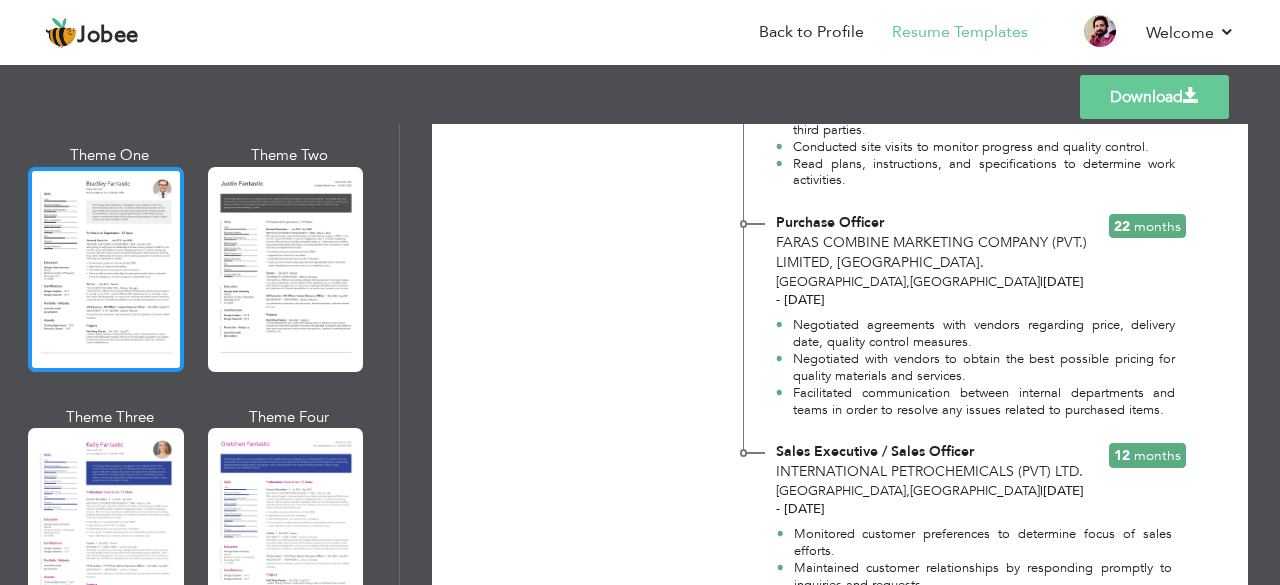 click at bounding box center (106, 269) 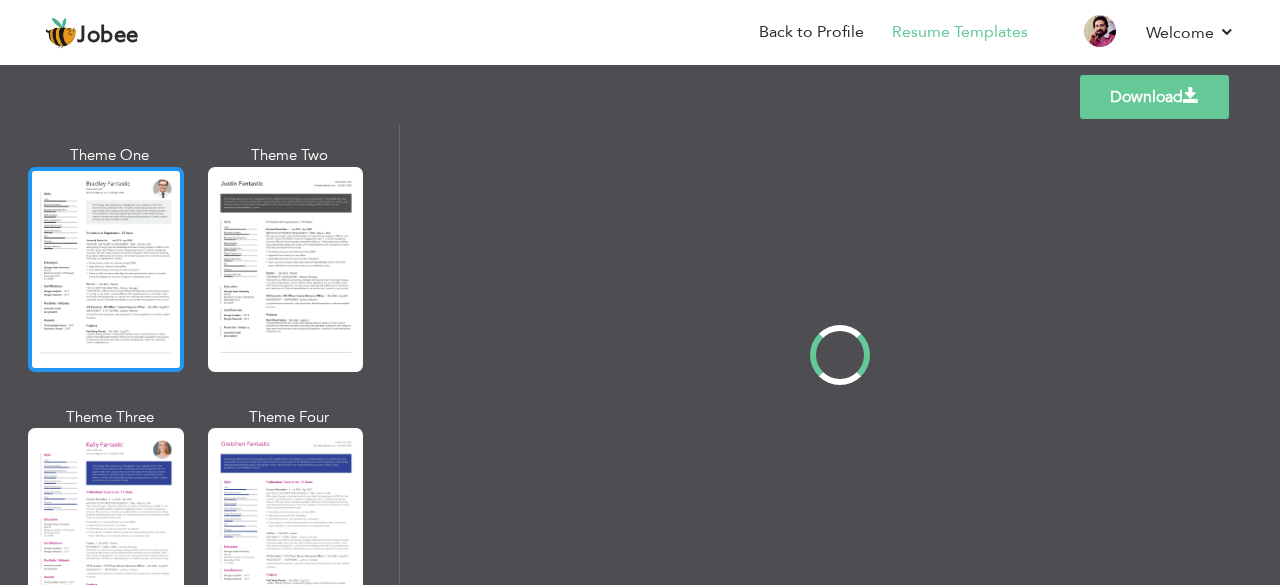 scroll, scrollTop: 0, scrollLeft: 0, axis: both 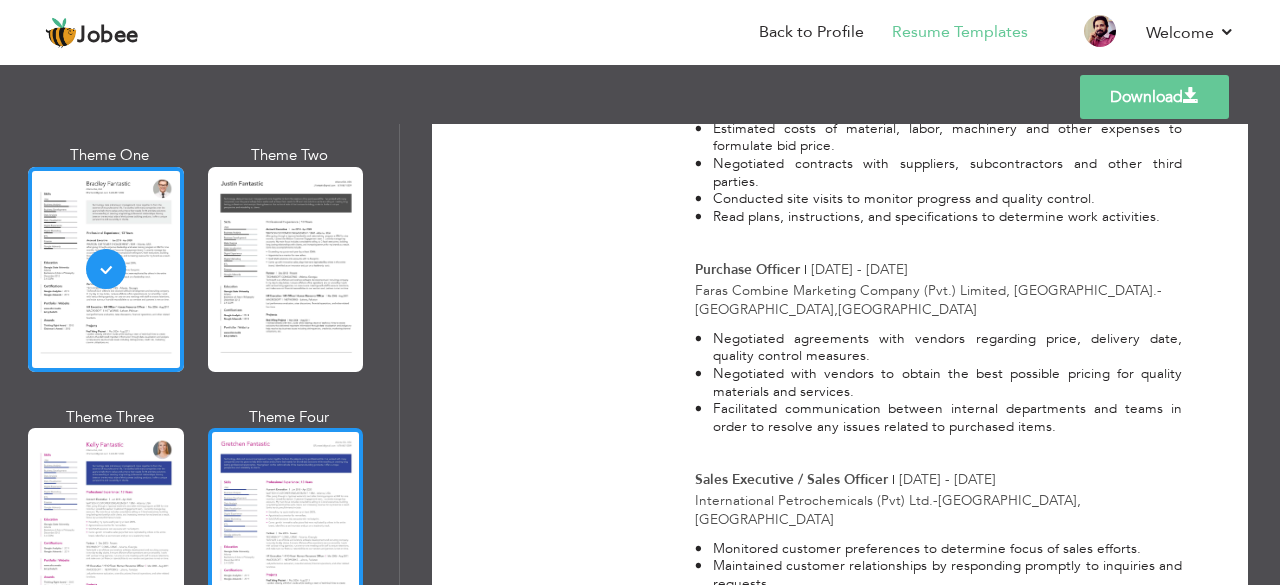 click at bounding box center (286, 530) 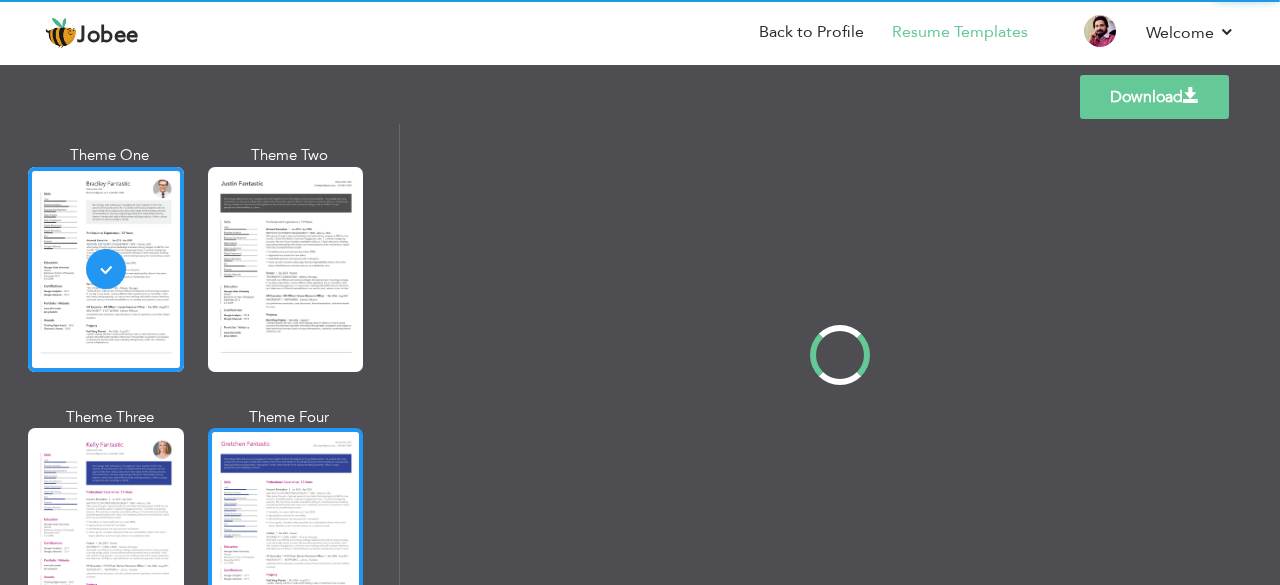 scroll, scrollTop: 0, scrollLeft: 0, axis: both 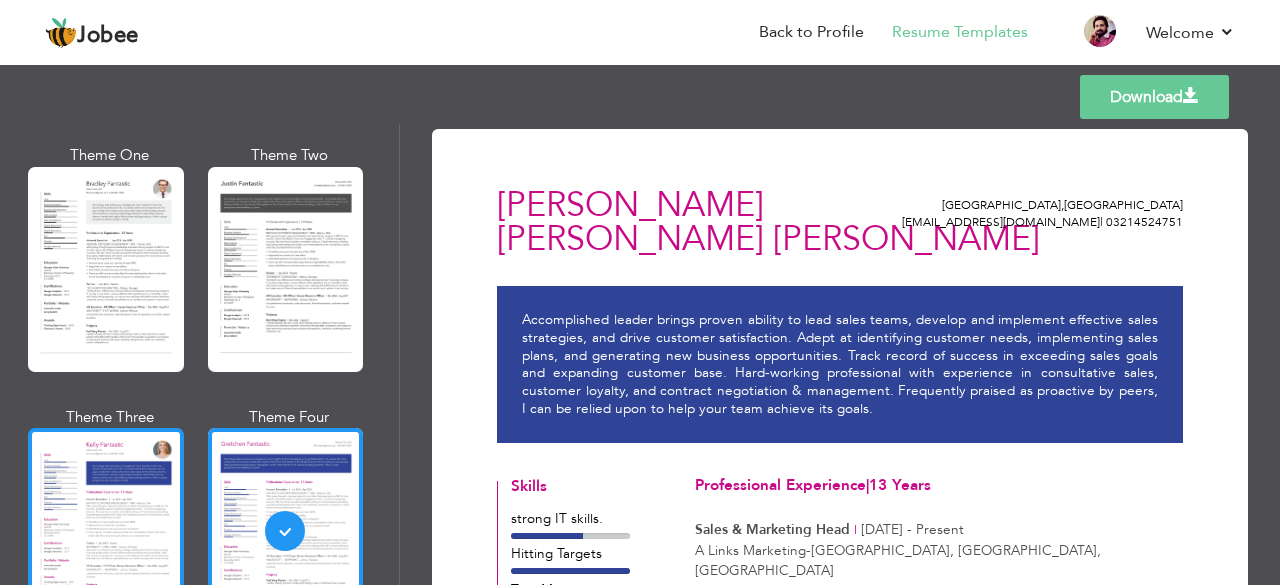 click at bounding box center (106, 530) 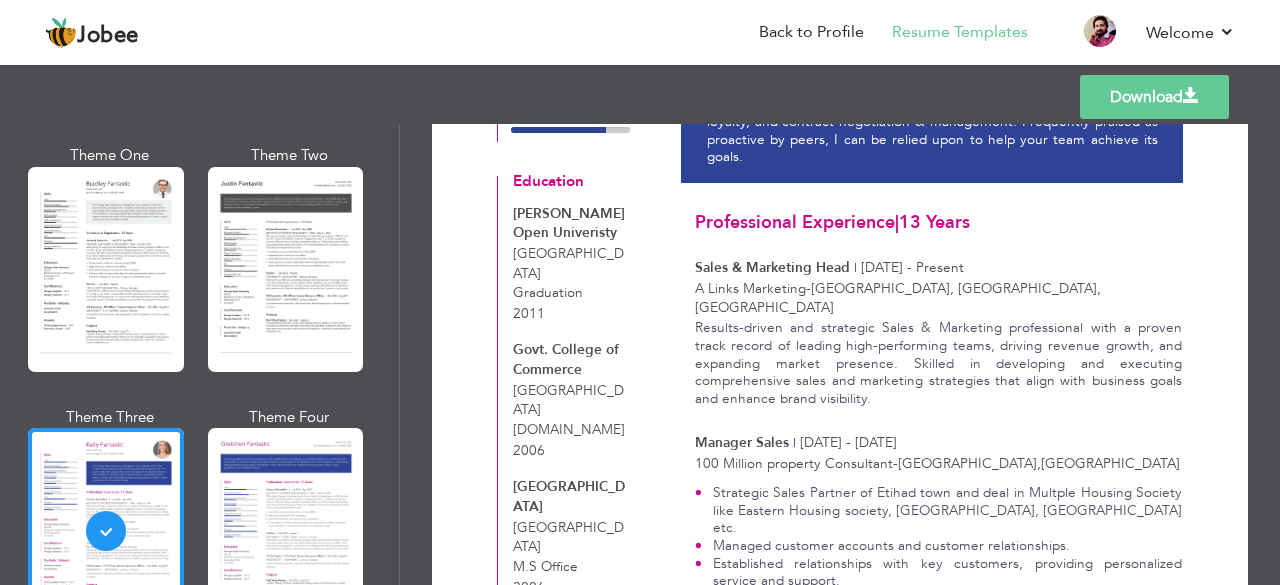 scroll, scrollTop: 431, scrollLeft: 0, axis: vertical 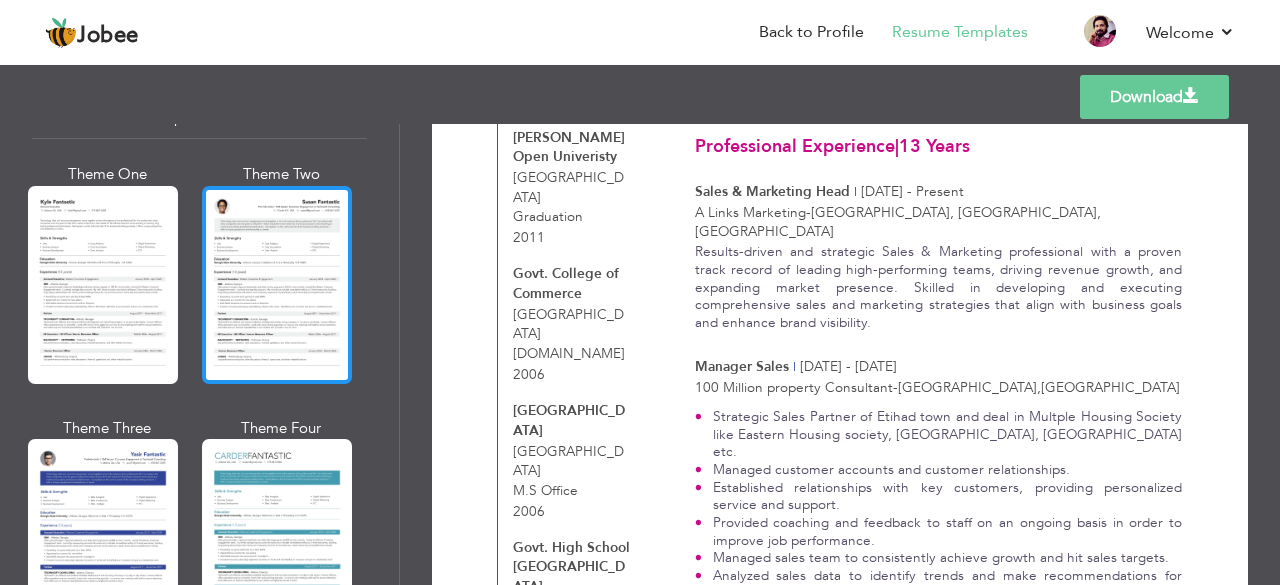 click at bounding box center [277, 285] 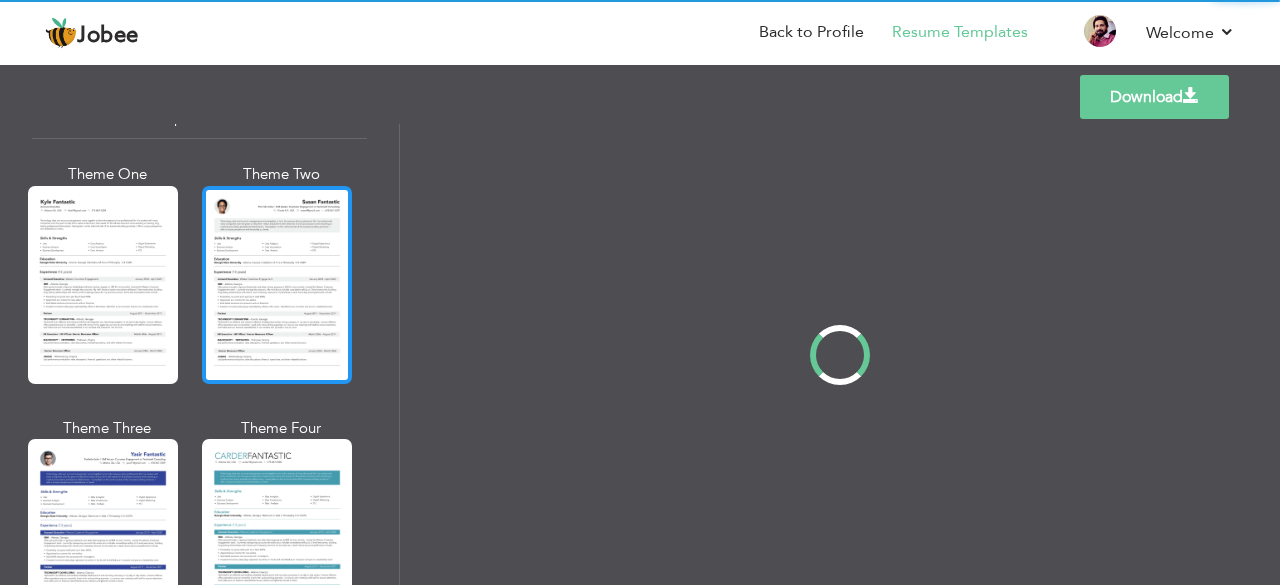 scroll, scrollTop: 0, scrollLeft: 0, axis: both 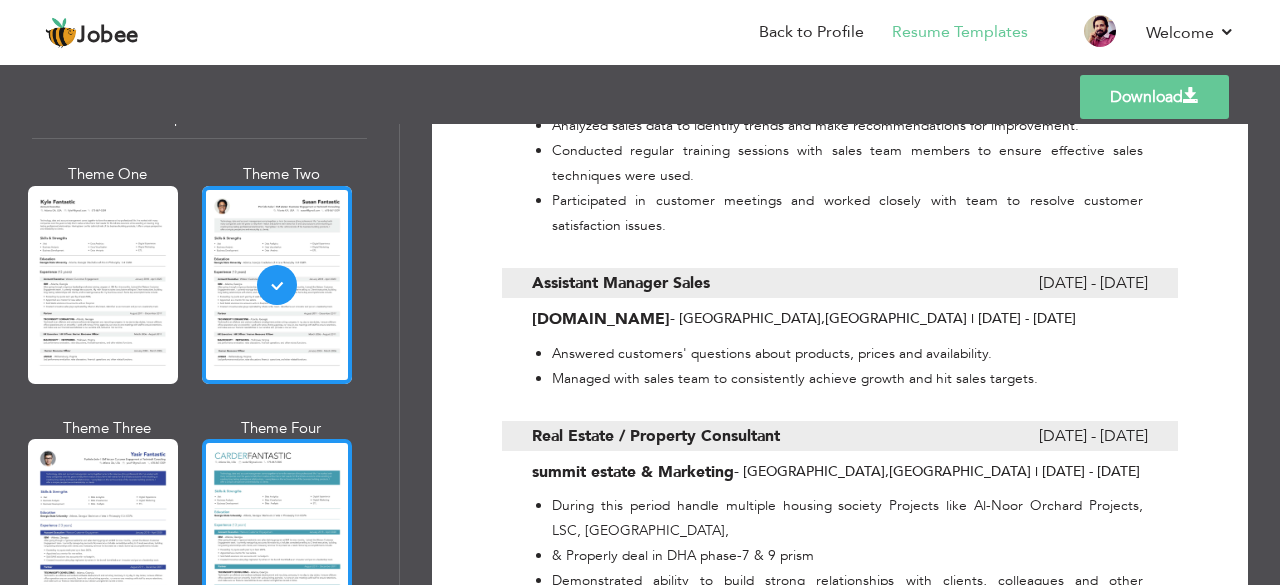 click at bounding box center [277, 538] 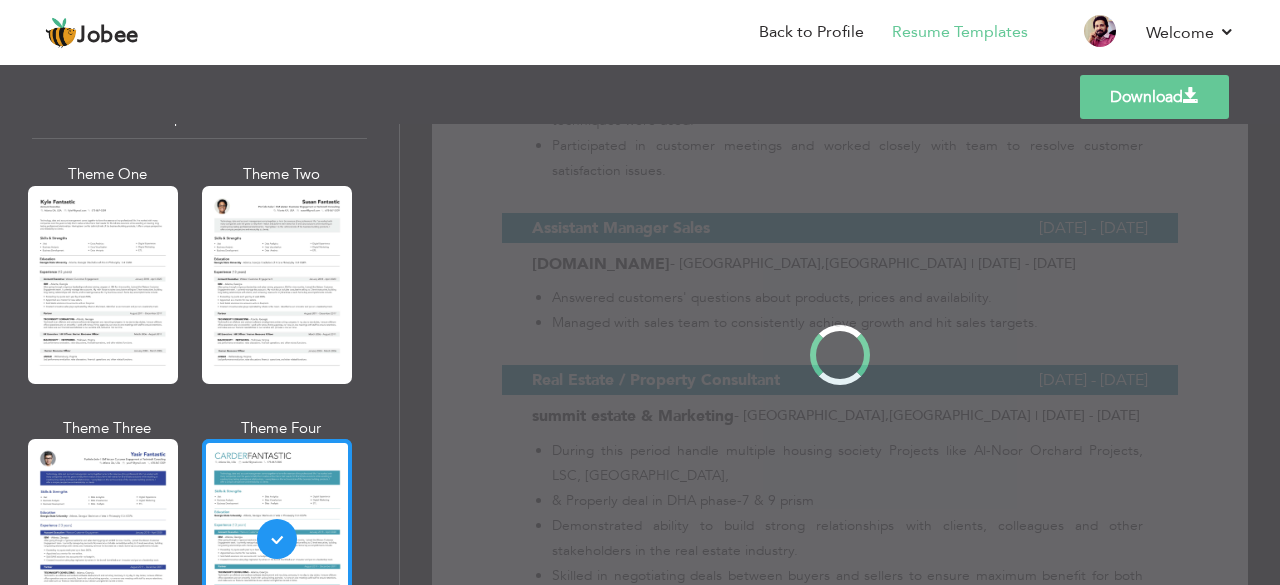 scroll, scrollTop: 0, scrollLeft: 0, axis: both 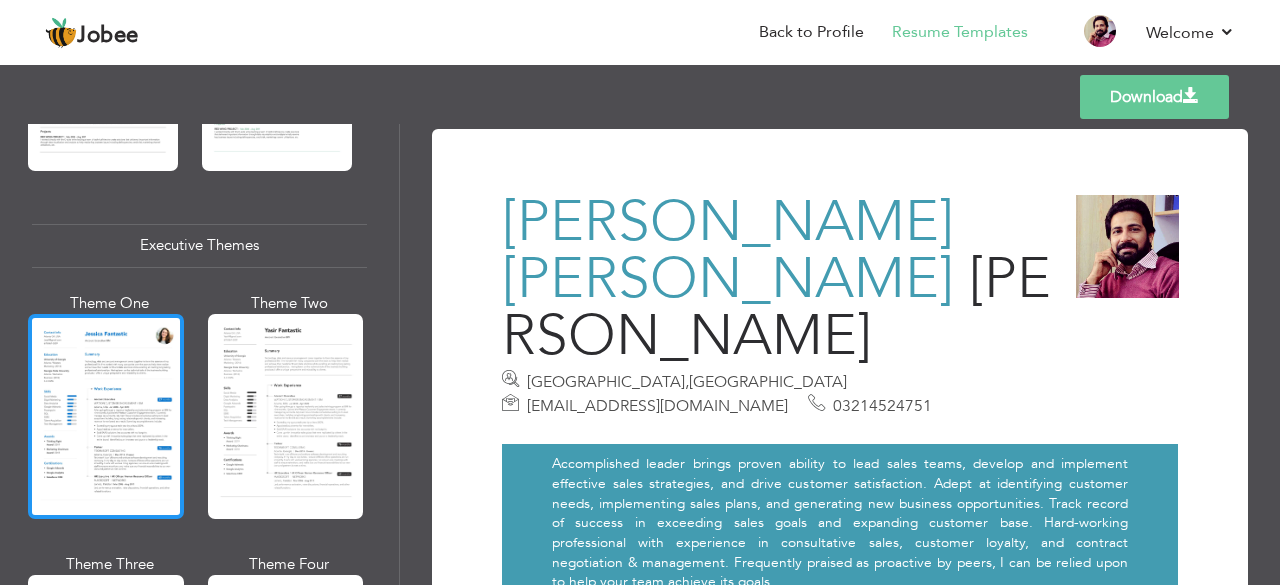 click at bounding box center [106, 416] 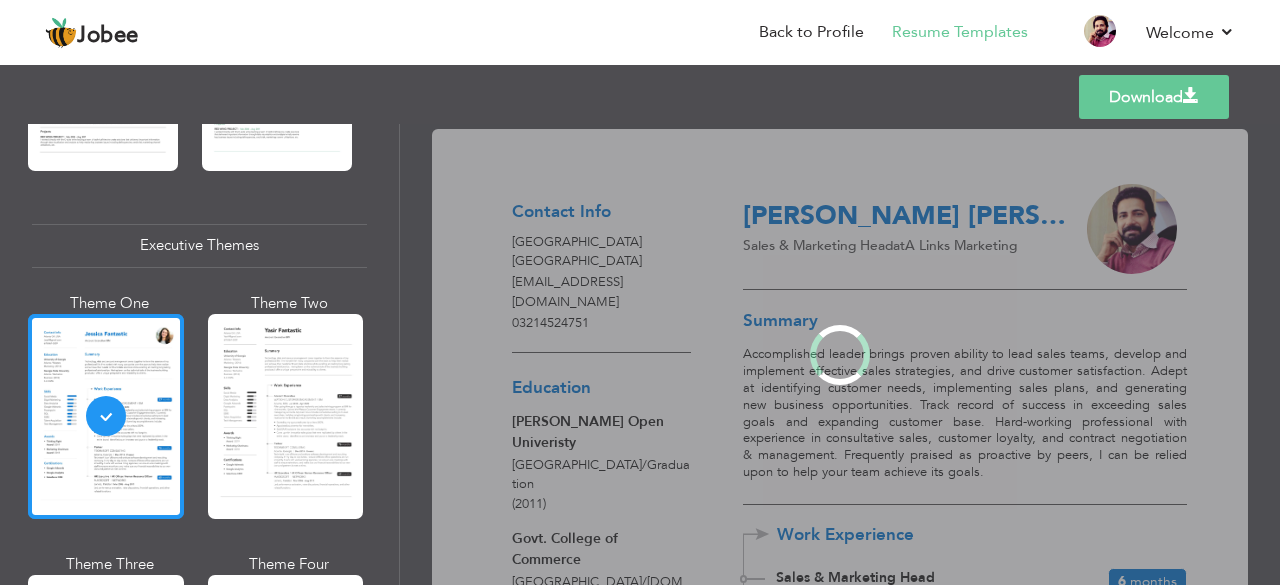 scroll, scrollTop: 1418, scrollLeft: 0, axis: vertical 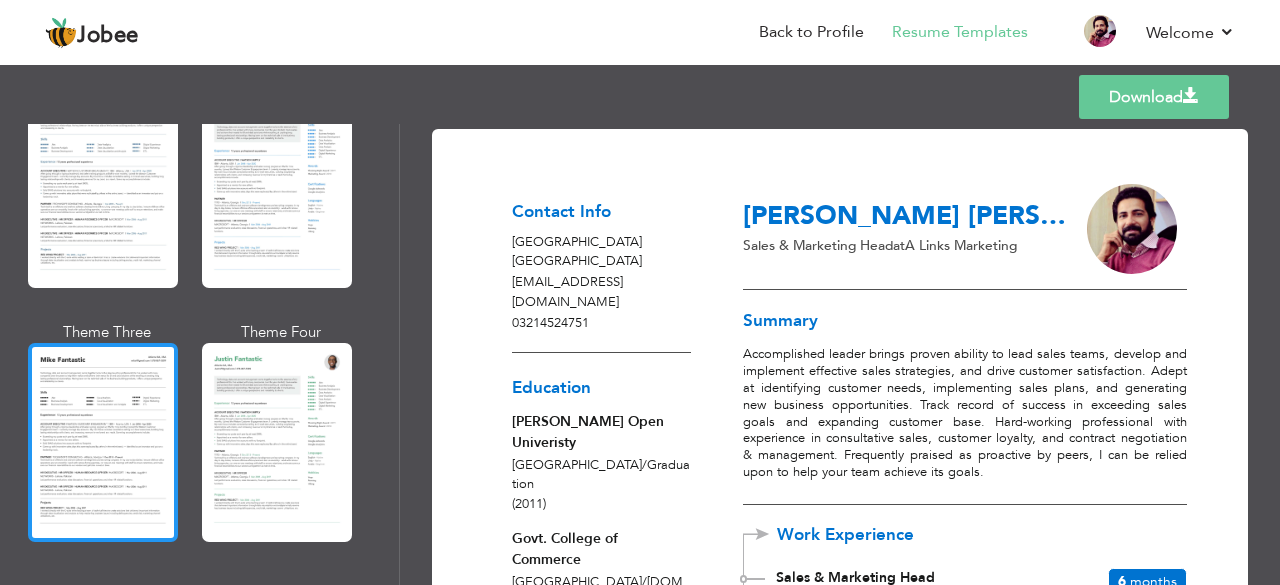 click at bounding box center (103, 442) 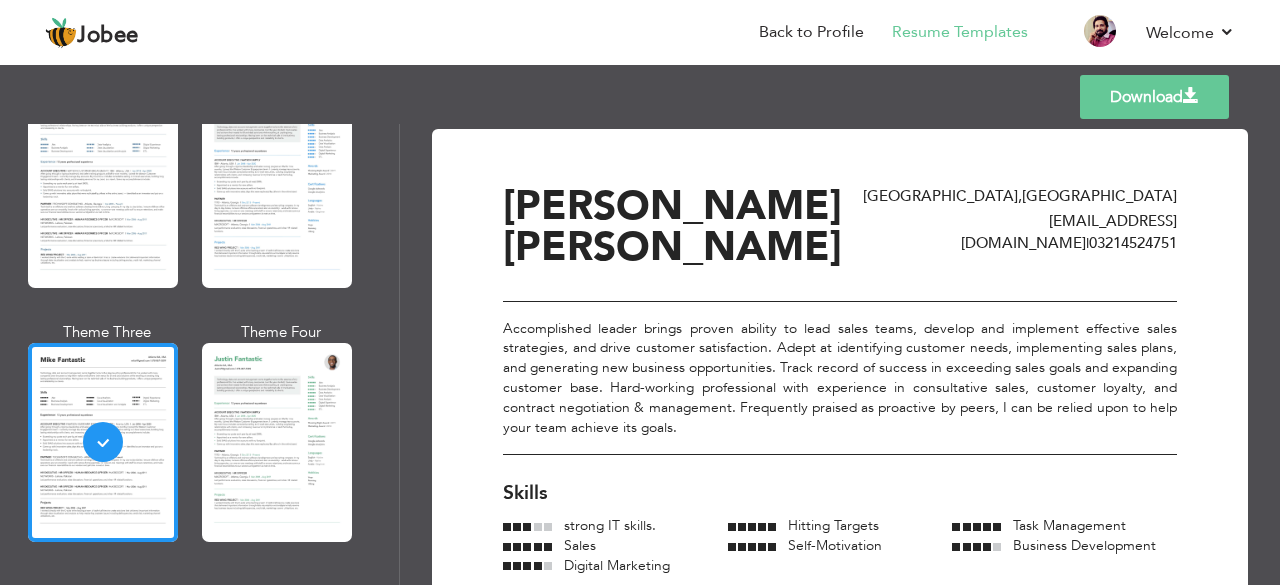 drag, startPoint x: 400, startPoint y: 254, endPoint x: 400, endPoint y: 234, distance: 20 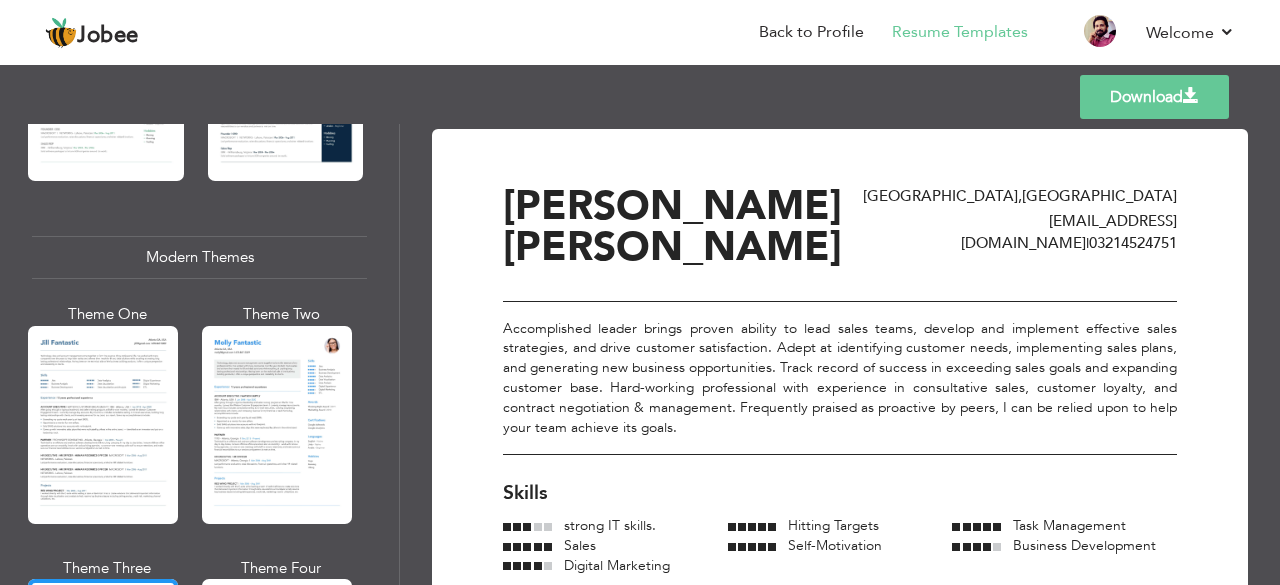 scroll, scrollTop: 854, scrollLeft: 0, axis: vertical 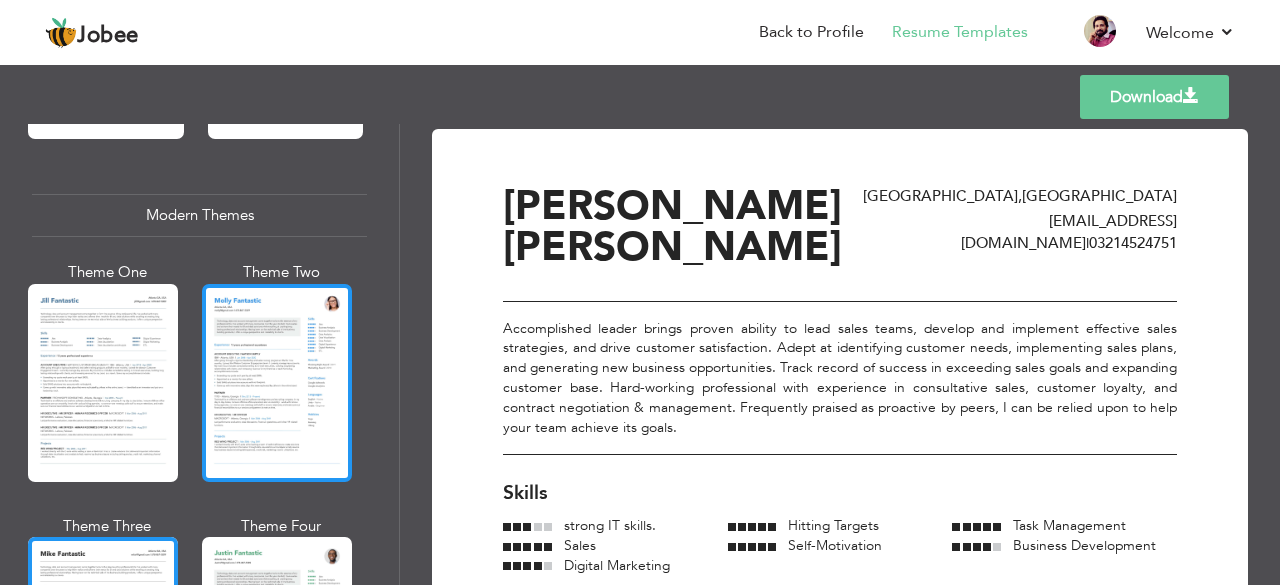 click at bounding box center [277, 383] 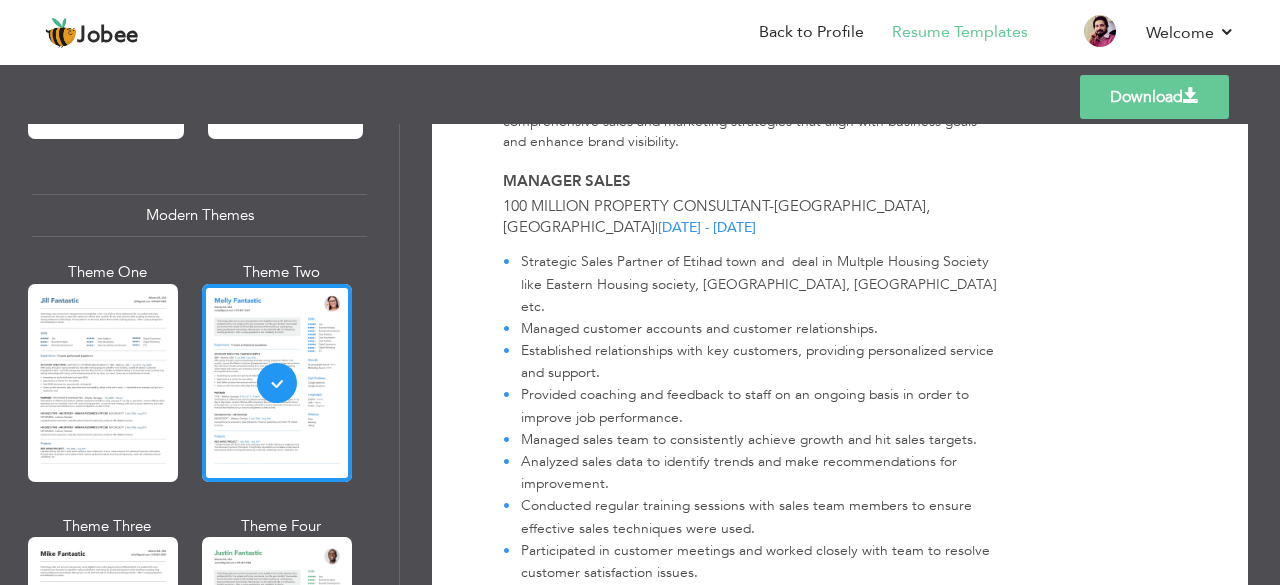scroll, scrollTop: 598, scrollLeft: 0, axis: vertical 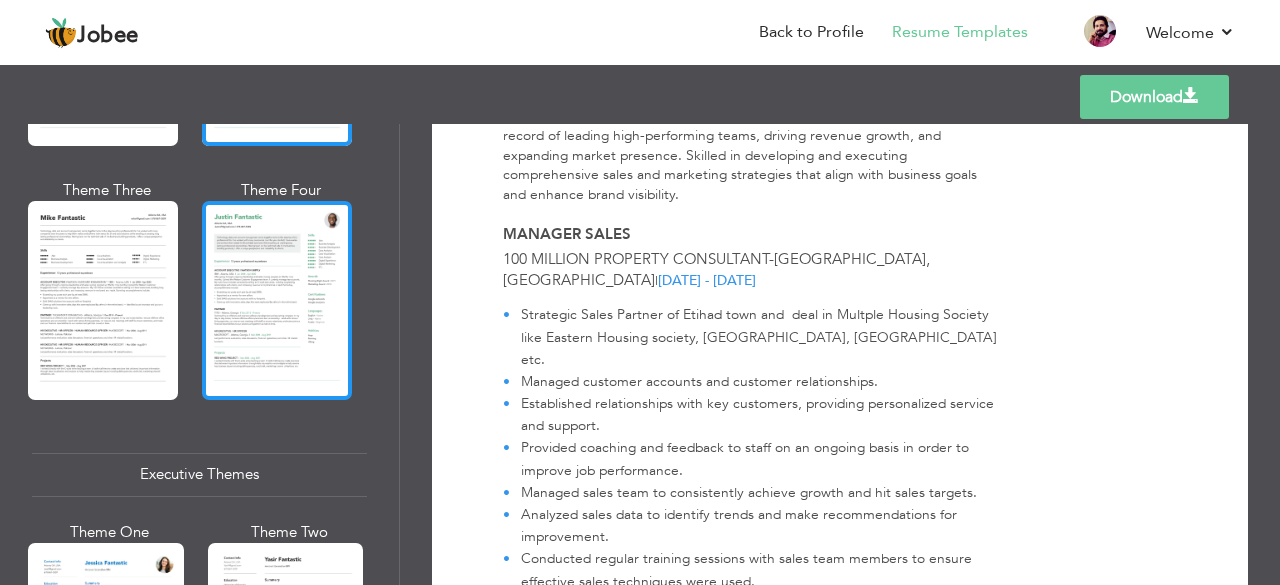 click at bounding box center [277, 300] 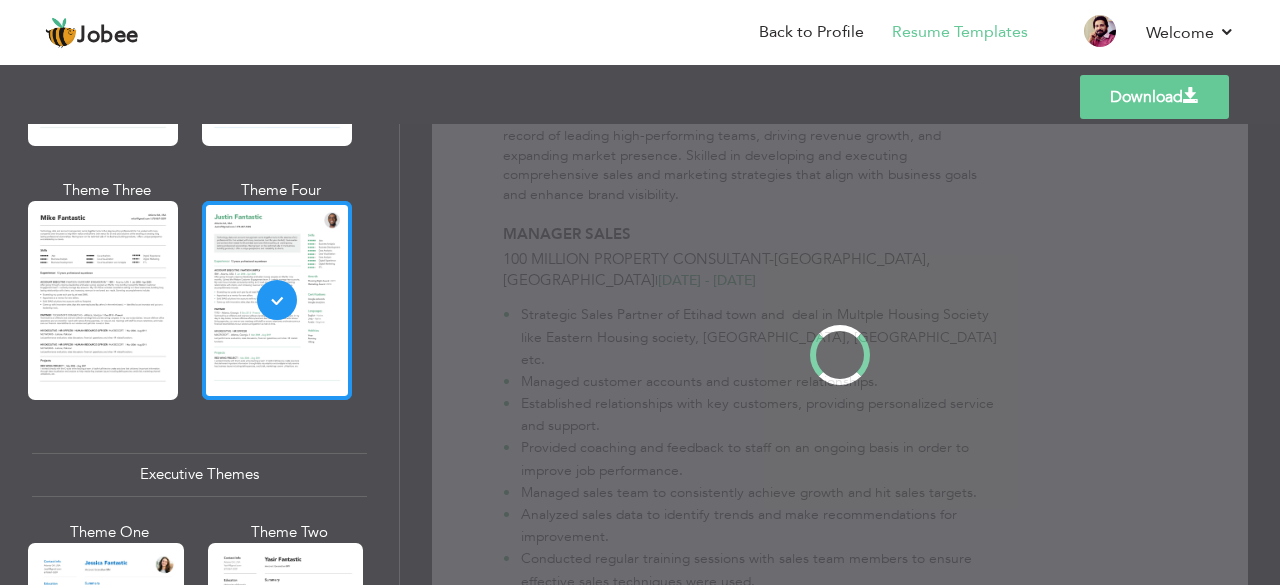 scroll, scrollTop: 0, scrollLeft: 0, axis: both 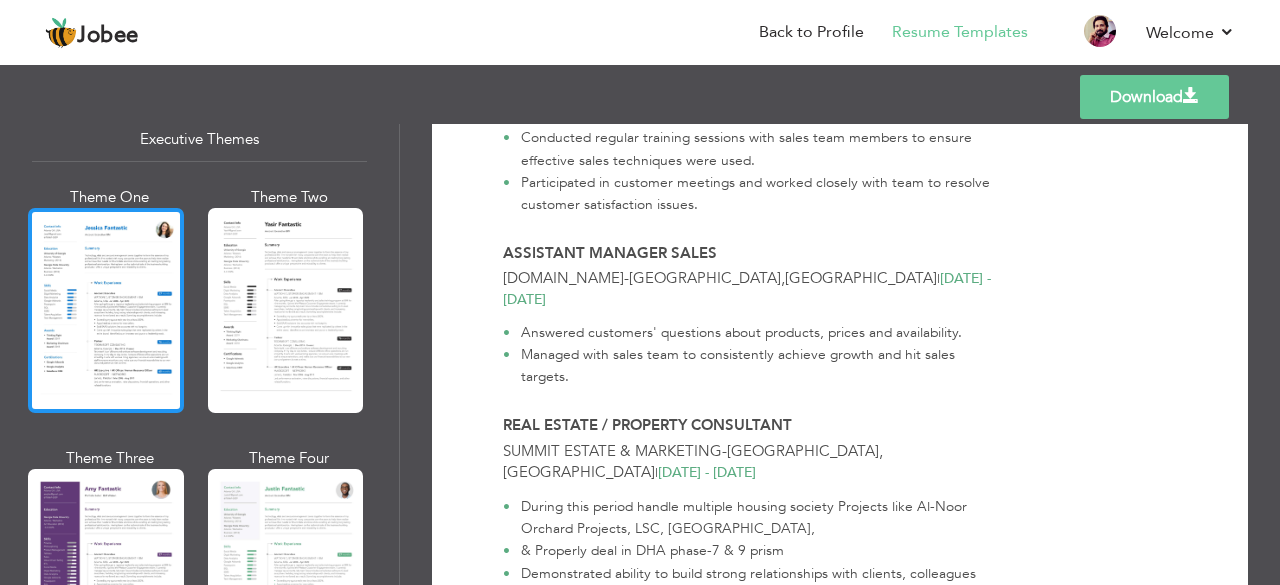 click at bounding box center [106, 310] 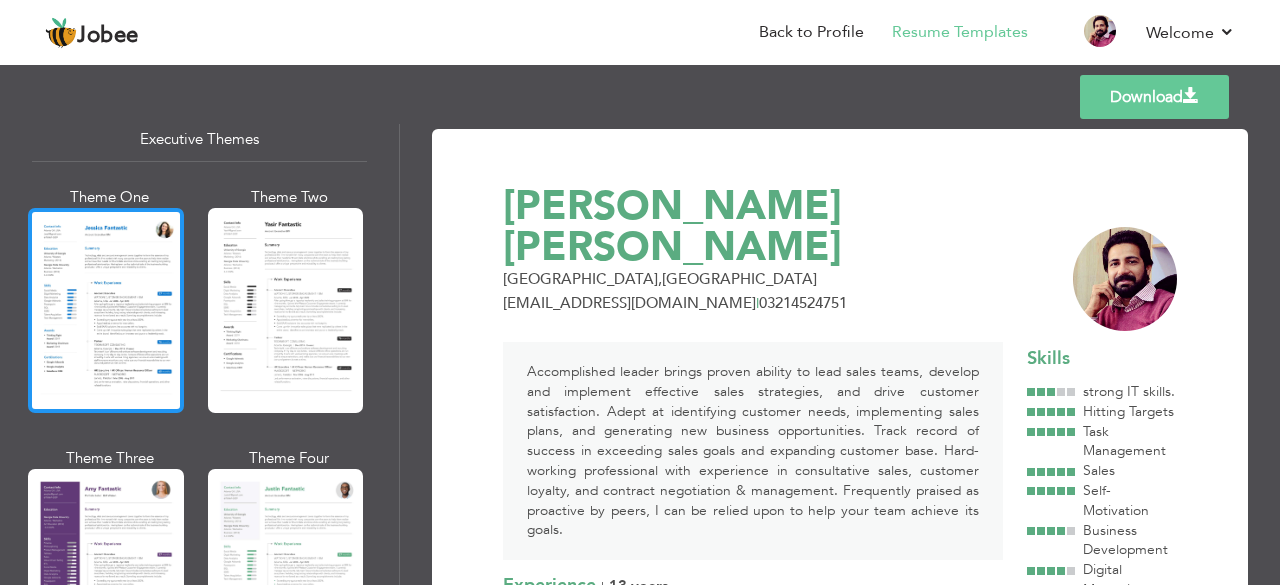 scroll, scrollTop: 1524, scrollLeft: 0, axis: vertical 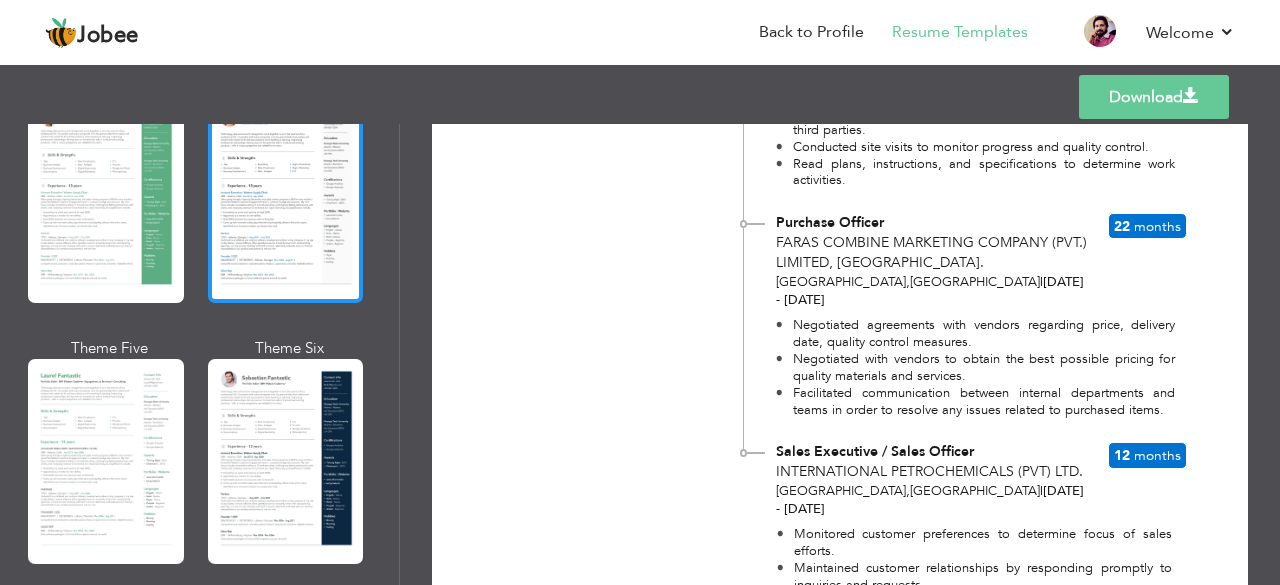 click at bounding box center (286, 200) 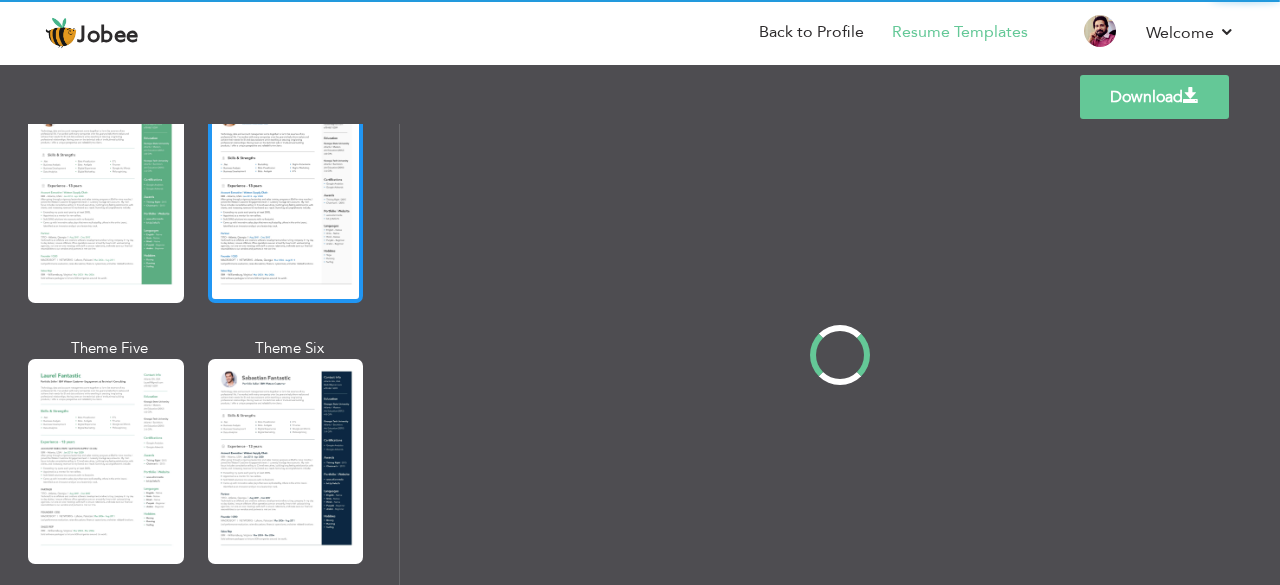 scroll, scrollTop: 0, scrollLeft: 0, axis: both 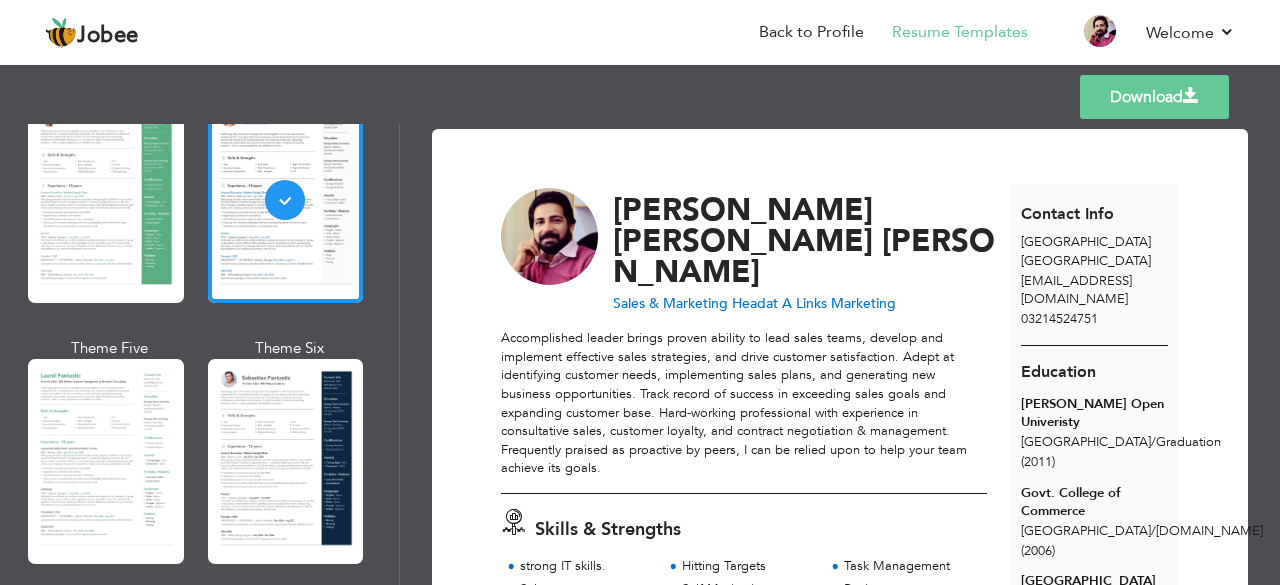 click on "Download" at bounding box center [1154, 97] 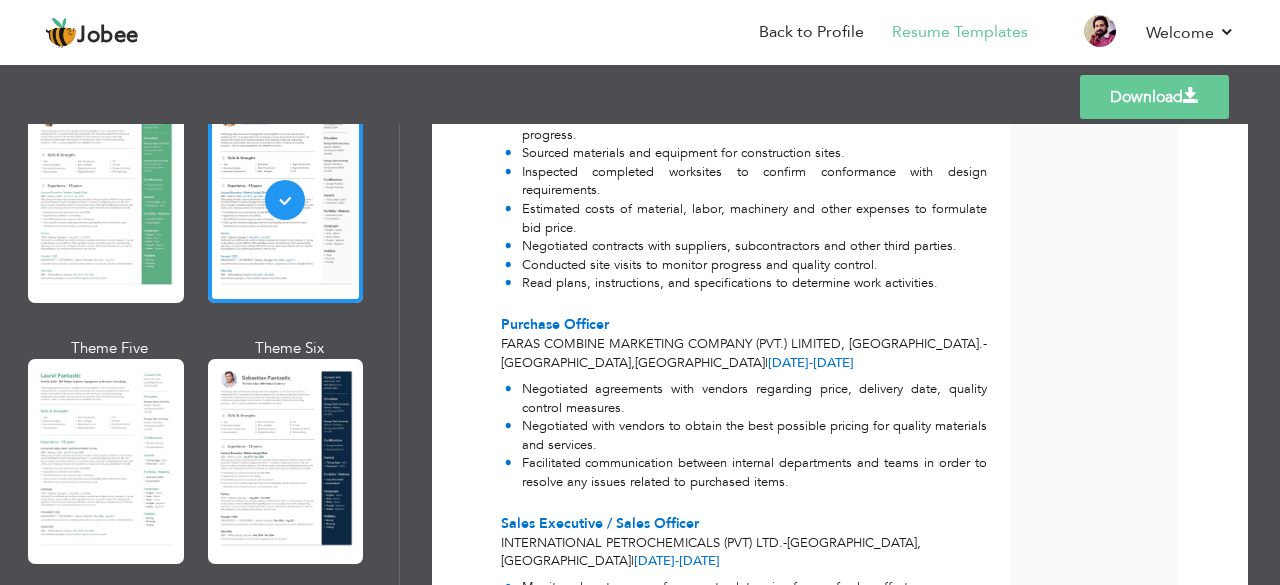 scroll, scrollTop: 1842, scrollLeft: 0, axis: vertical 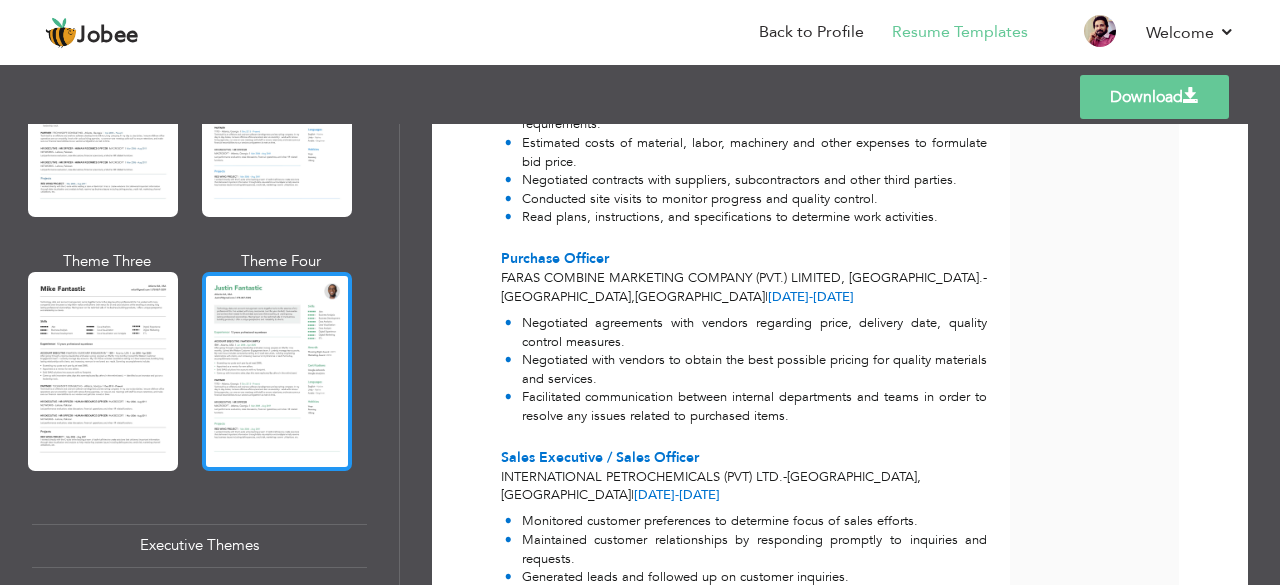 click at bounding box center [277, 371] 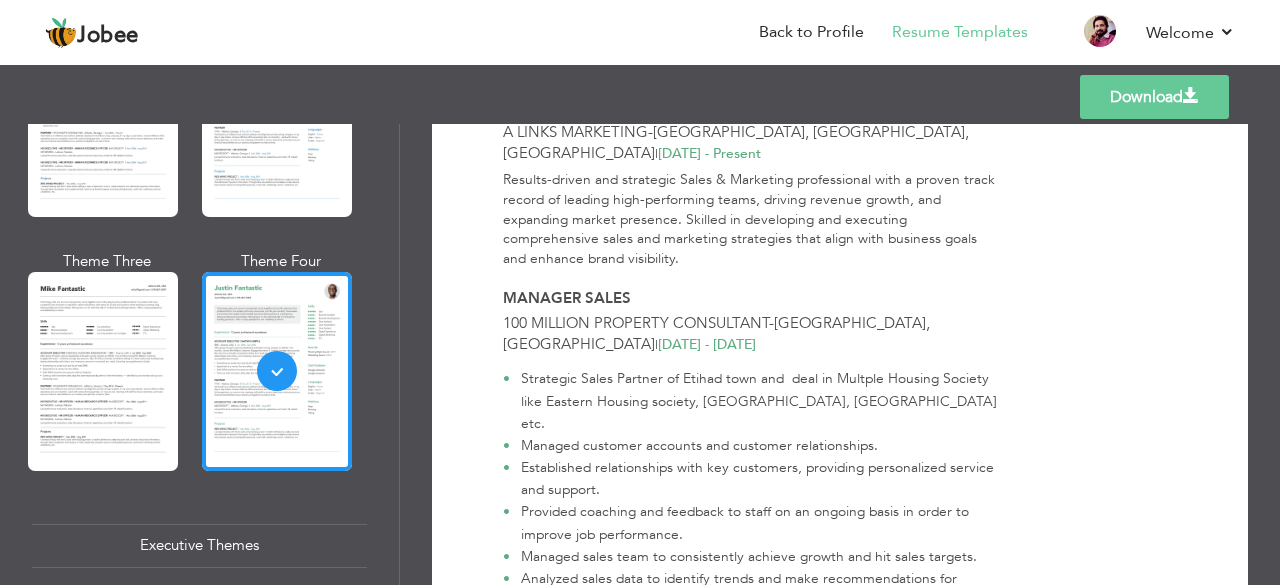scroll, scrollTop: 554, scrollLeft: 0, axis: vertical 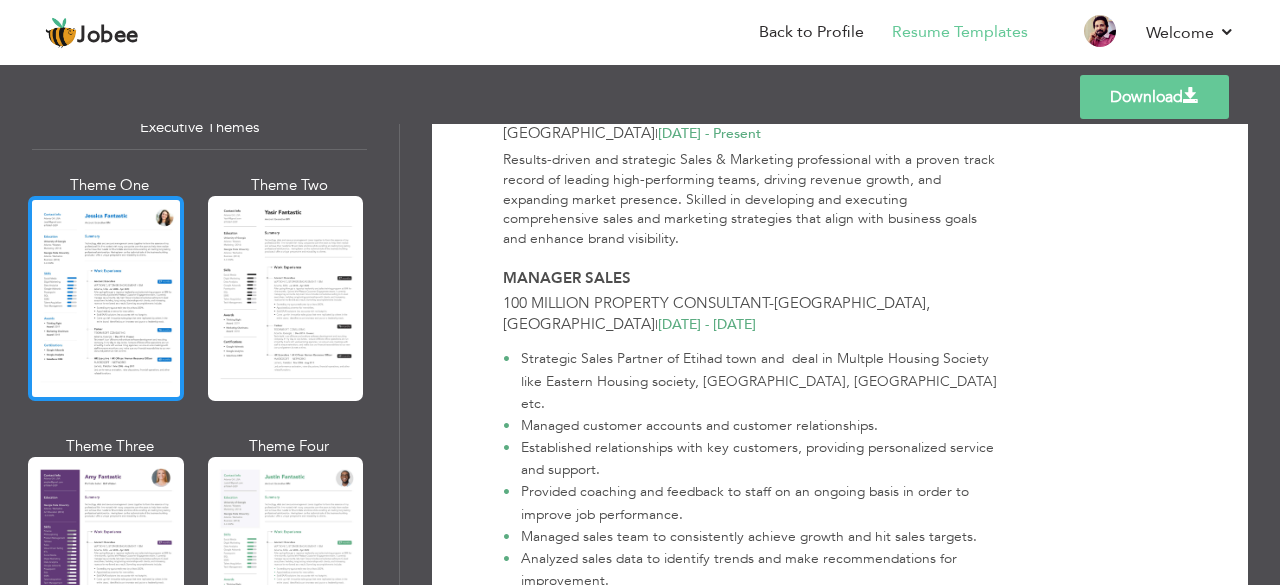 click at bounding box center [106, 298] 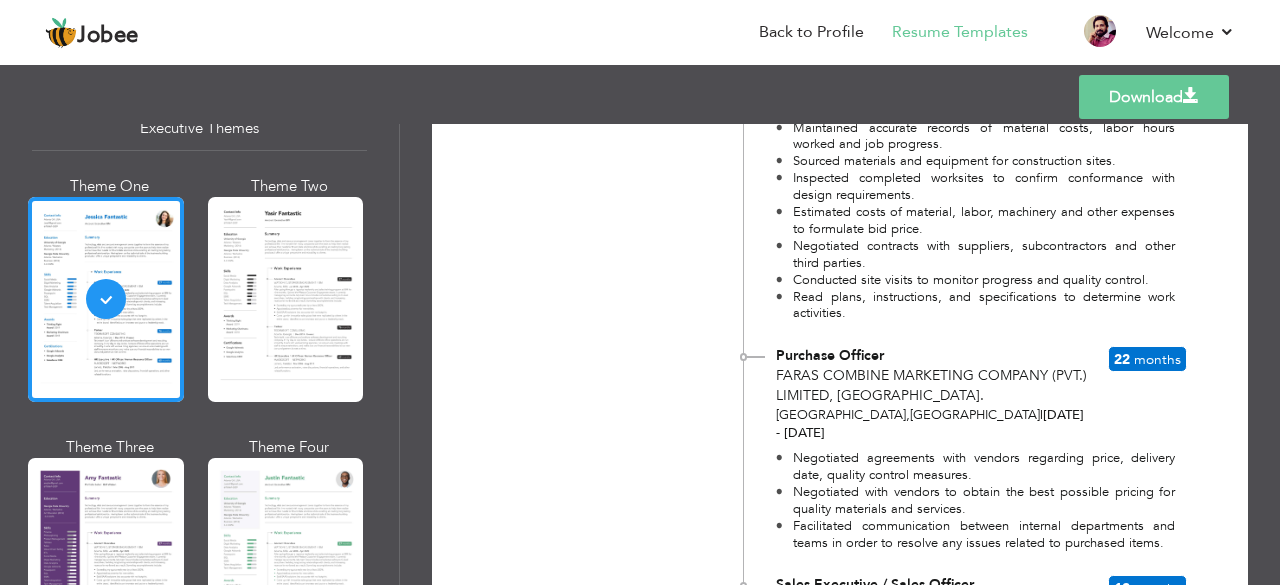 scroll, scrollTop: 1967, scrollLeft: 0, axis: vertical 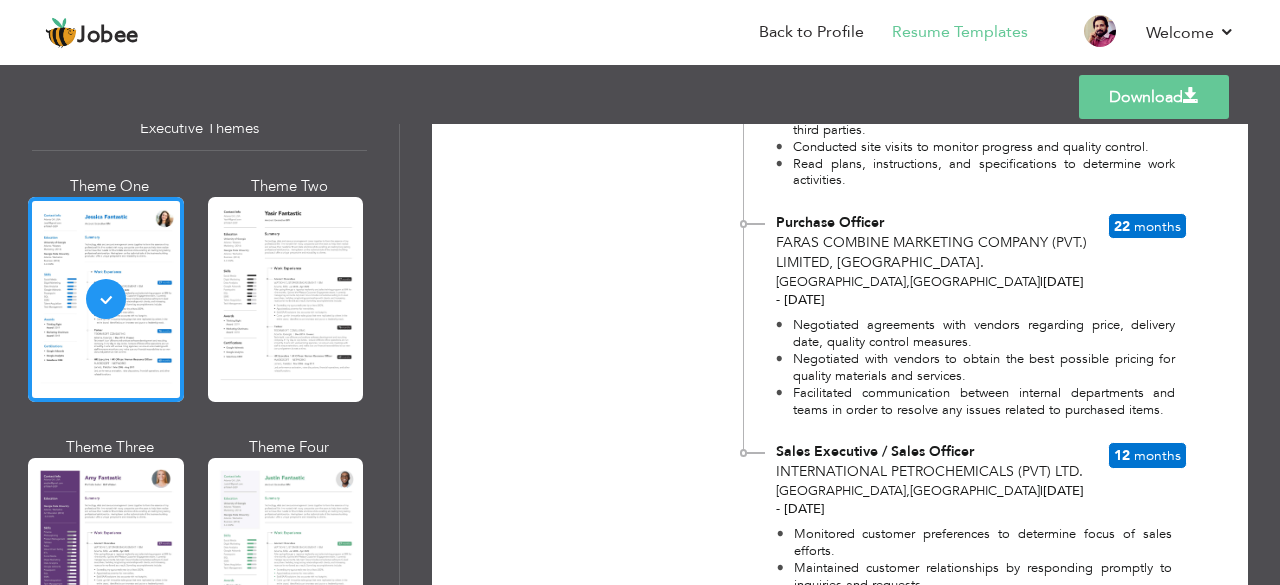click on "Download" at bounding box center (1154, 97) 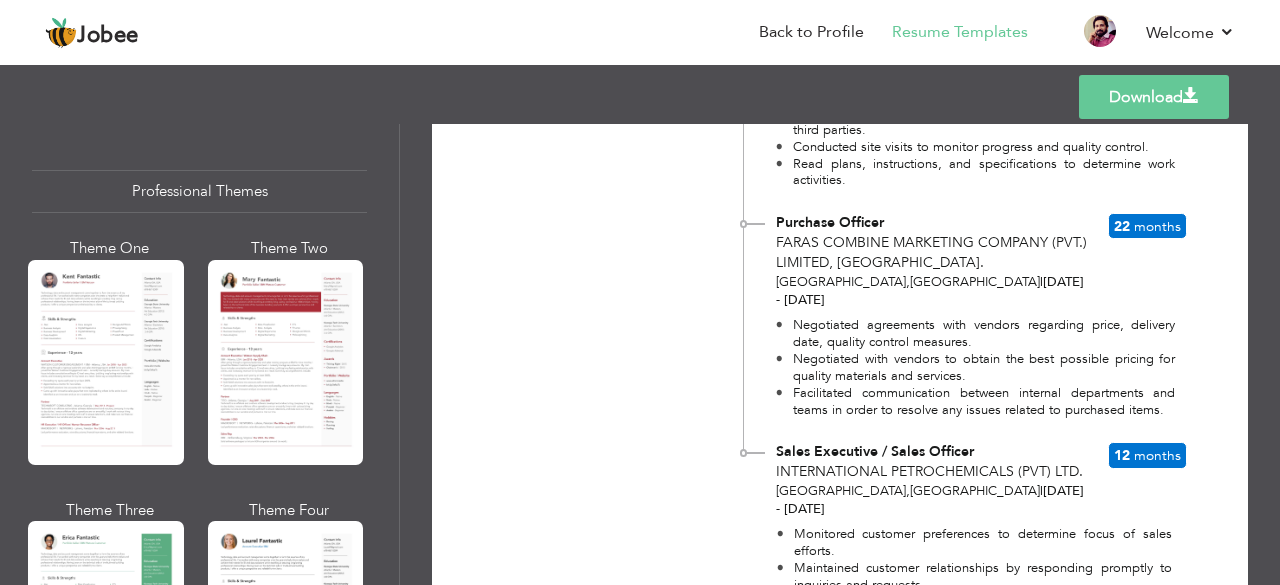 scroll, scrollTop: 0, scrollLeft: 0, axis: both 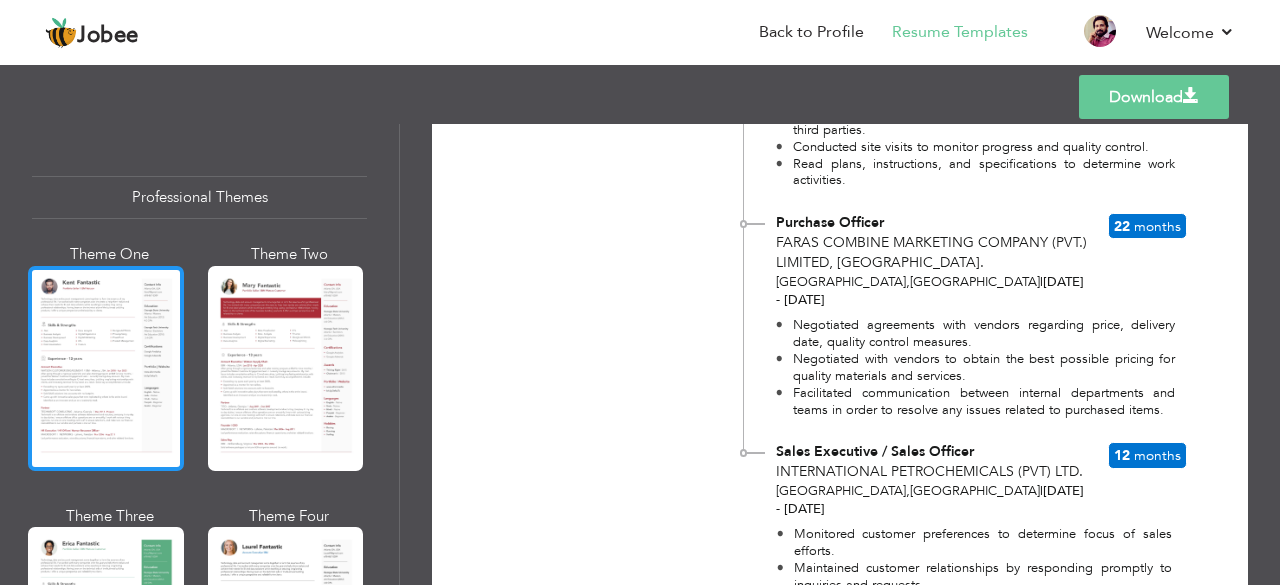 click at bounding box center (106, 368) 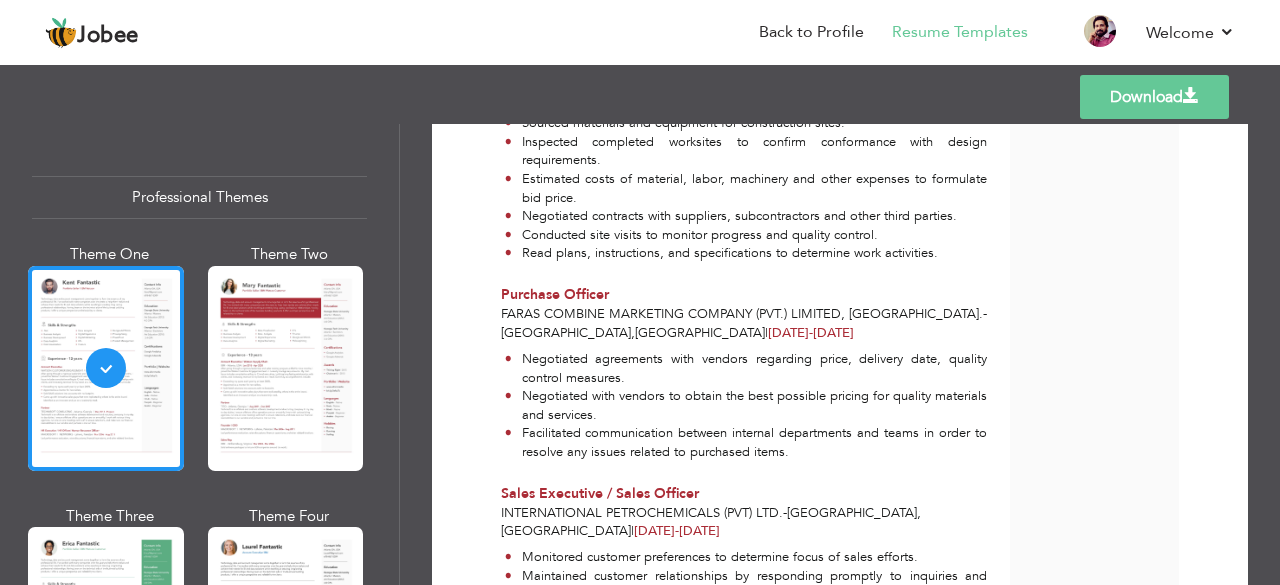 scroll, scrollTop: 1842, scrollLeft: 0, axis: vertical 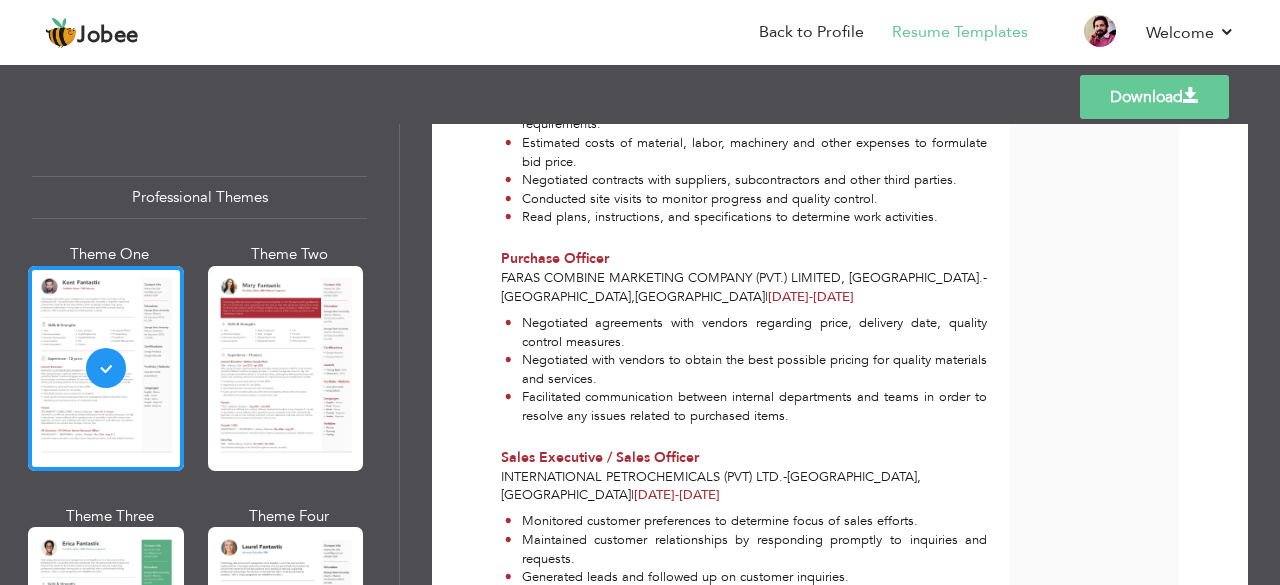 click on "Download" at bounding box center [1154, 97] 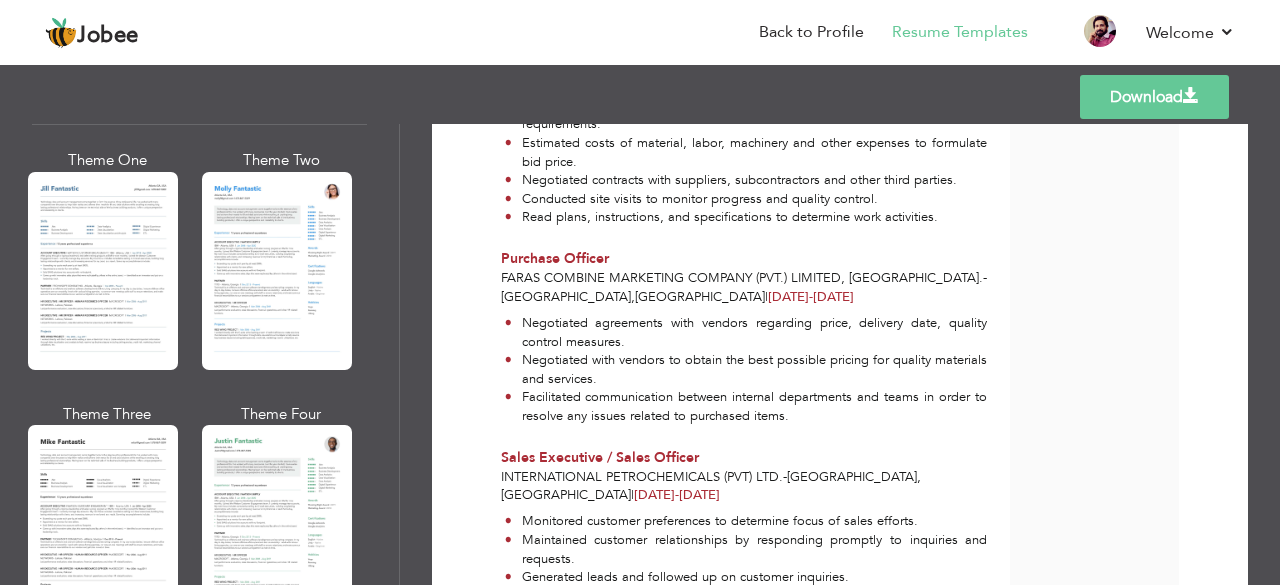 scroll, scrollTop: 989, scrollLeft: 0, axis: vertical 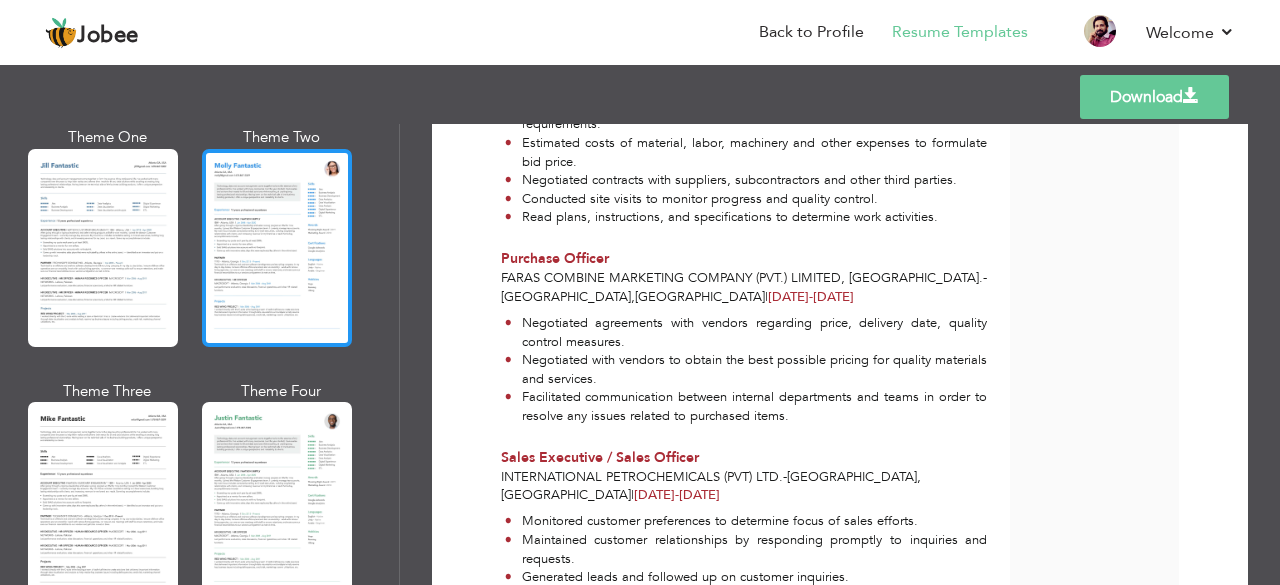 click at bounding box center [277, 248] 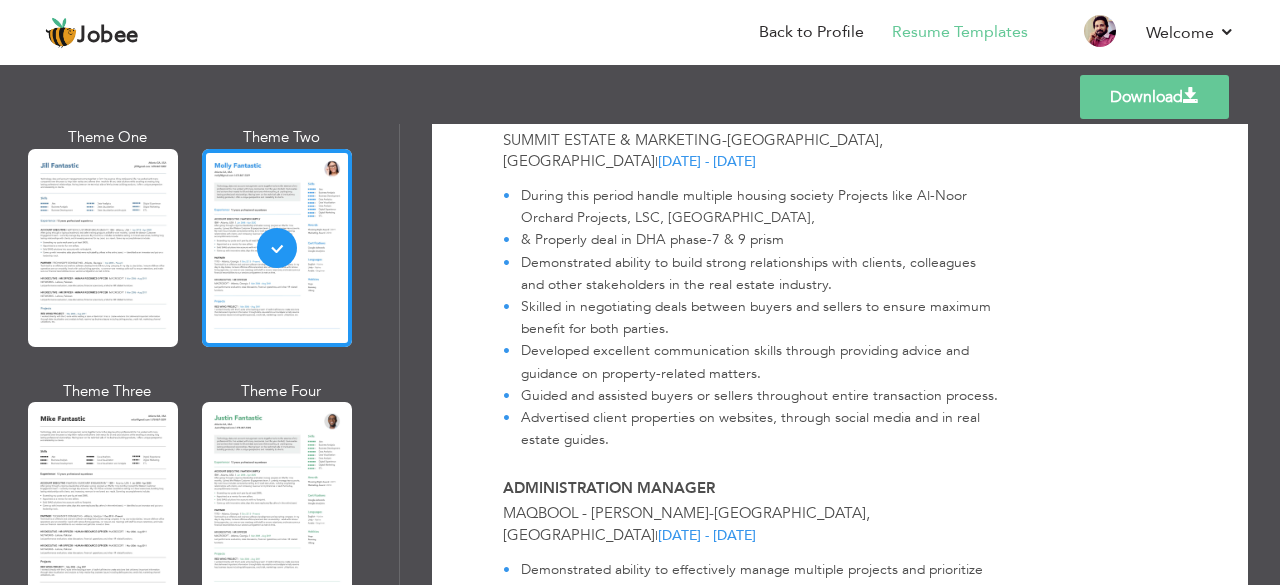 scroll, scrollTop: 1322, scrollLeft: 0, axis: vertical 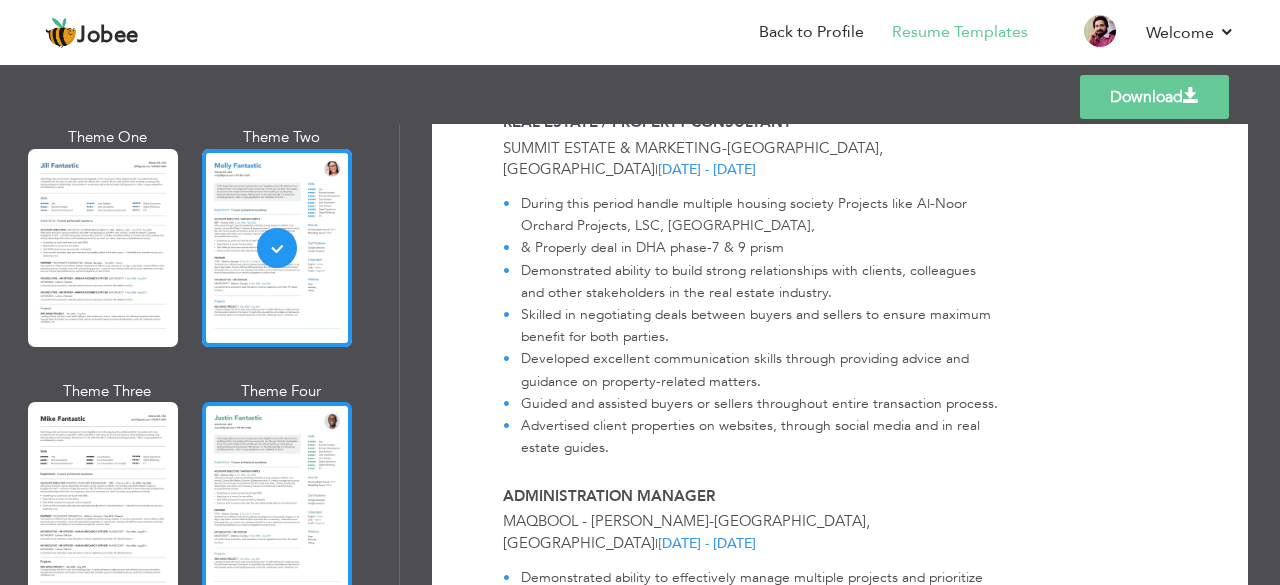 click at bounding box center (277, 501) 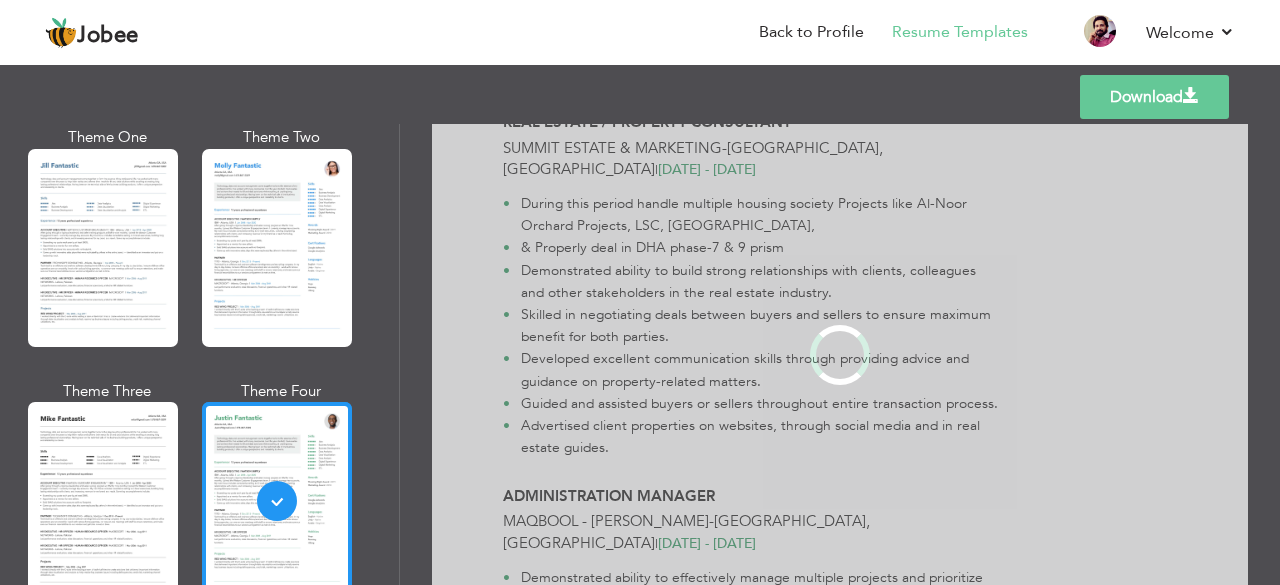 scroll, scrollTop: 0, scrollLeft: 0, axis: both 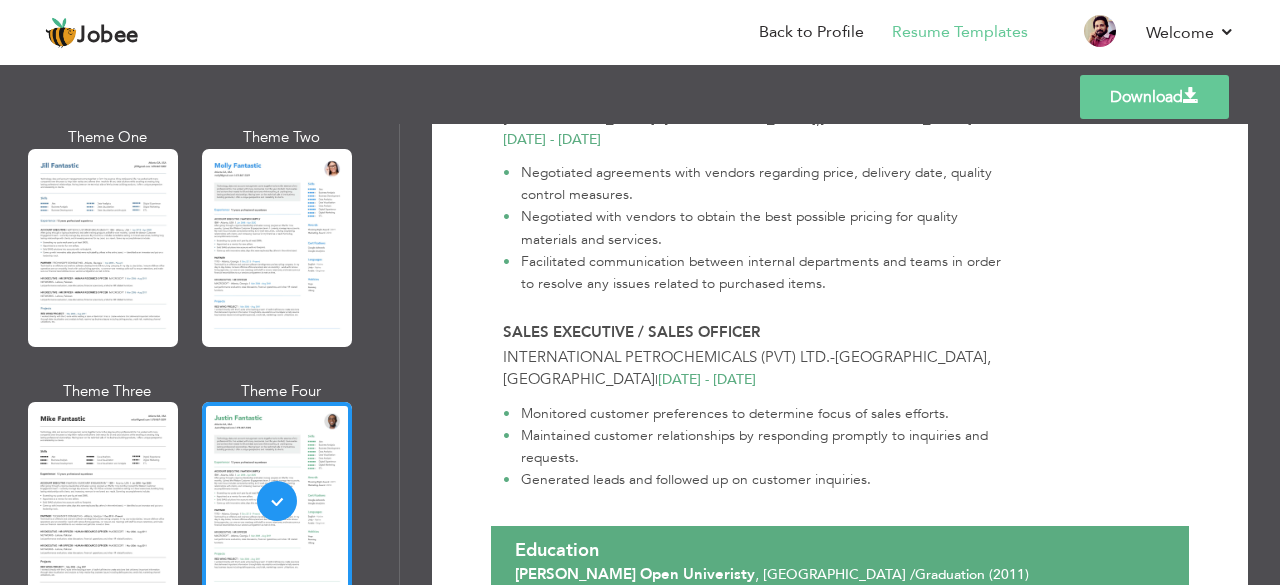 click on "Download" at bounding box center (1154, 97) 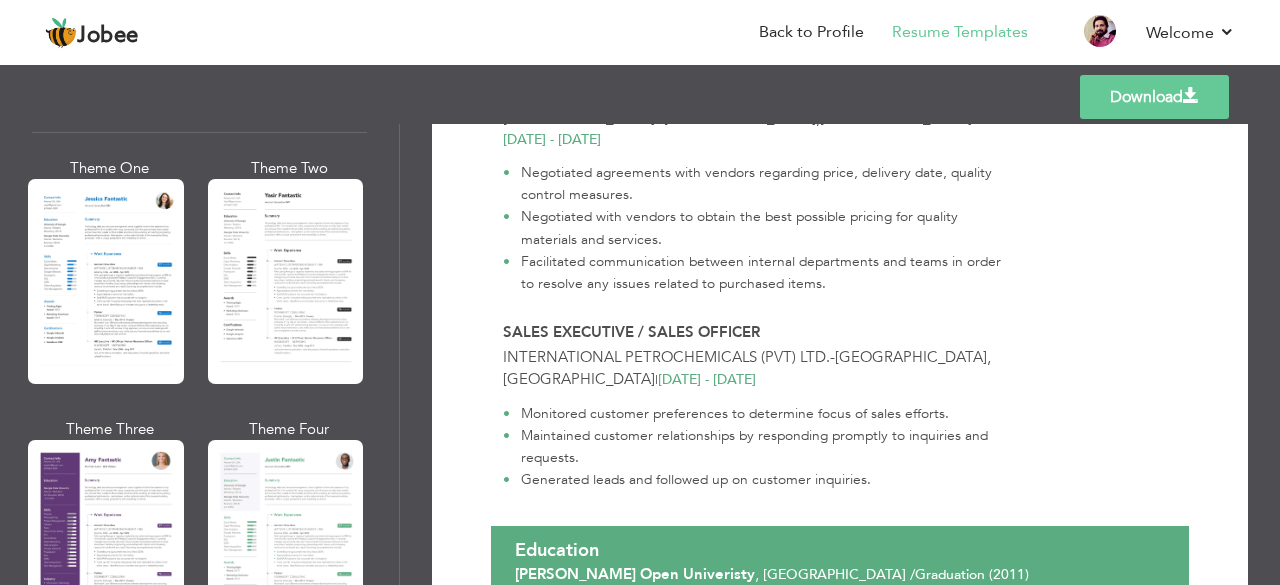 scroll, scrollTop: 1572, scrollLeft: 0, axis: vertical 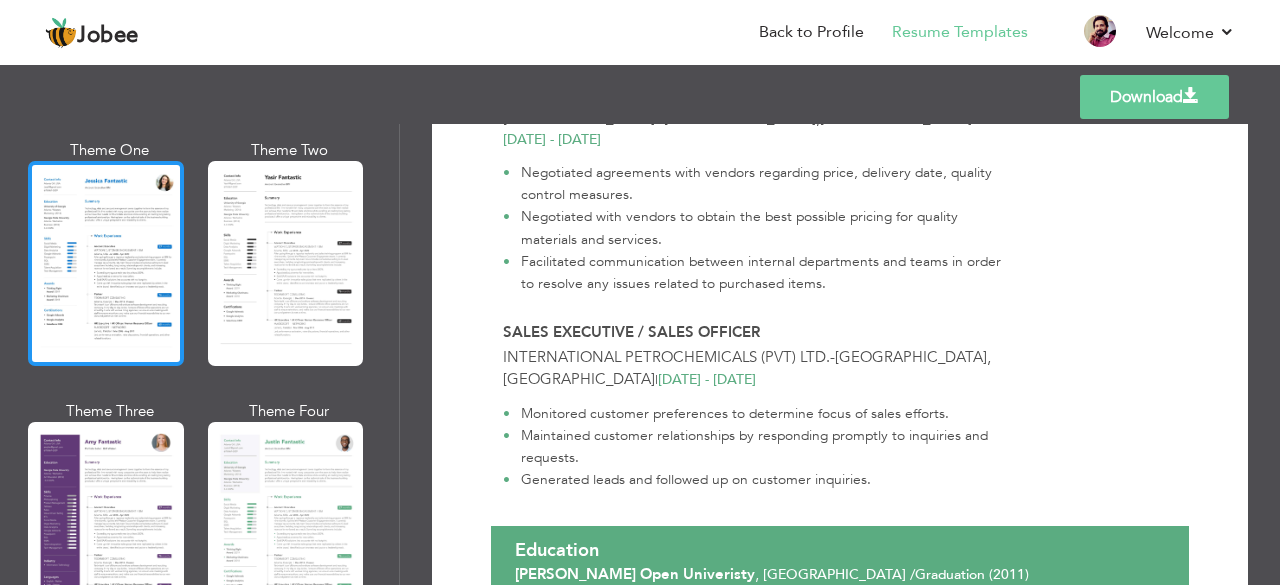 click at bounding box center [106, 263] 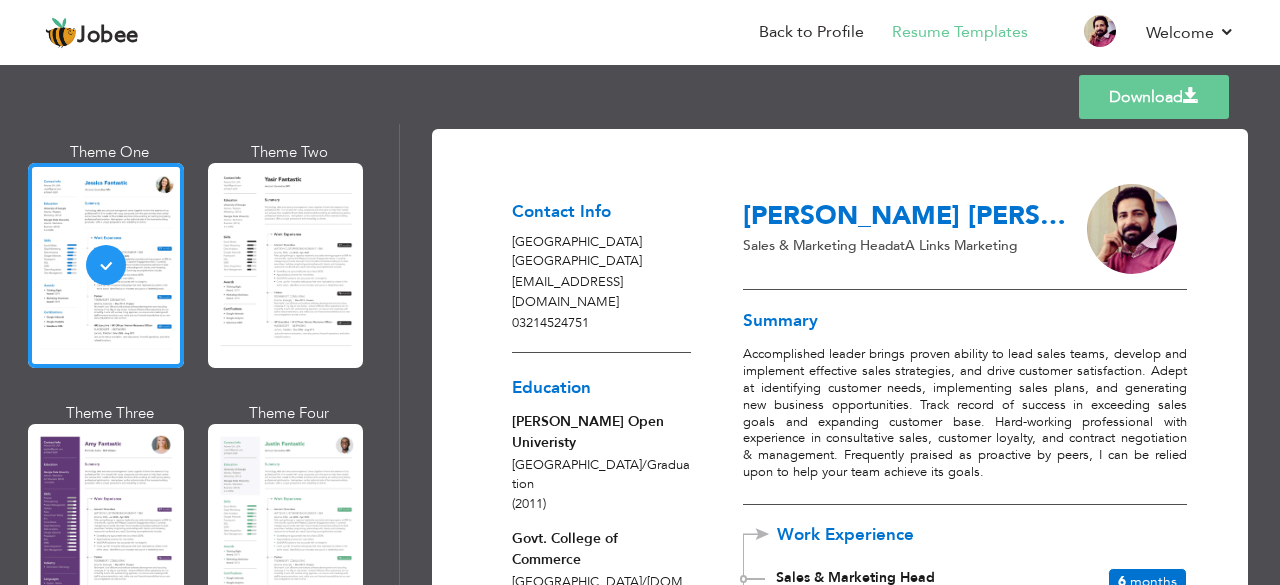 click on "Download" at bounding box center (1154, 97) 